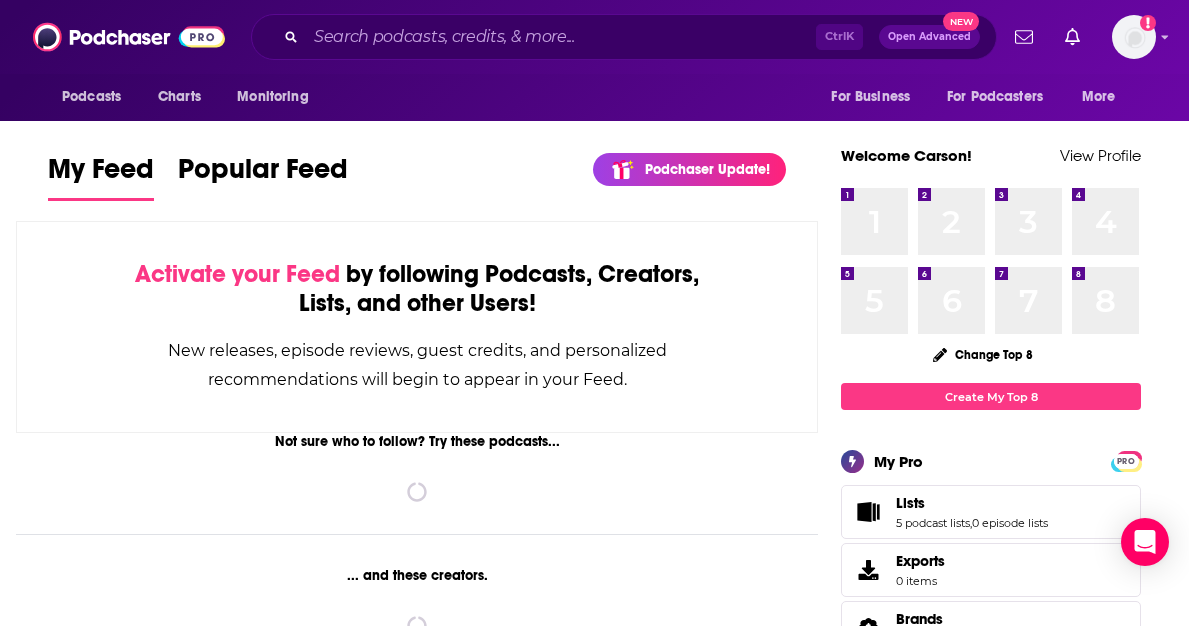 scroll, scrollTop: 0, scrollLeft: 0, axis: both 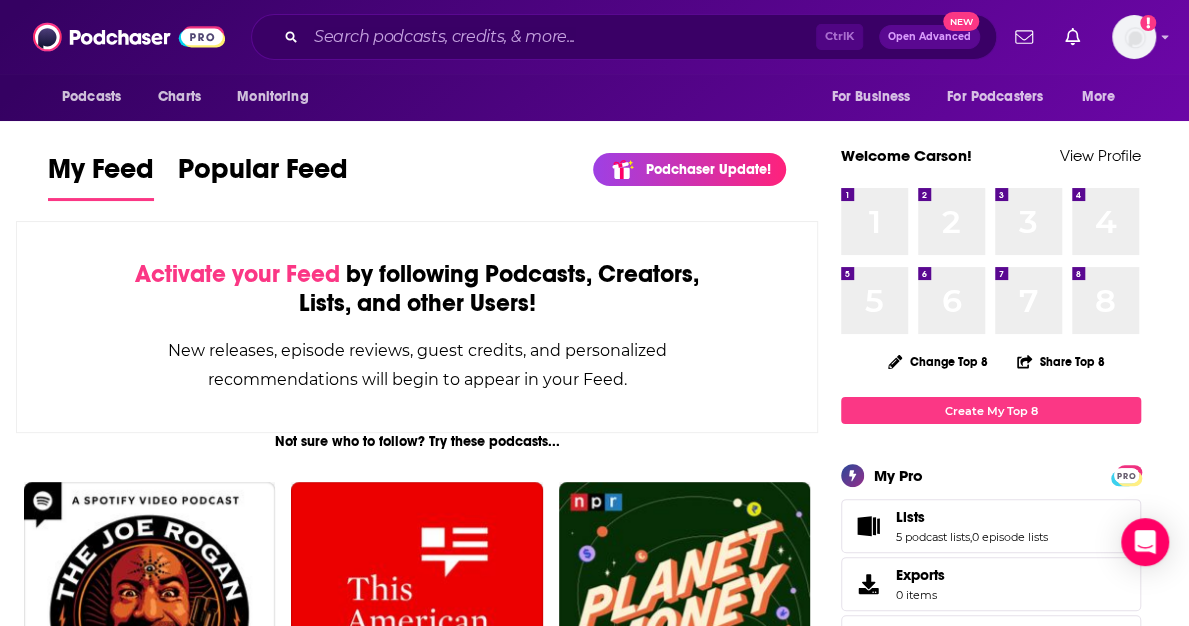click on "Open Advanced" at bounding box center (929, 37) 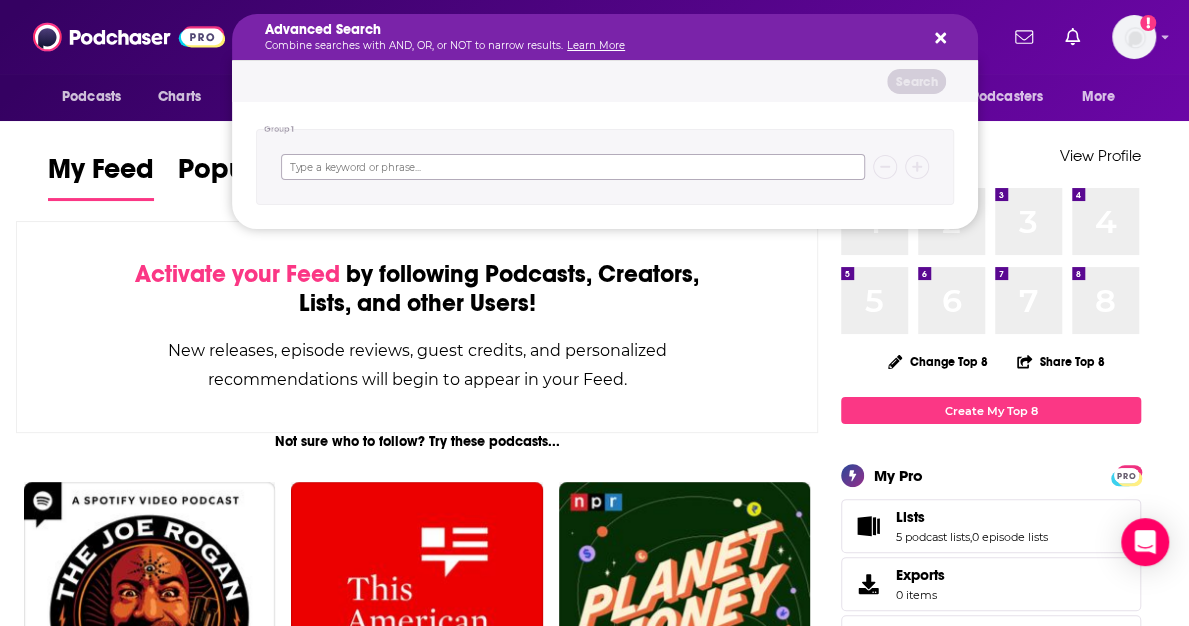 click at bounding box center [573, 167] 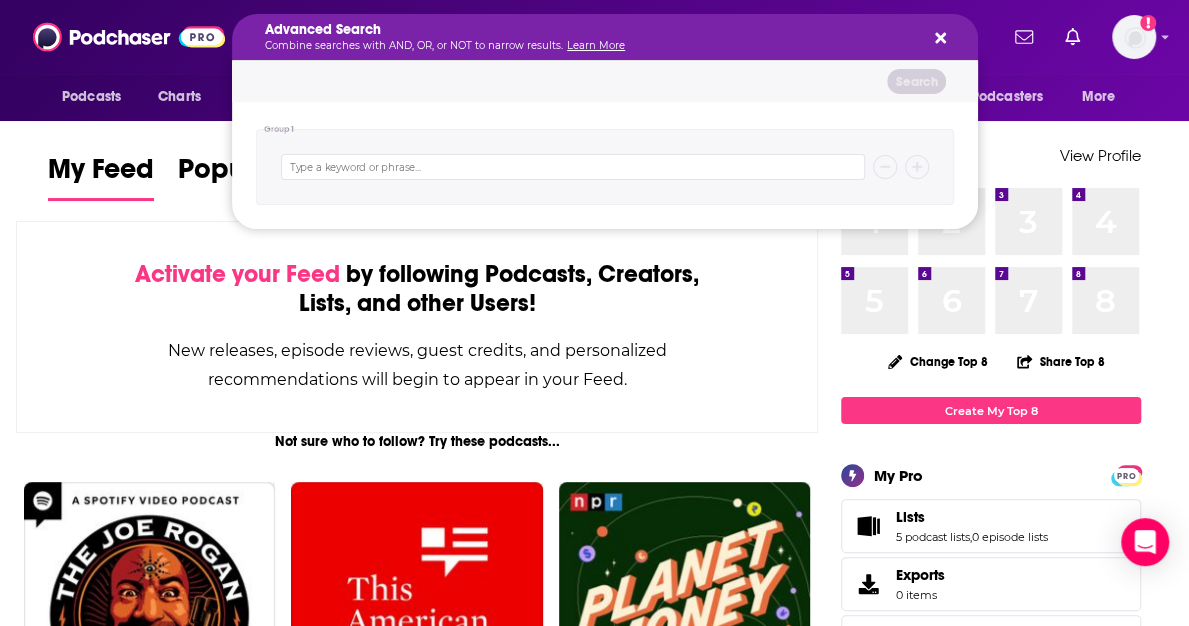 click on "Advanced Search Combine searches with AND, OR, or NOT to narrow results. Learn More" at bounding box center [605, 37] 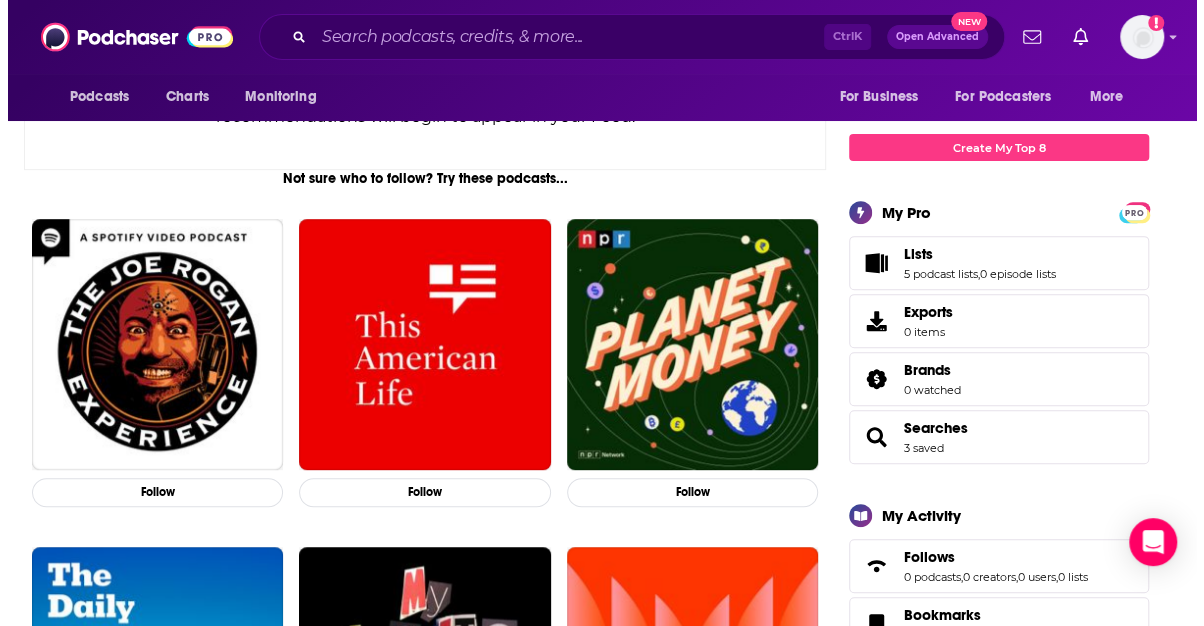 scroll, scrollTop: 0, scrollLeft: 0, axis: both 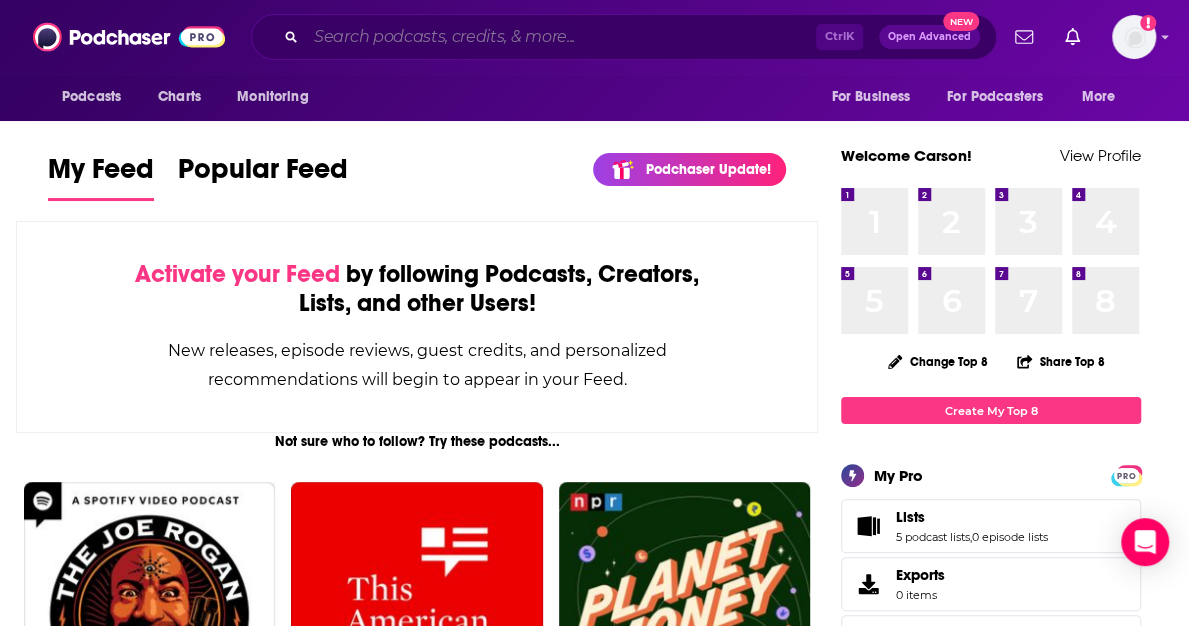 click at bounding box center (561, 37) 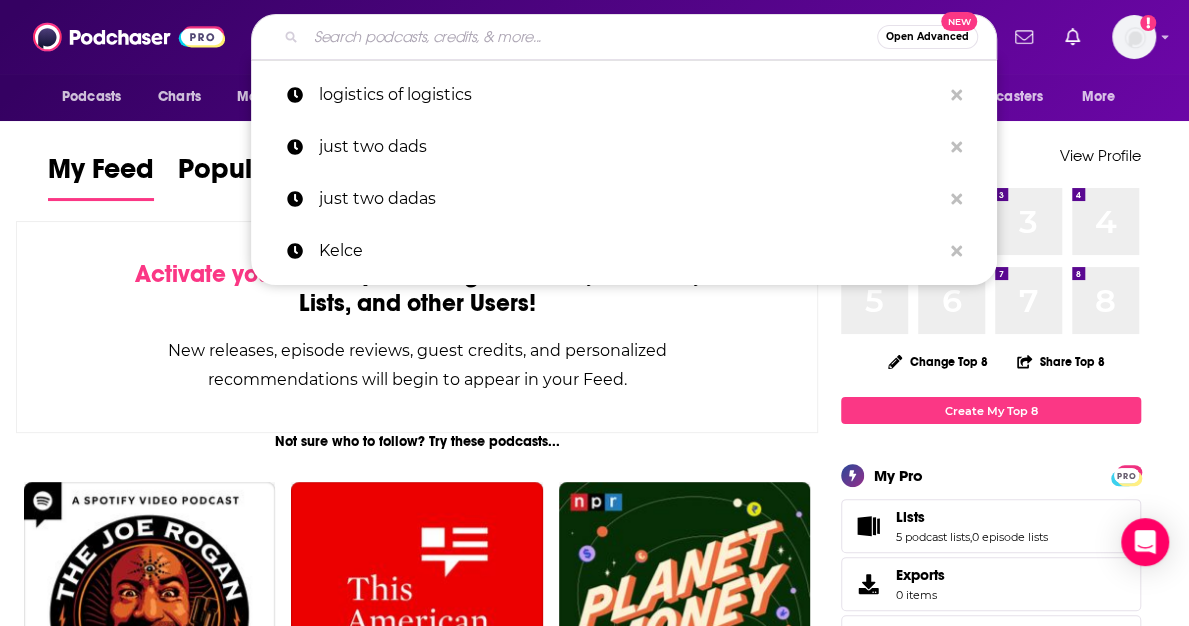 type on "o" 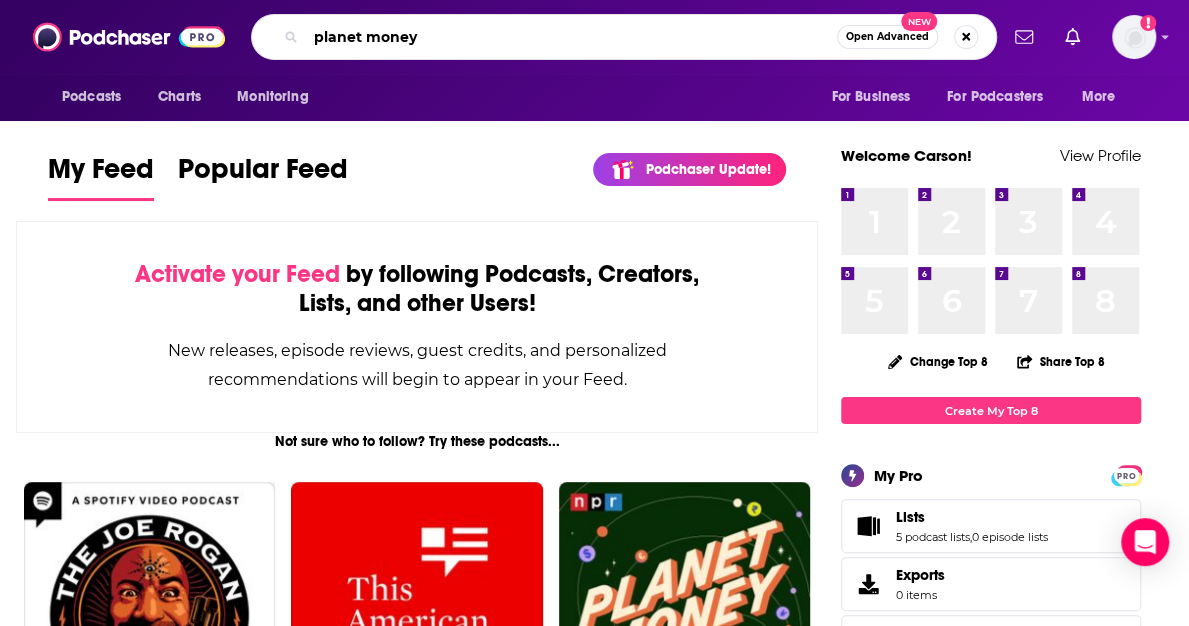 type on "planet money" 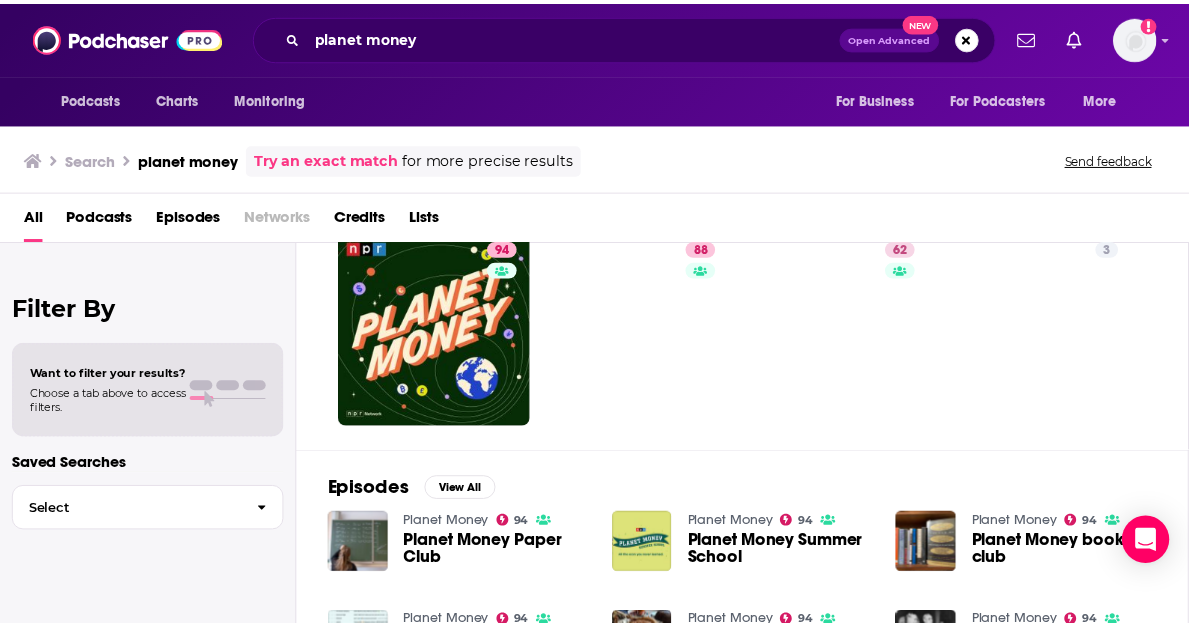 scroll, scrollTop: 66, scrollLeft: 0, axis: vertical 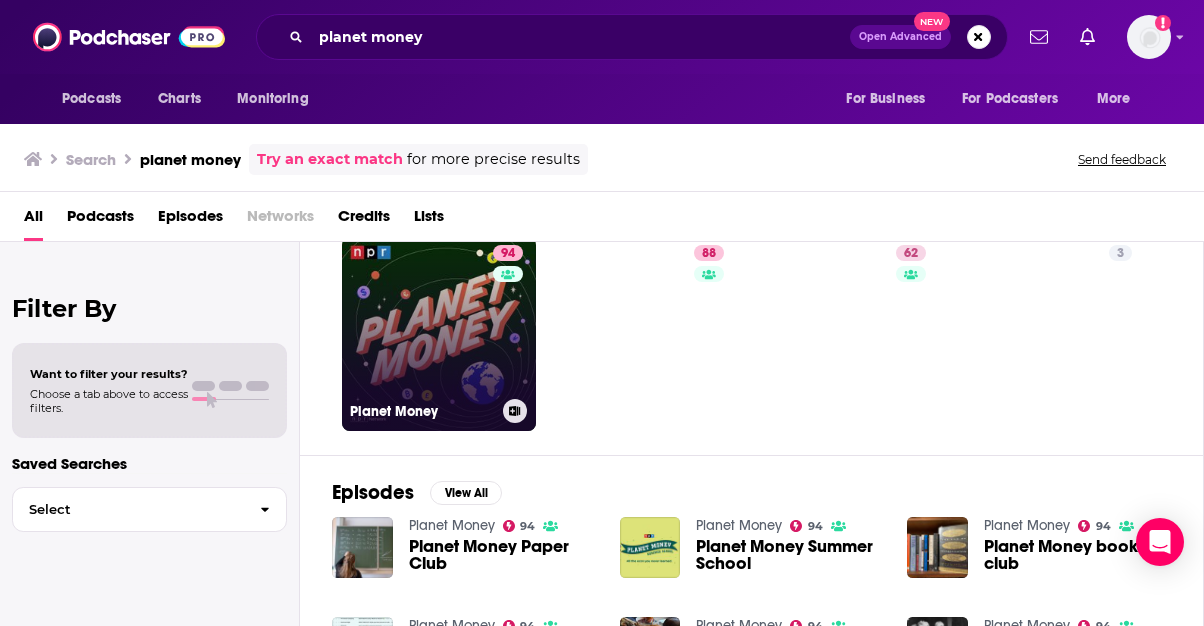 click on "94 Planet Money" at bounding box center (439, 334) 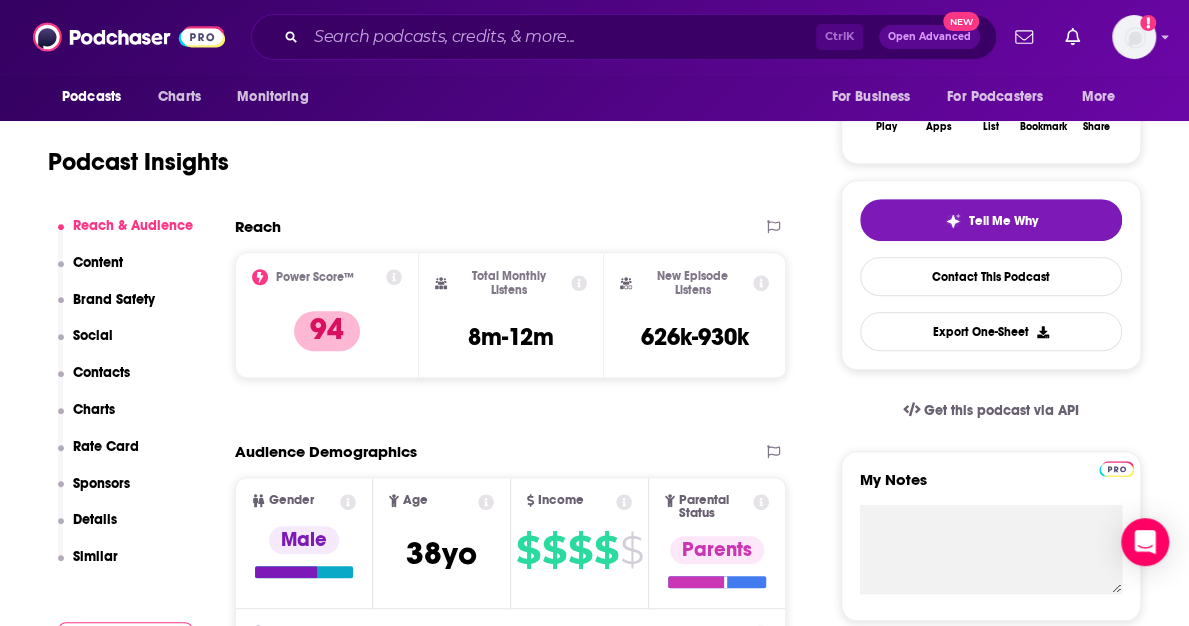 scroll, scrollTop: 368, scrollLeft: 0, axis: vertical 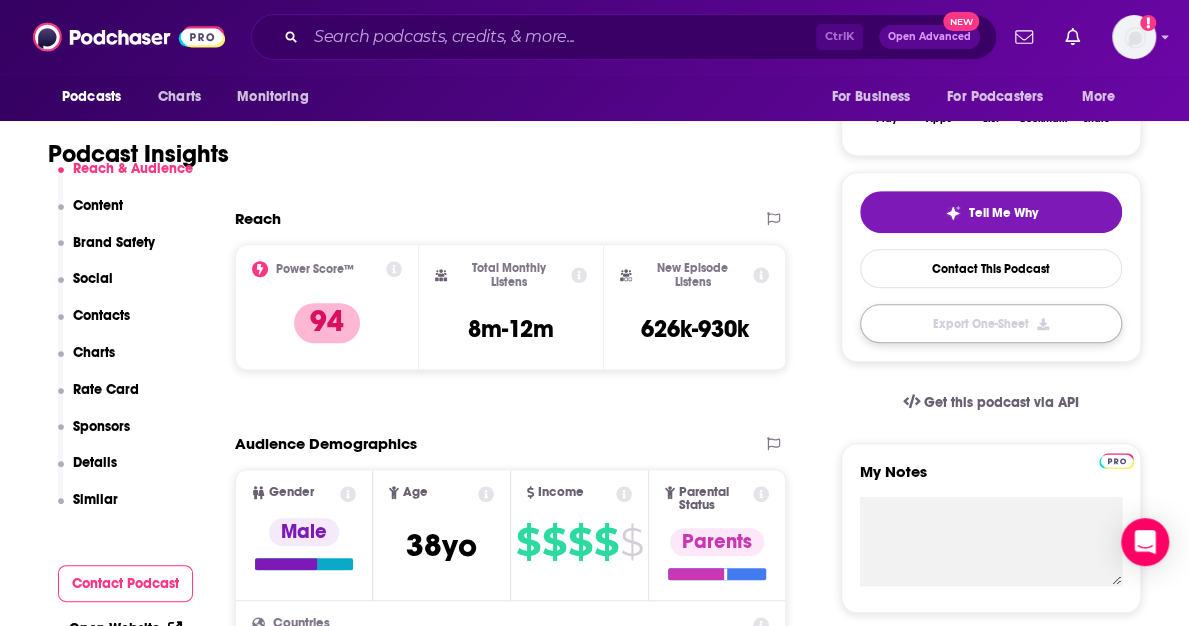 click on "Export One-Sheet" at bounding box center (991, 323) 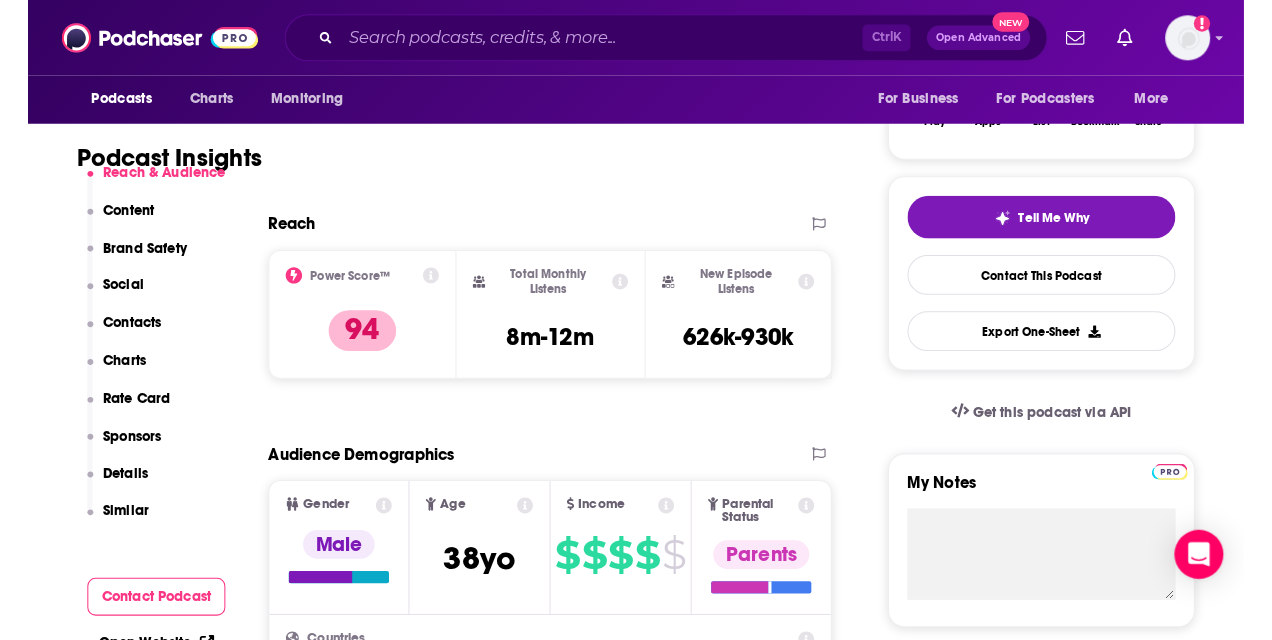 scroll, scrollTop: 0, scrollLeft: 0, axis: both 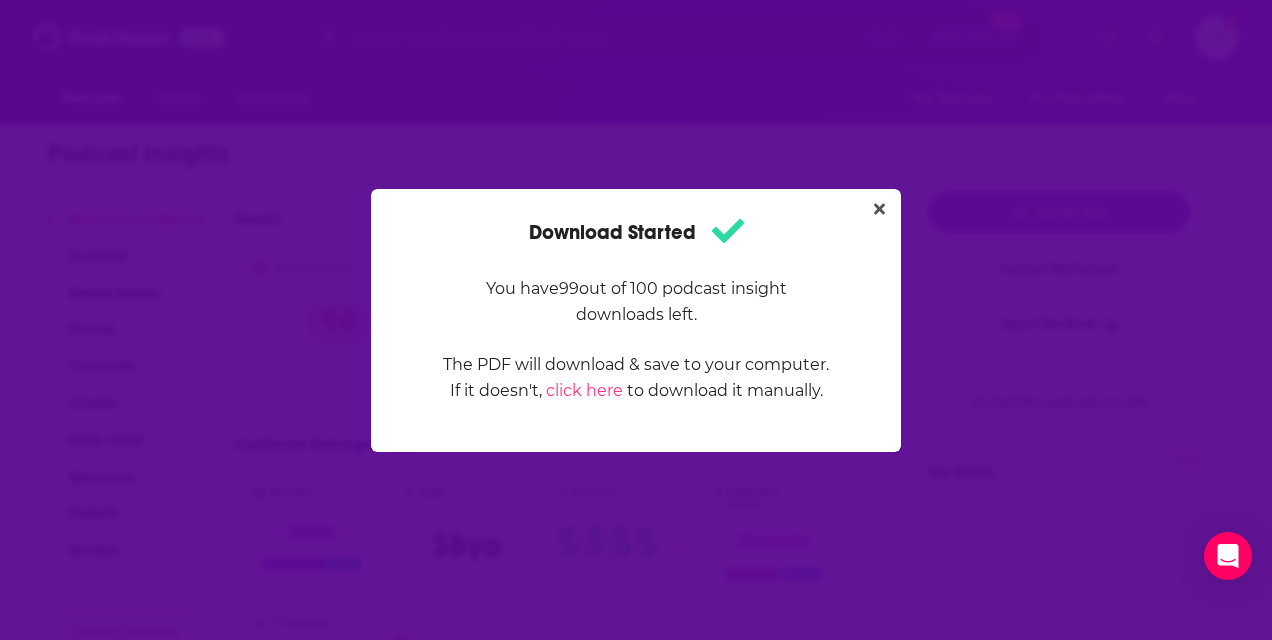 click on "Download Started You have  99  out of 100 podcast insight downloads left. The PDF will download & save to your computer. If it doesn't,   click here   to download it manually." at bounding box center (636, 320) 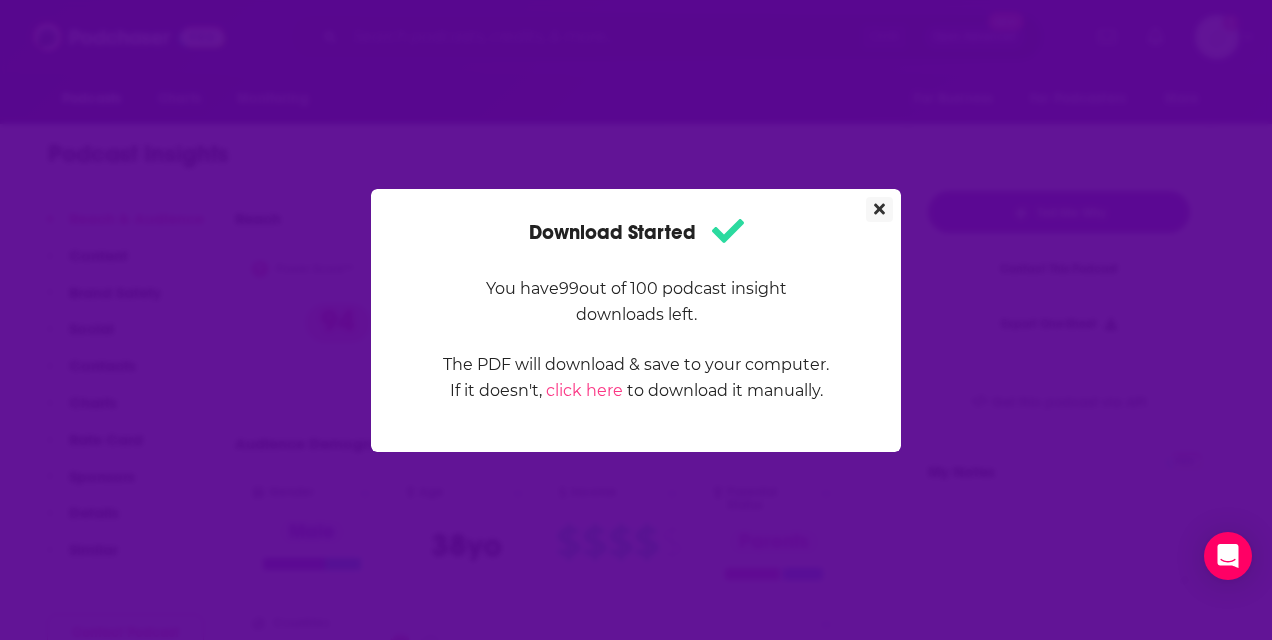 click 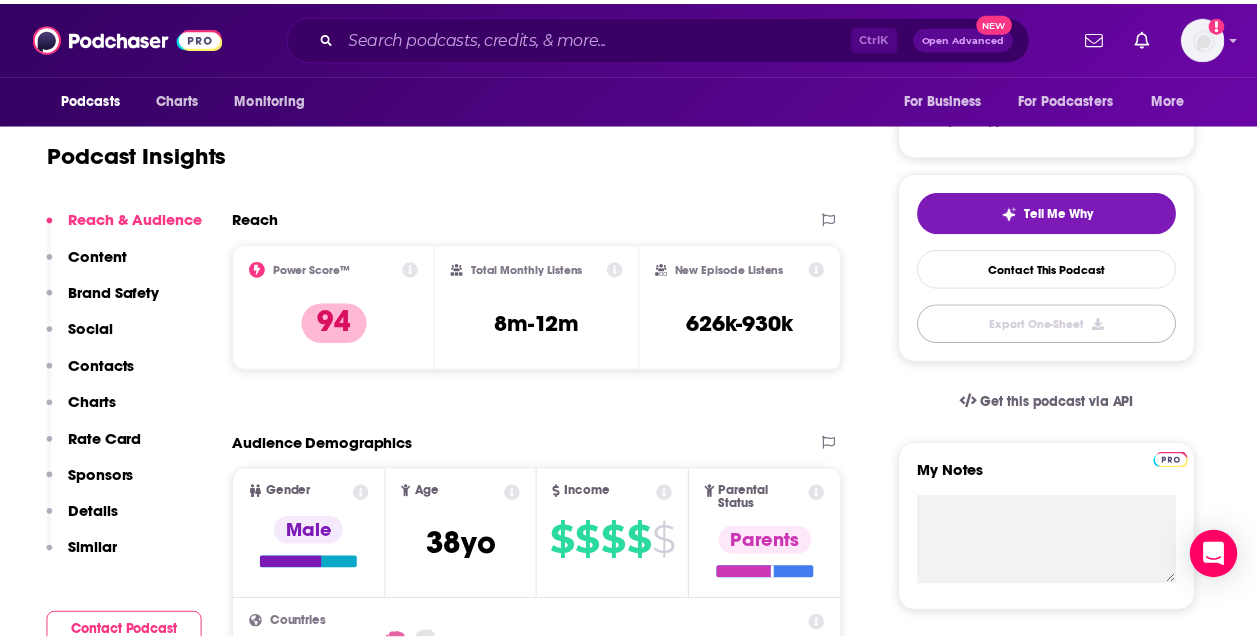 scroll, scrollTop: 368, scrollLeft: 0, axis: vertical 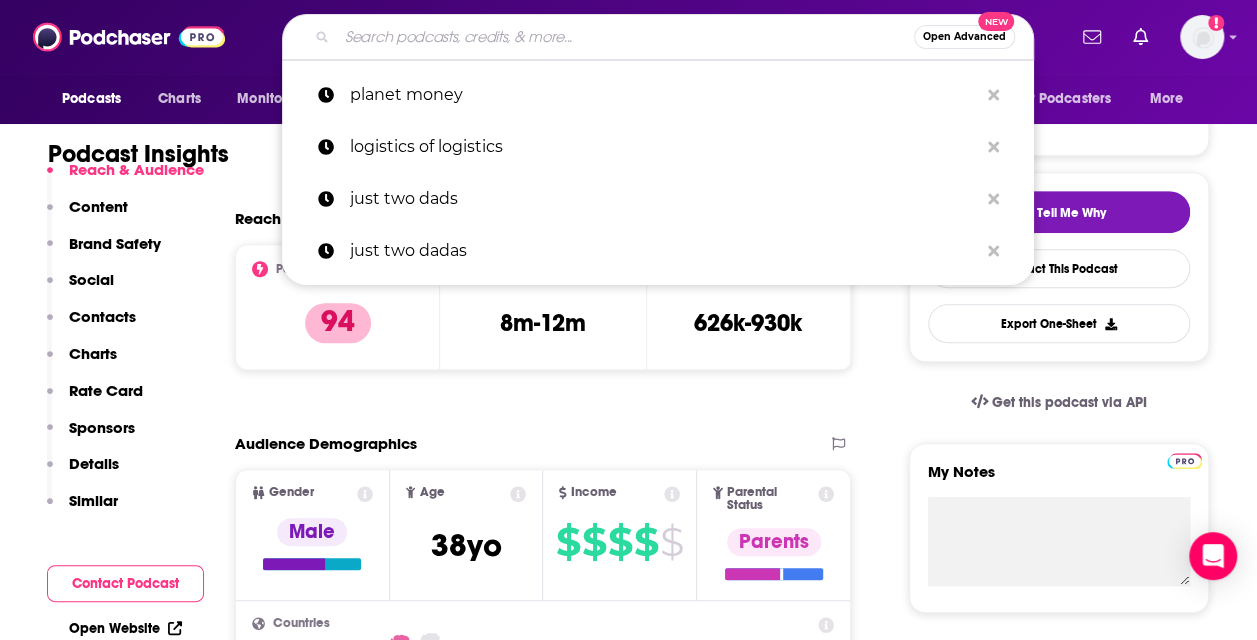 click at bounding box center (625, 37) 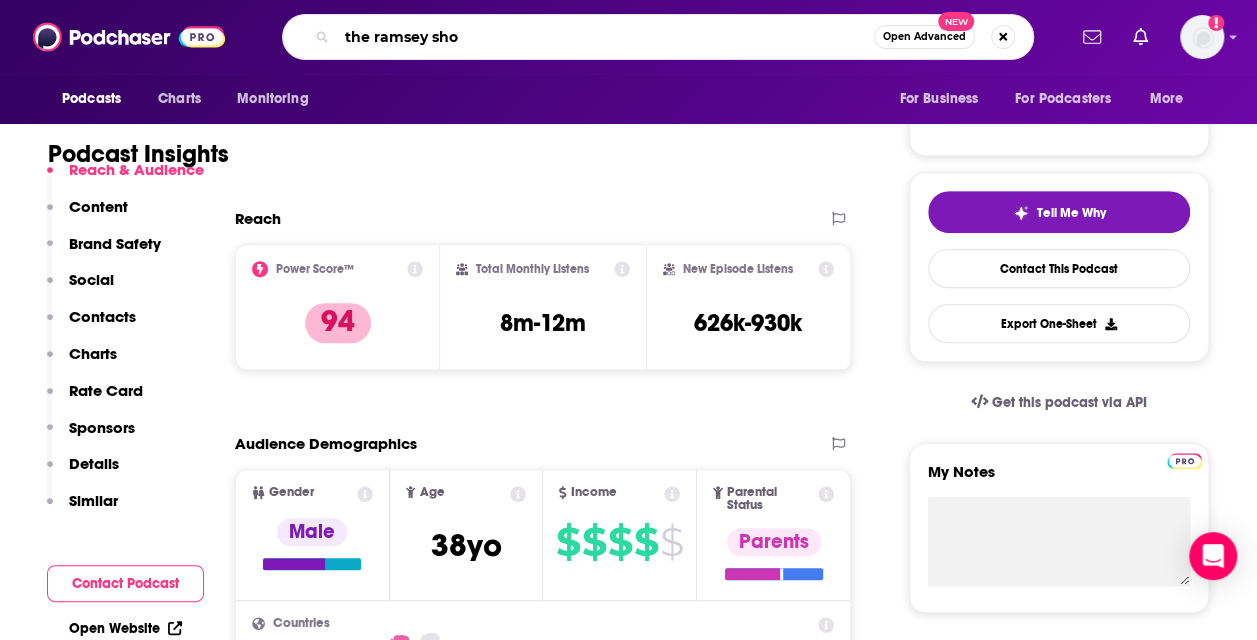type on "the ramsey show" 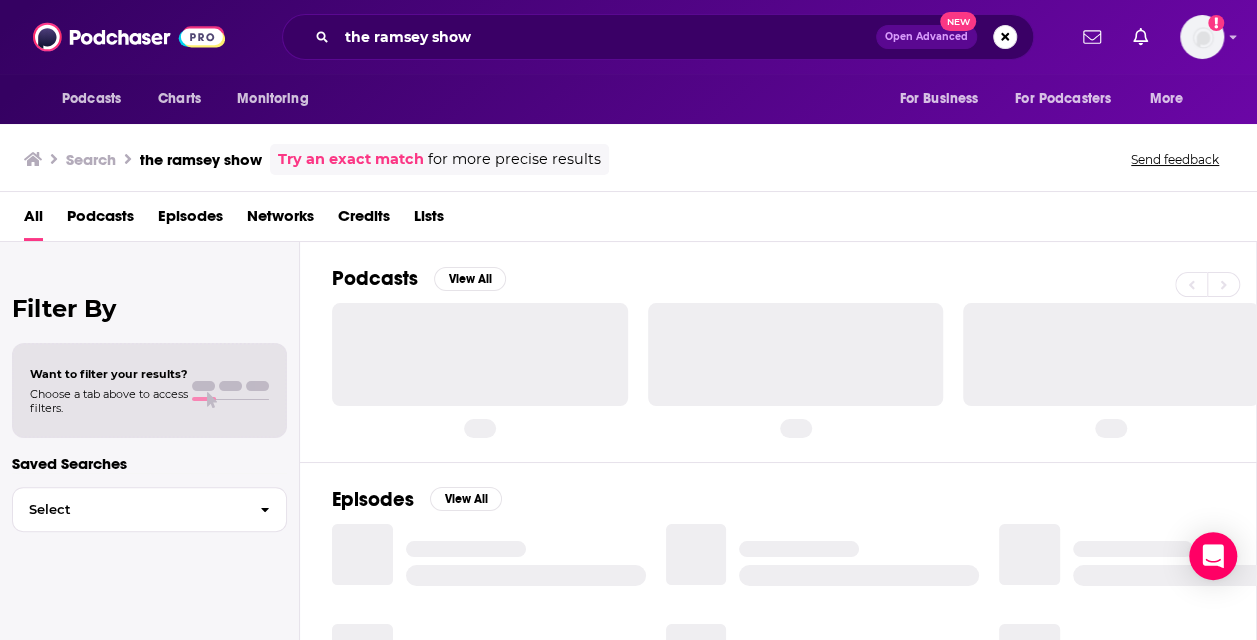 scroll, scrollTop: 0, scrollLeft: 0, axis: both 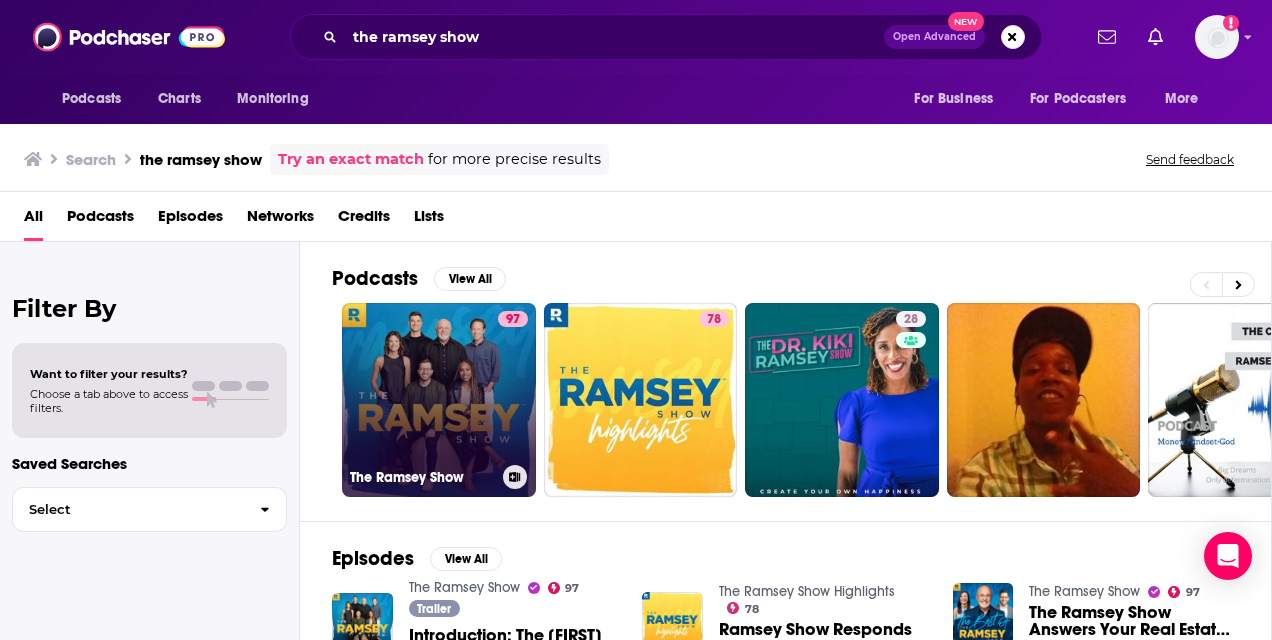 click on "97 The Ramsey Show" at bounding box center [439, 400] 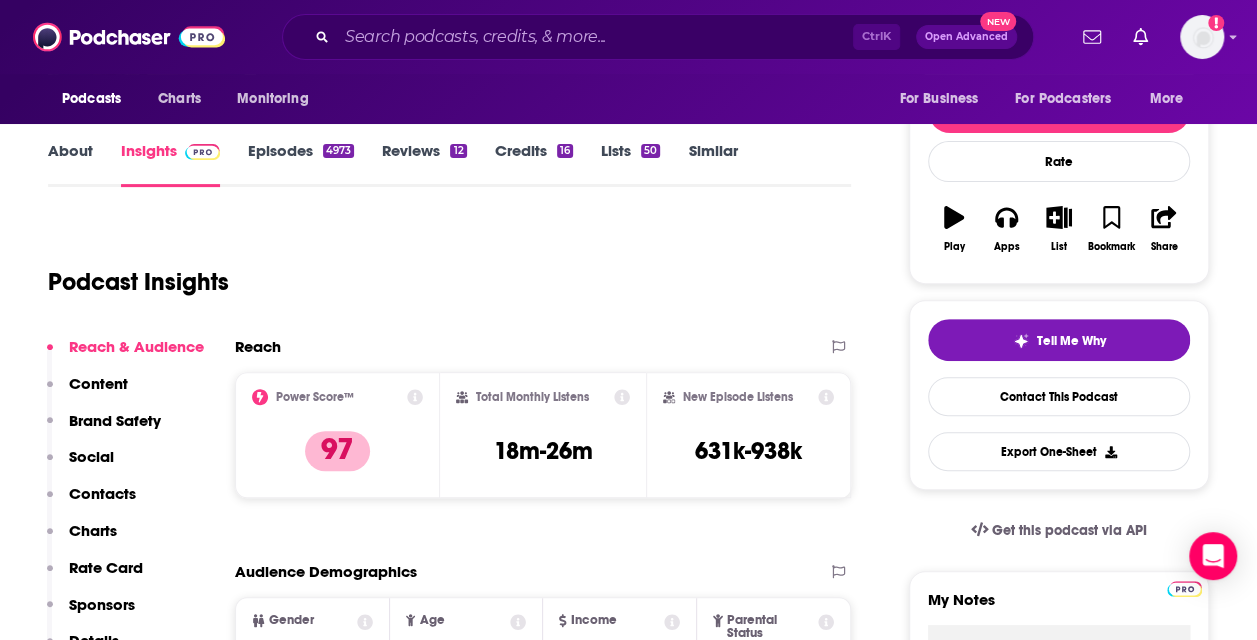 scroll, scrollTop: 304, scrollLeft: 0, axis: vertical 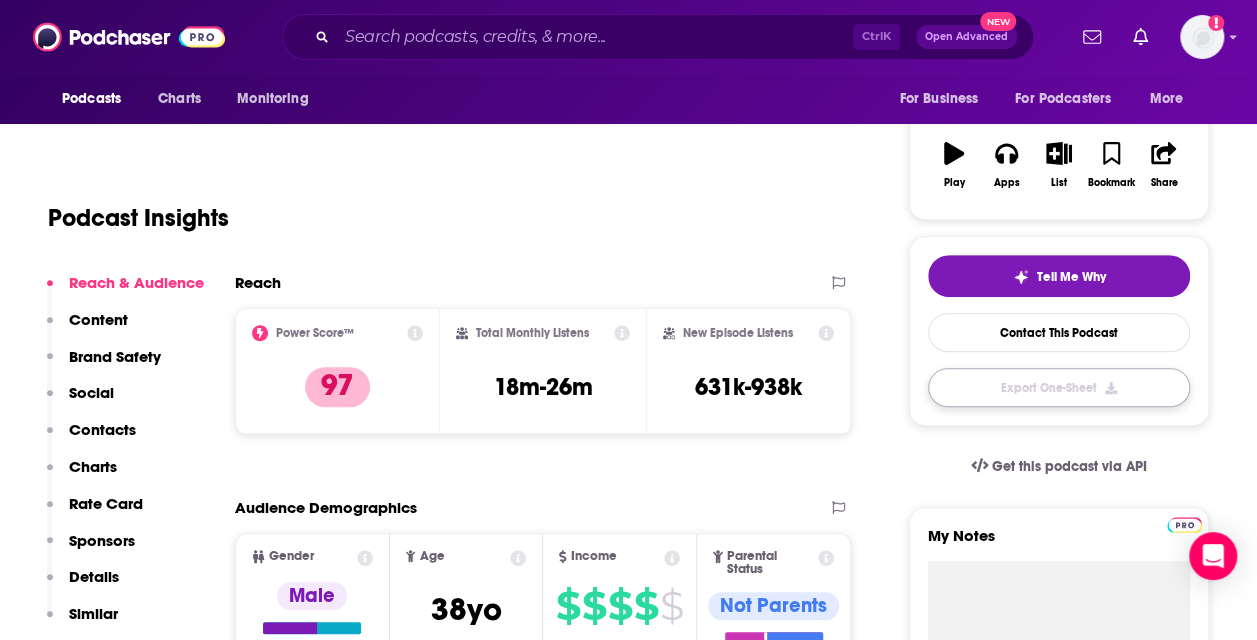 click on "Export One-Sheet" at bounding box center [1059, 387] 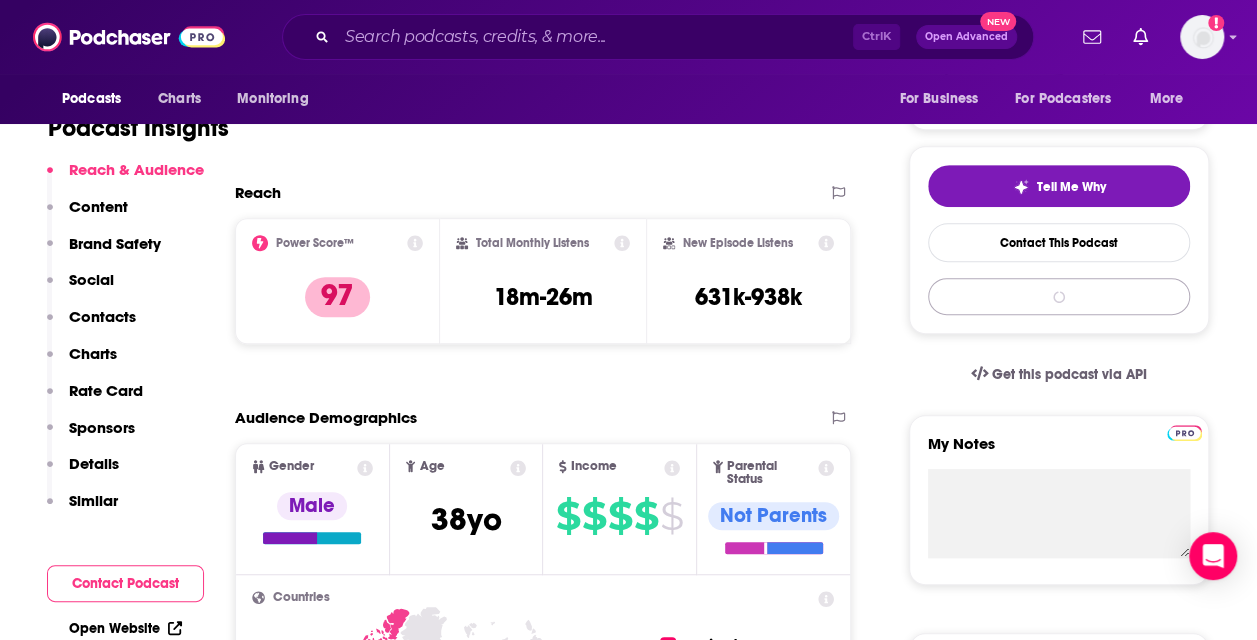 scroll, scrollTop: 388, scrollLeft: 0, axis: vertical 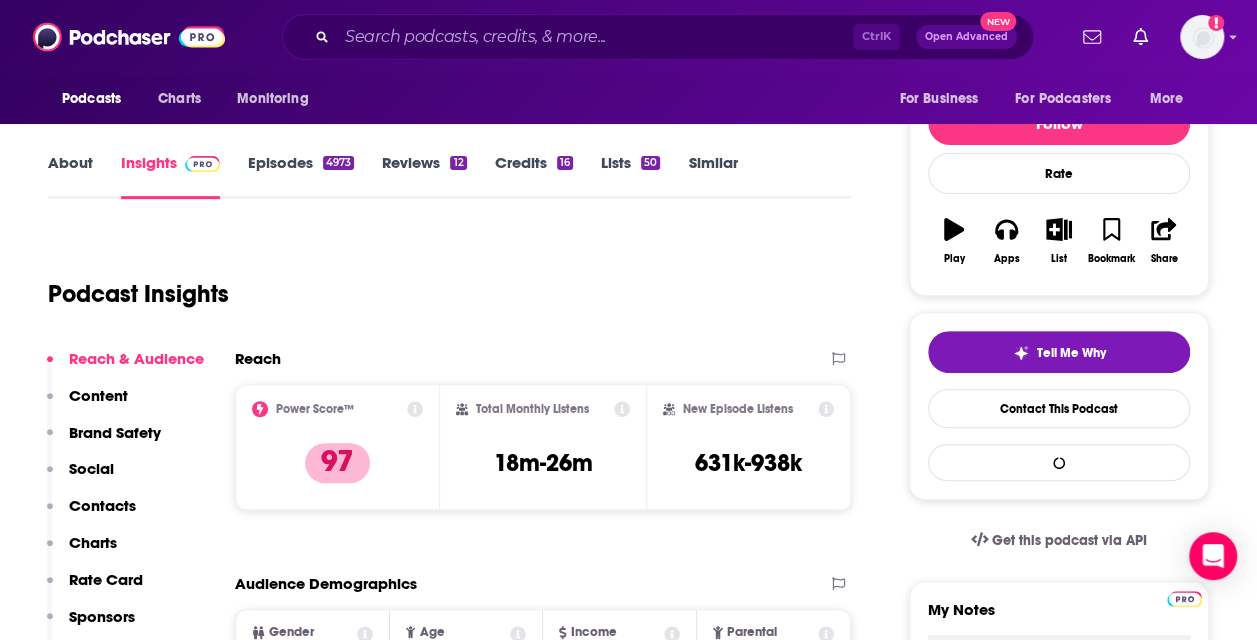click on "Content" at bounding box center [98, 395] 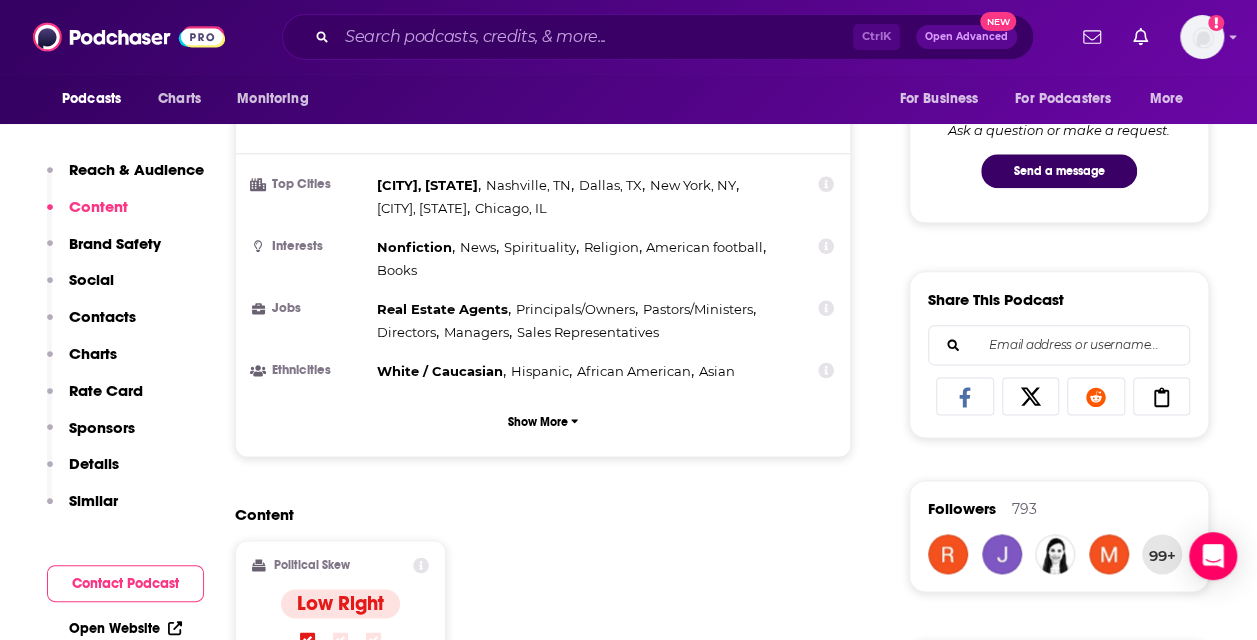 scroll, scrollTop: 1237, scrollLeft: 0, axis: vertical 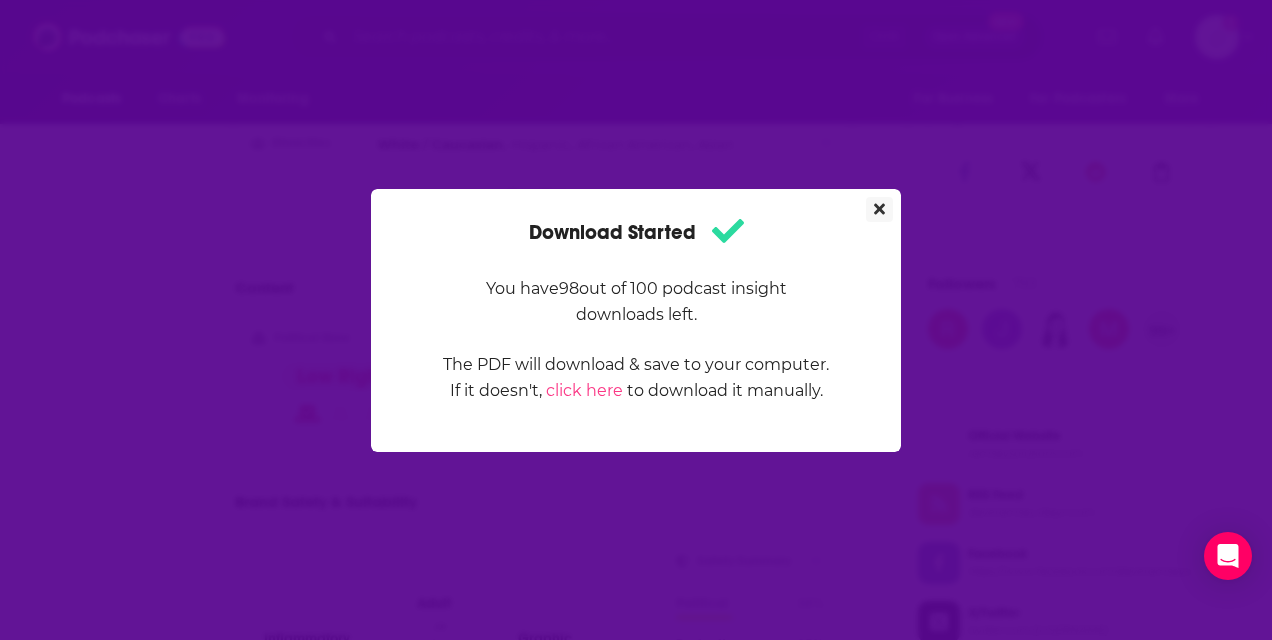 click 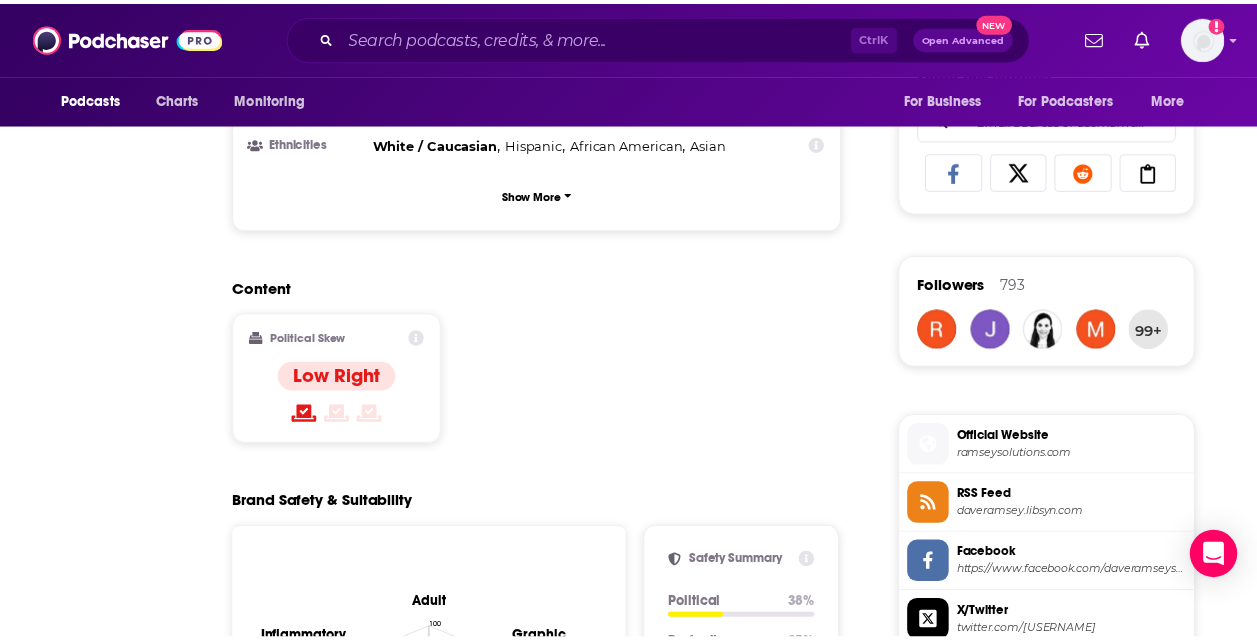 scroll, scrollTop: 0, scrollLeft: 0, axis: both 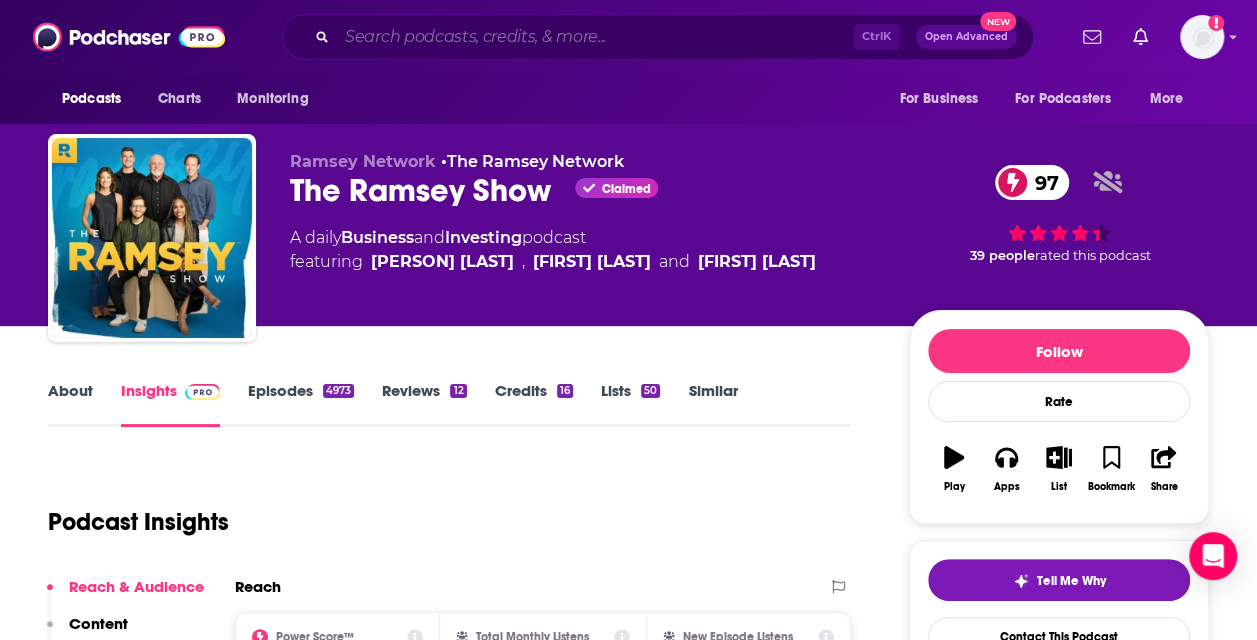 click at bounding box center [595, 37] 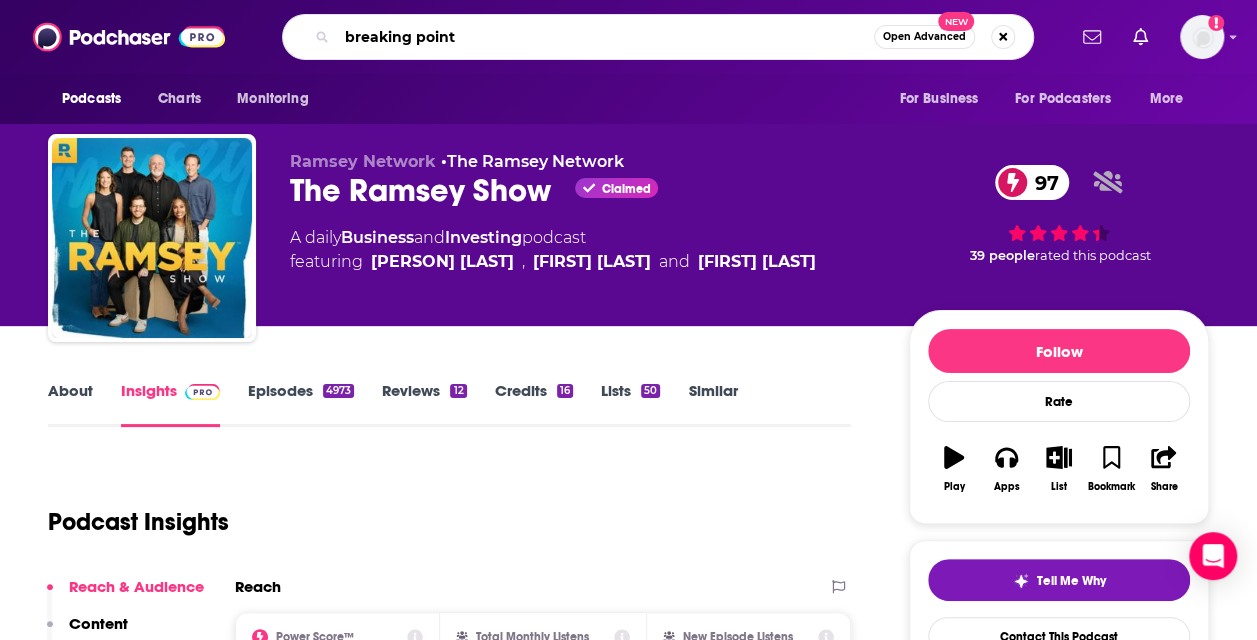 type on "breaking points" 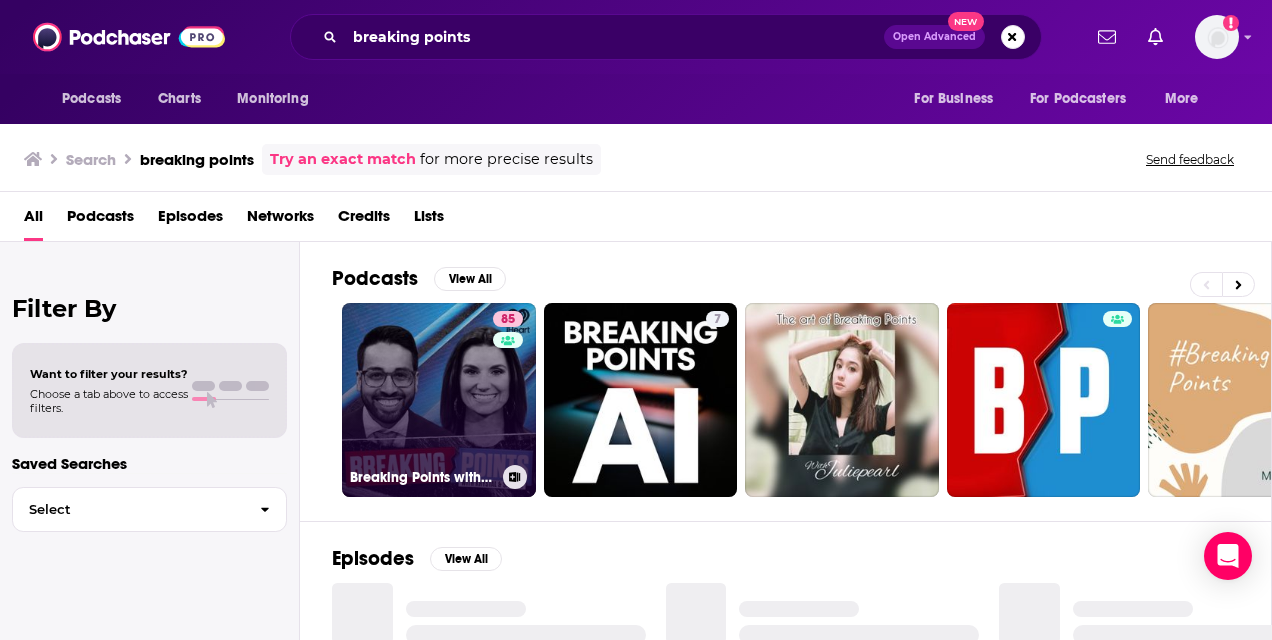 click on "85 Breaking Points with Krystal and Saagar" at bounding box center (439, 400) 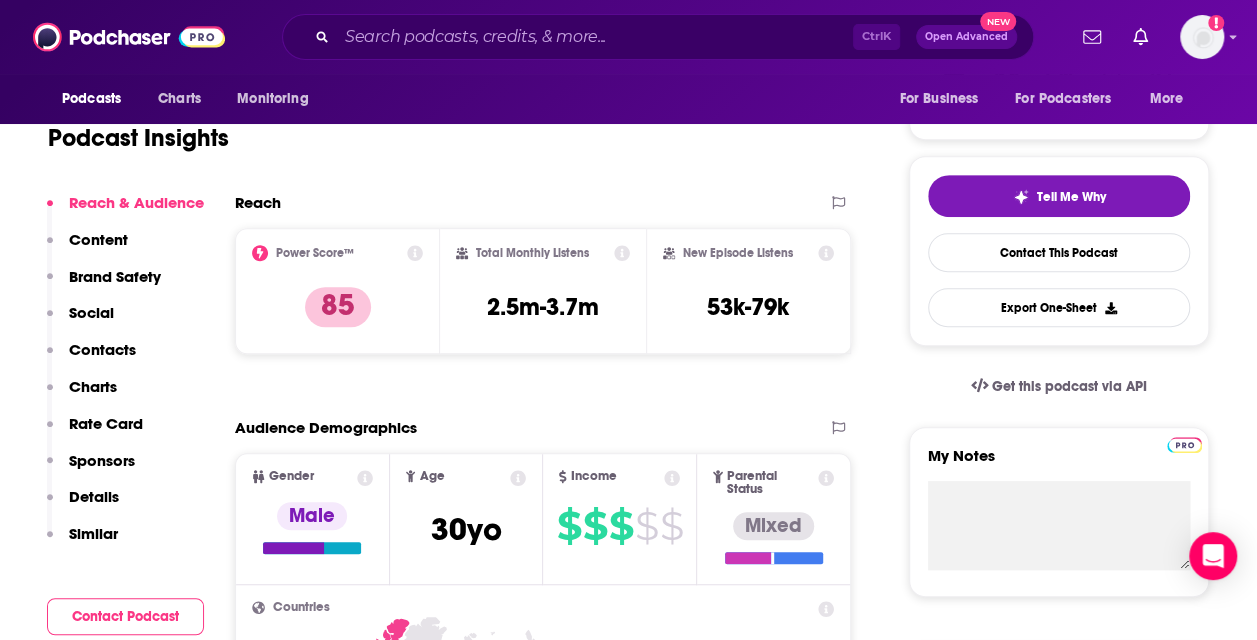 scroll, scrollTop: 0, scrollLeft: 0, axis: both 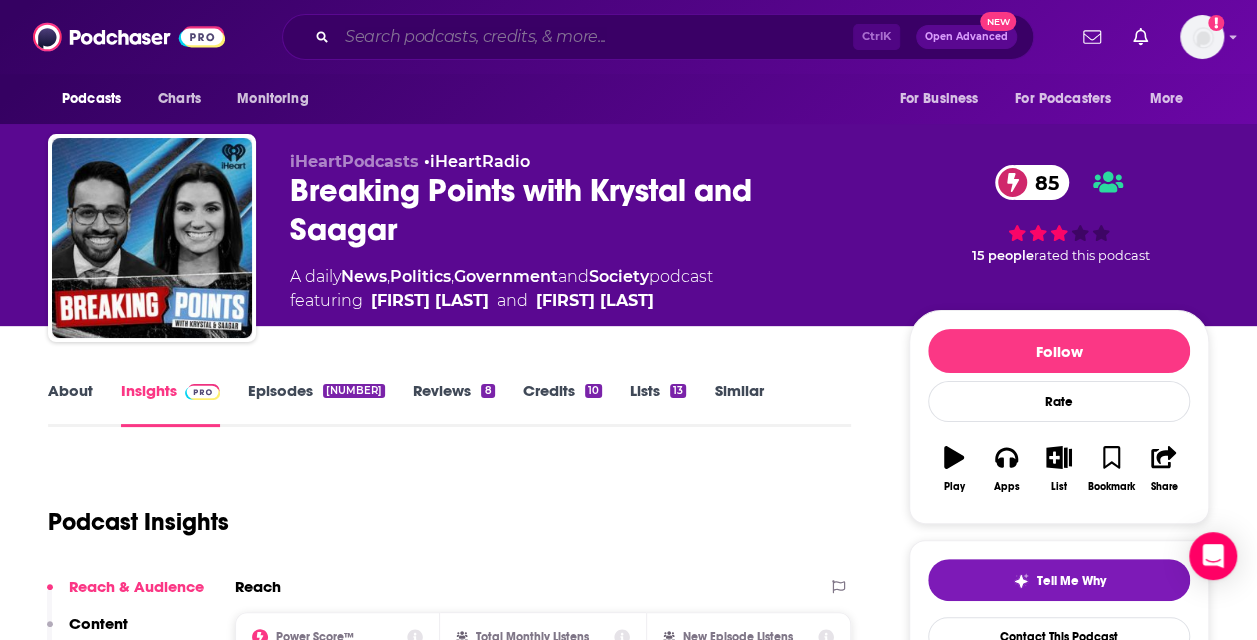 click at bounding box center (595, 37) 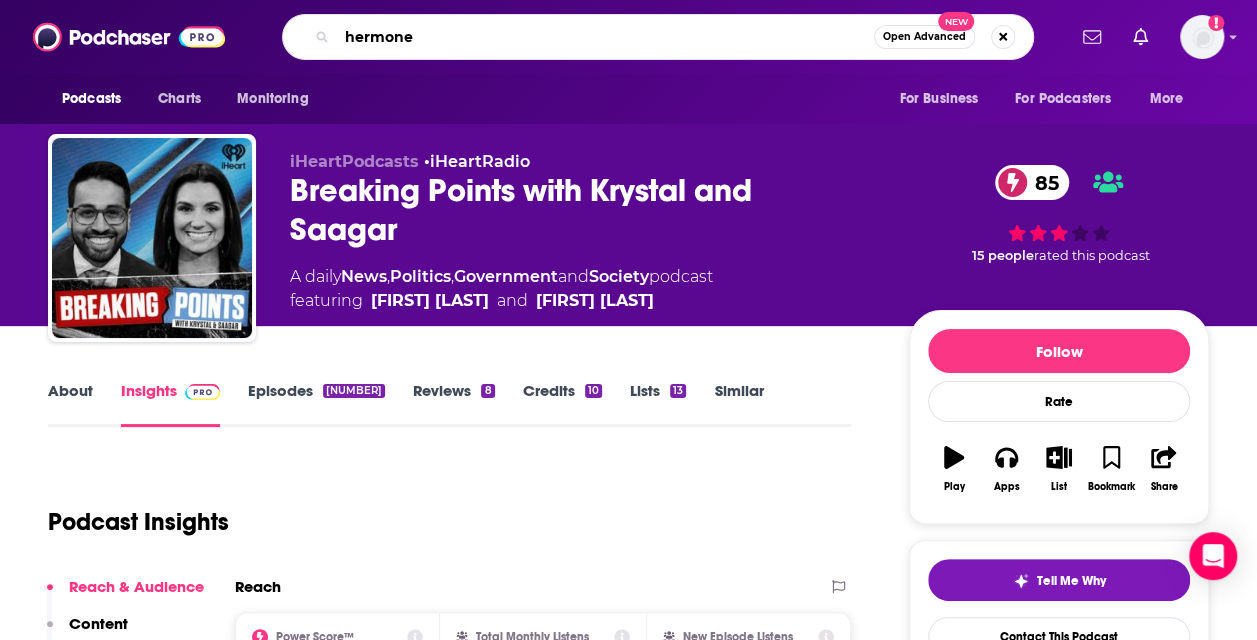 type on "hermoney" 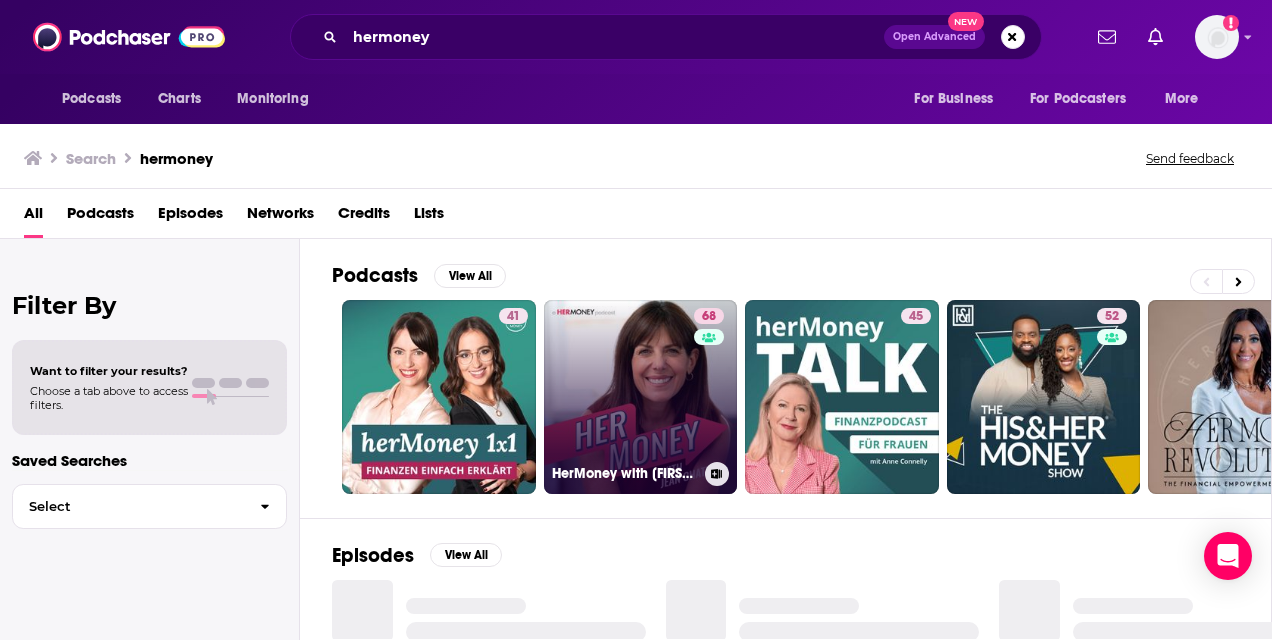 click on "68 HerMoney with Jean Chatzky" at bounding box center (641, 397) 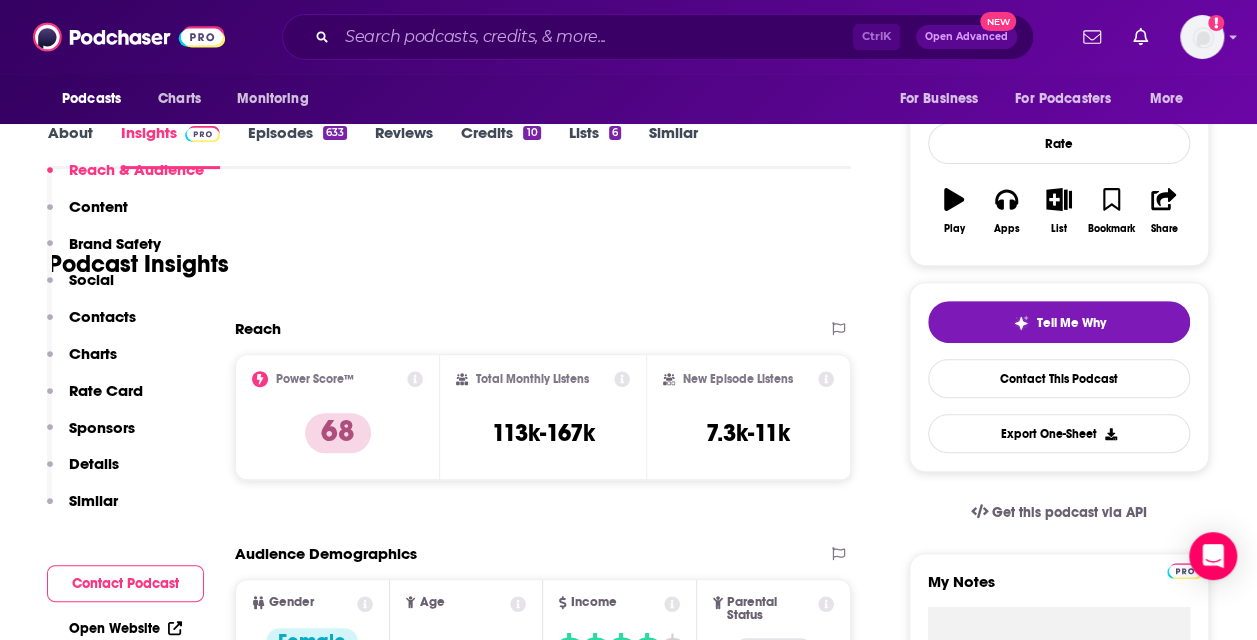 scroll, scrollTop: 483, scrollLeft: 0, axis: vertical 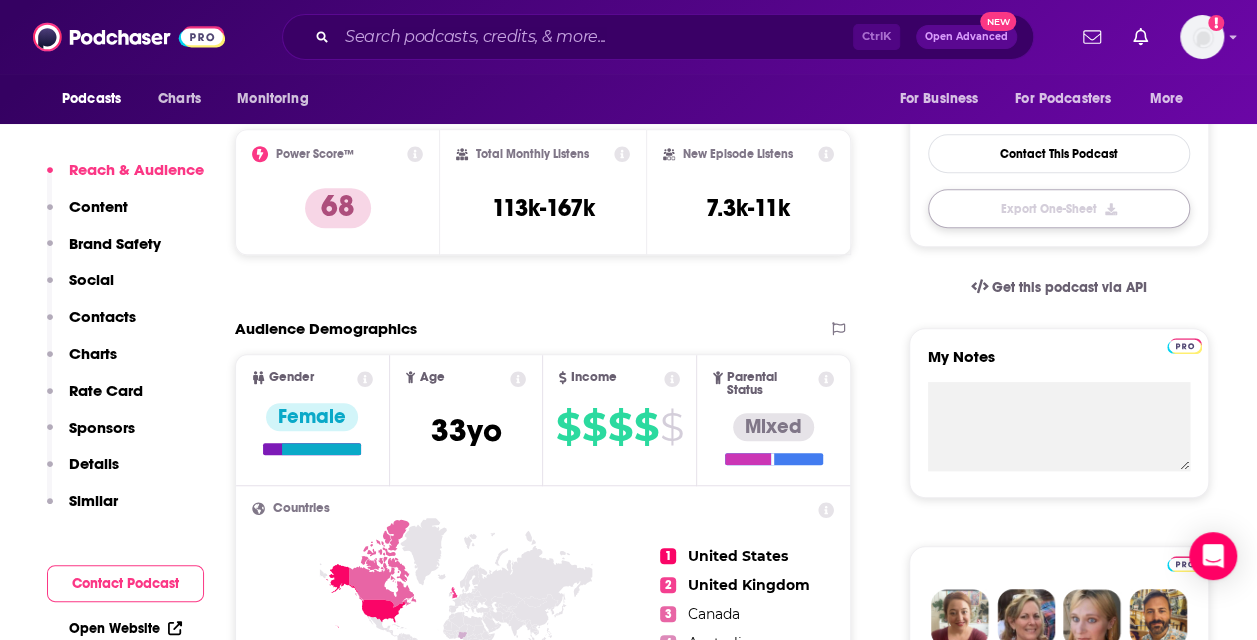 click on "Export One-Sheet" at bounding box center [1059, 208] 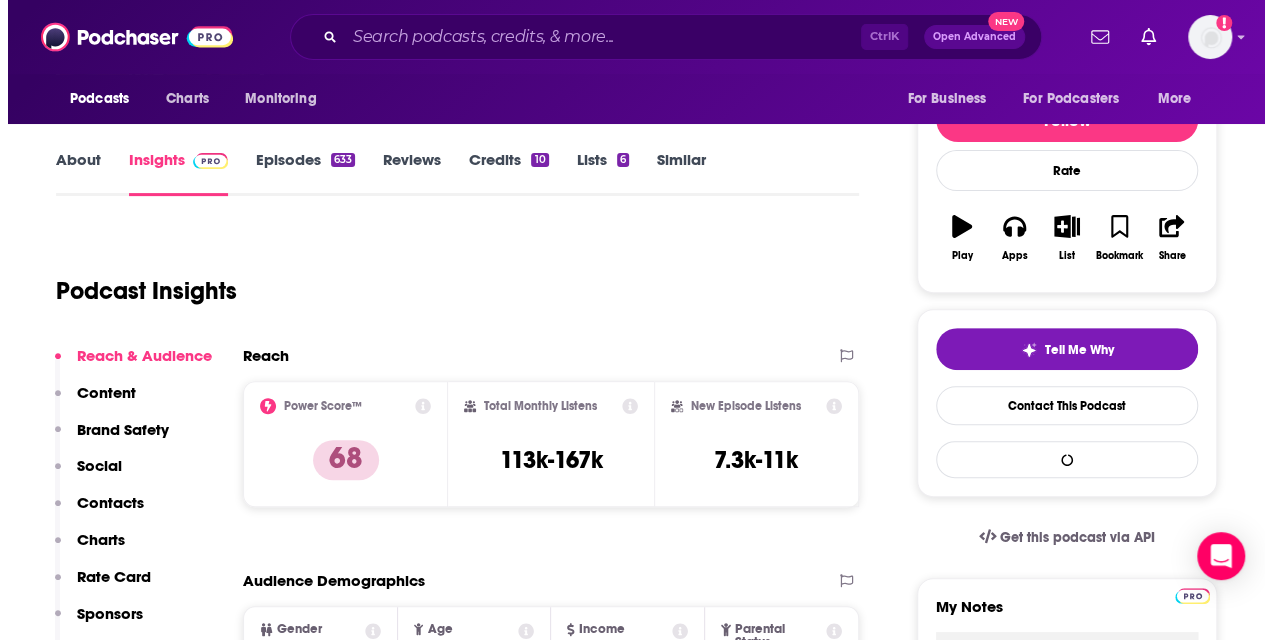 scroll, scrollTop: 0, scrollLeft: 0, axis: both 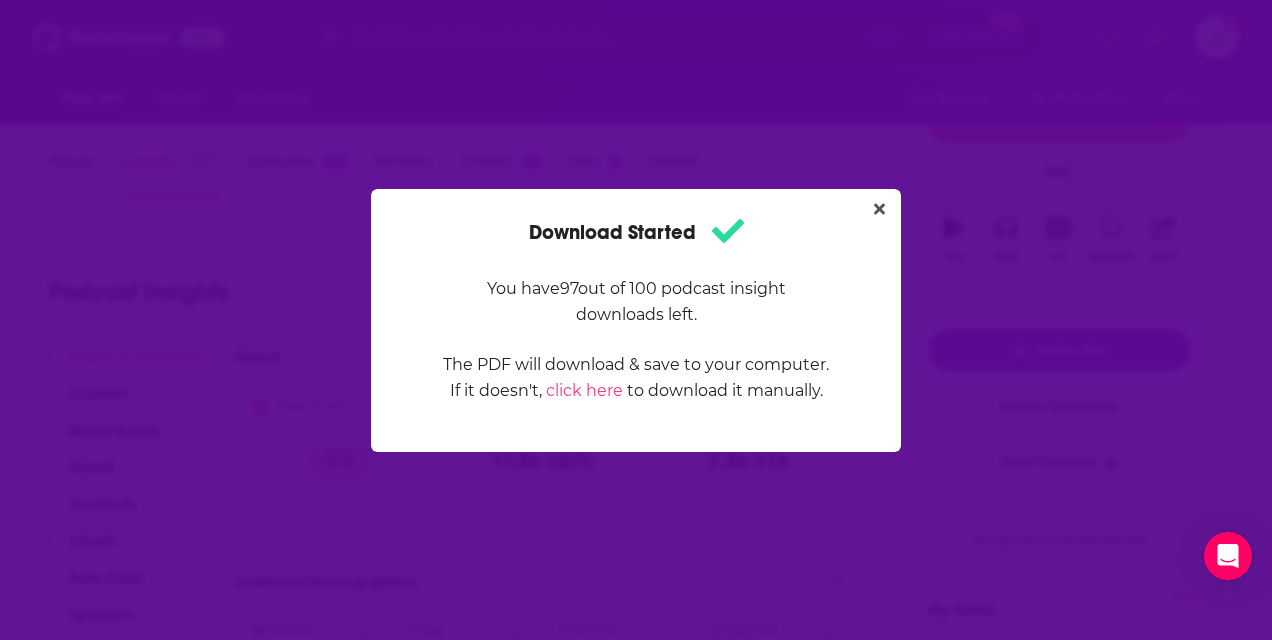 click on "Download Started You have  97  out of 100 podcast insight downloads left. The PDF will download & save to your computer. If it doesn't,   click here   to download it manually." at bounding box center [636, 320] 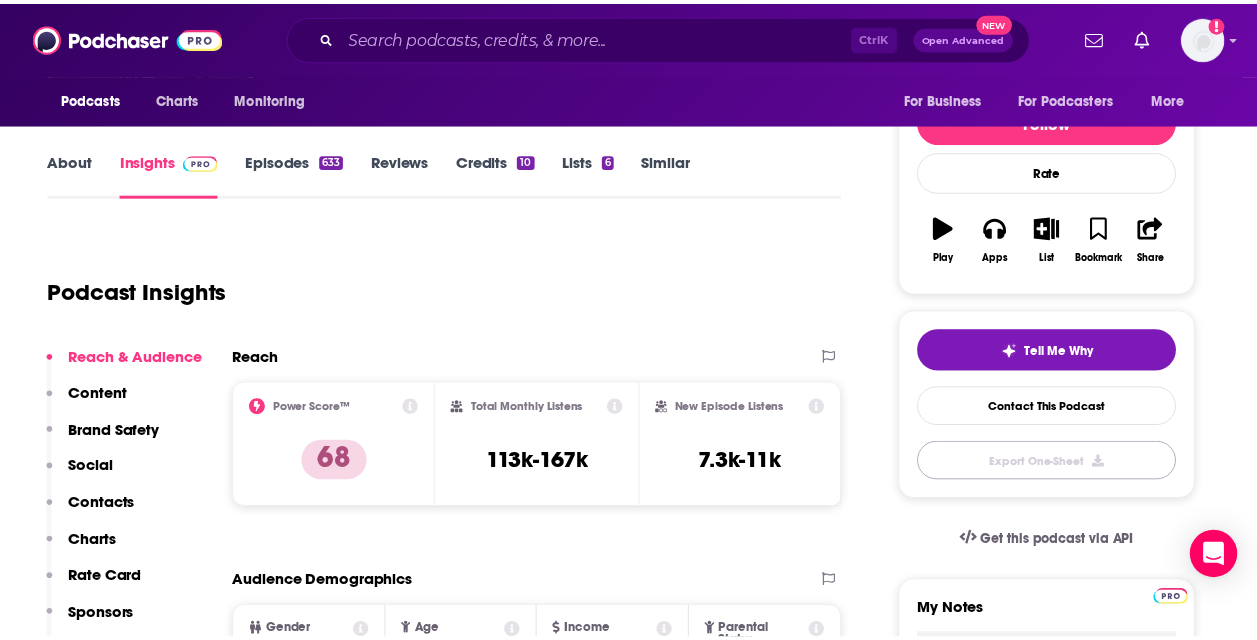 scroll, scrollTop: 230, scrollLeft: 0, axis: vertical 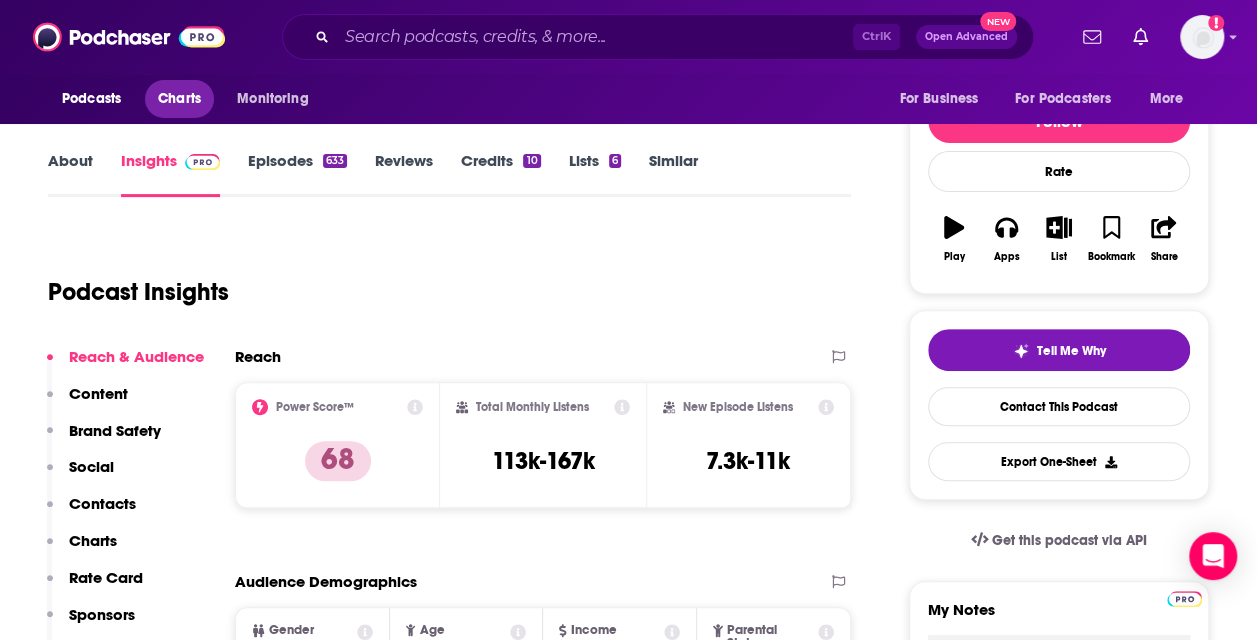 click on "Charts" at bounding box center (179, 99) 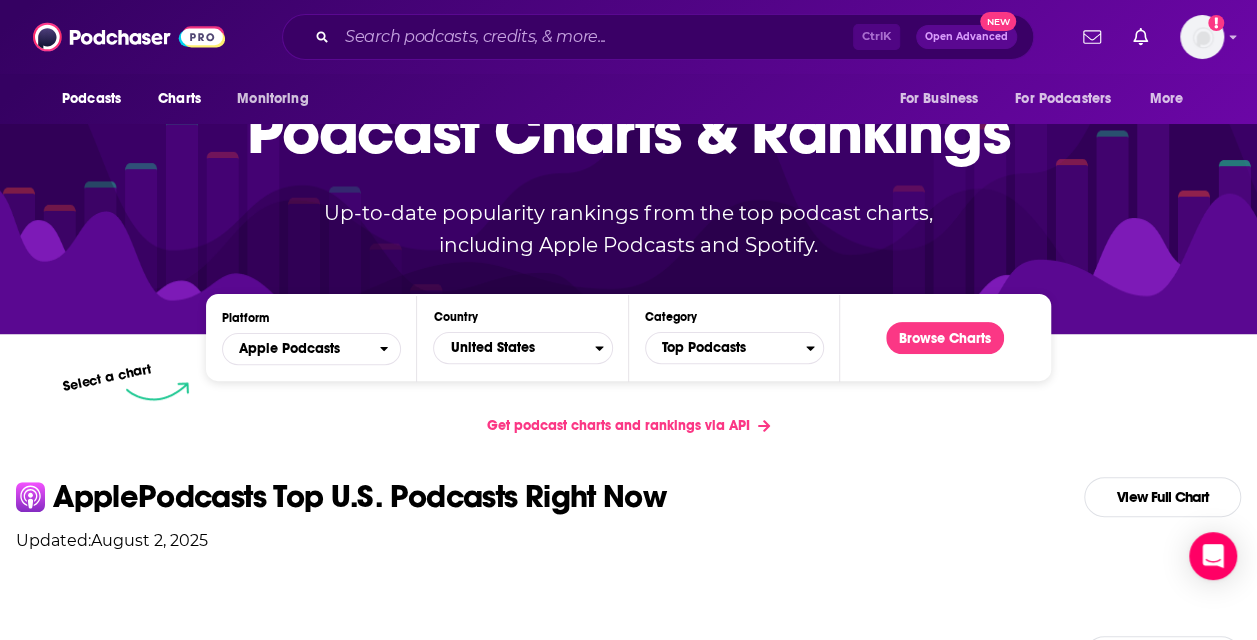 scroll, scrollTop: 128, scrollLeft: 0, axis: vertical 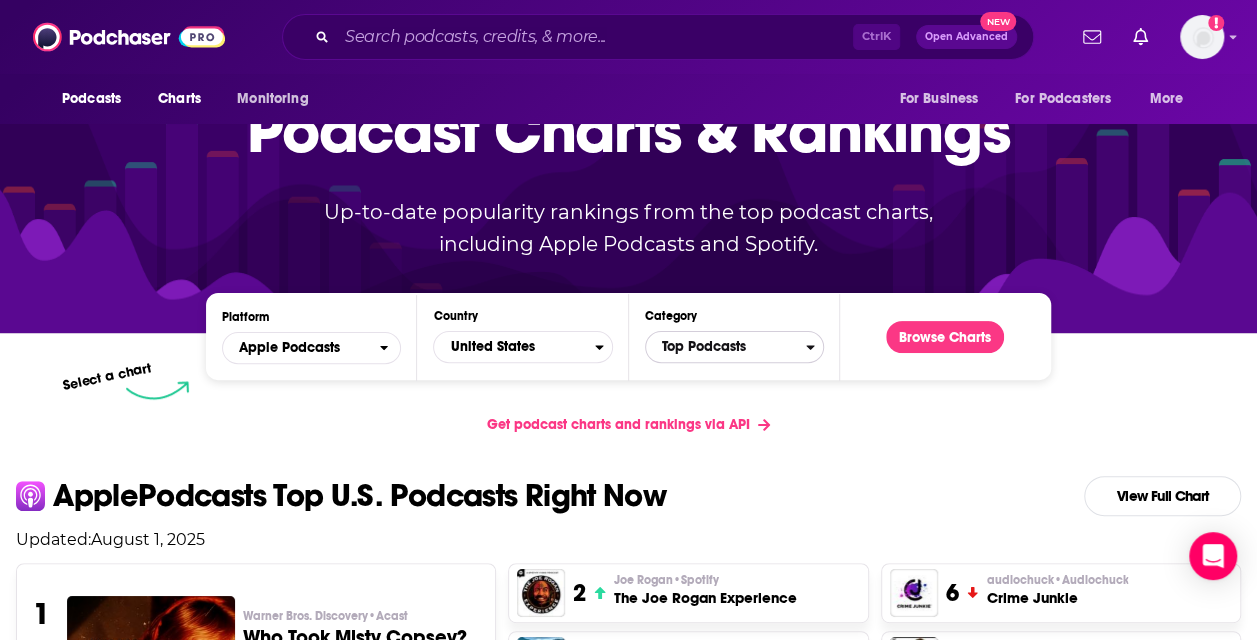 click on "Top Podcasts" at bounding box center (726, 347) 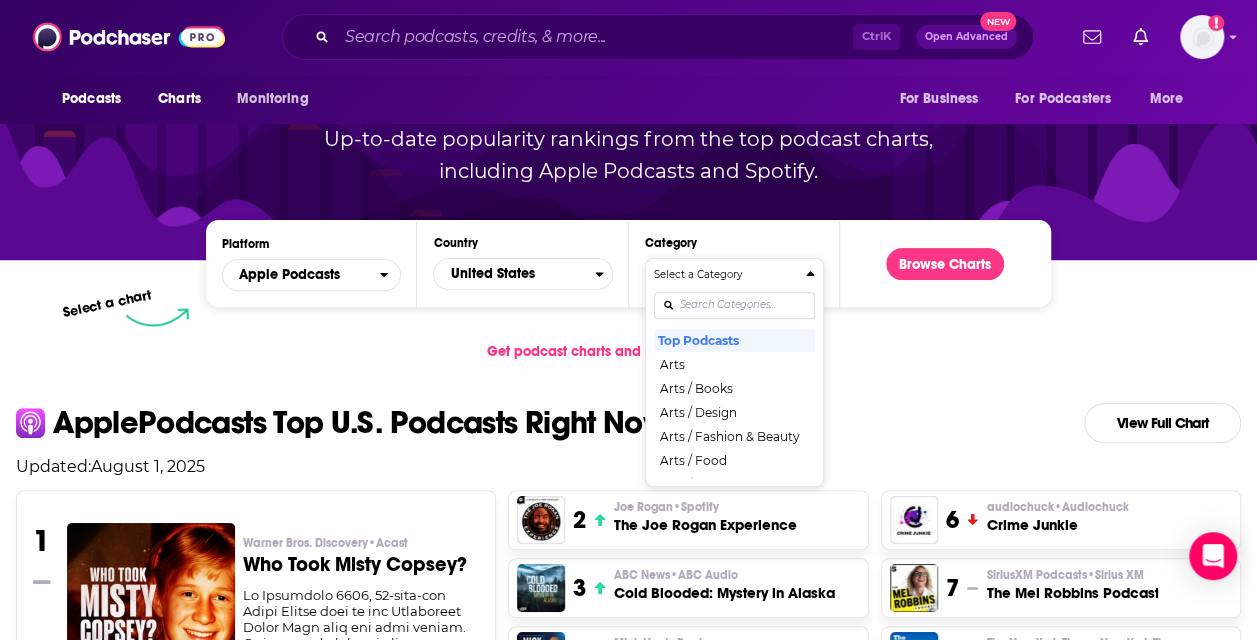 scroll, scrollTop: 217, scrollLeft: 0, axis: vertical 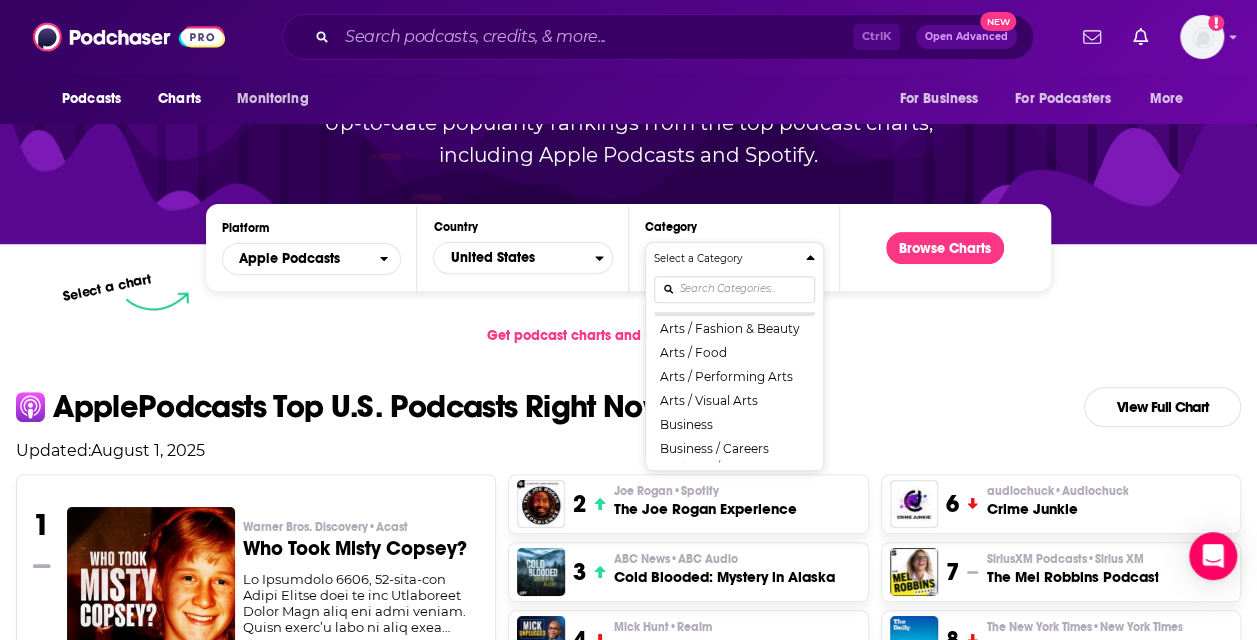 type 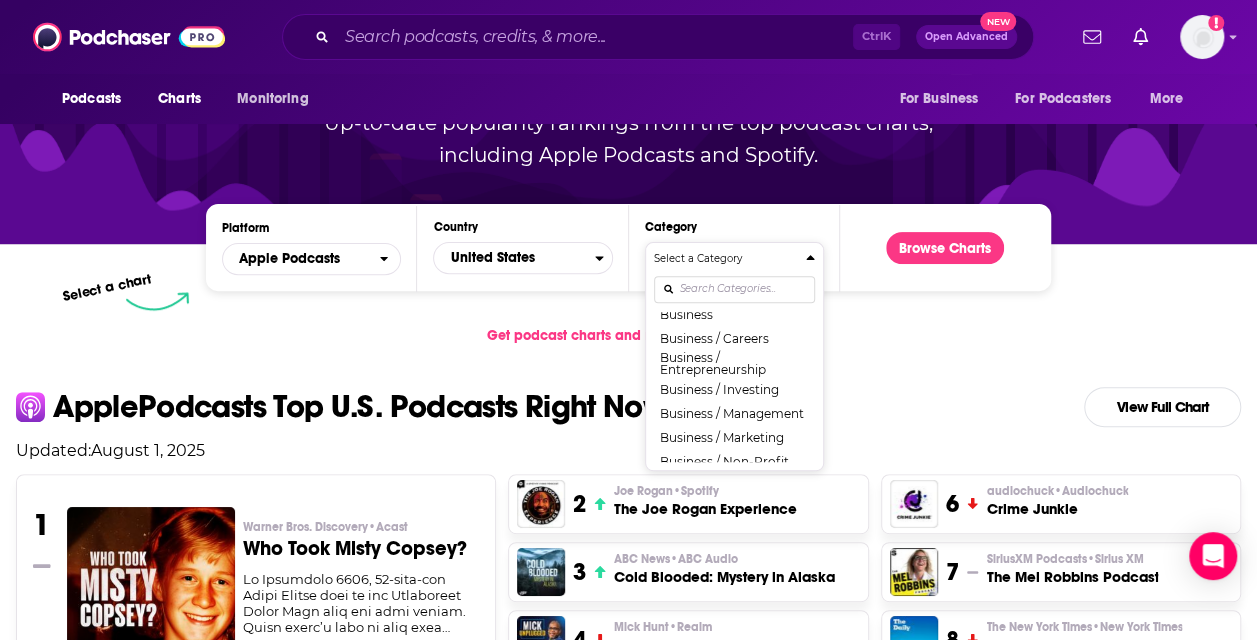 scroll, scrollTop: 203, scrollLeft: 0, axis: vertical 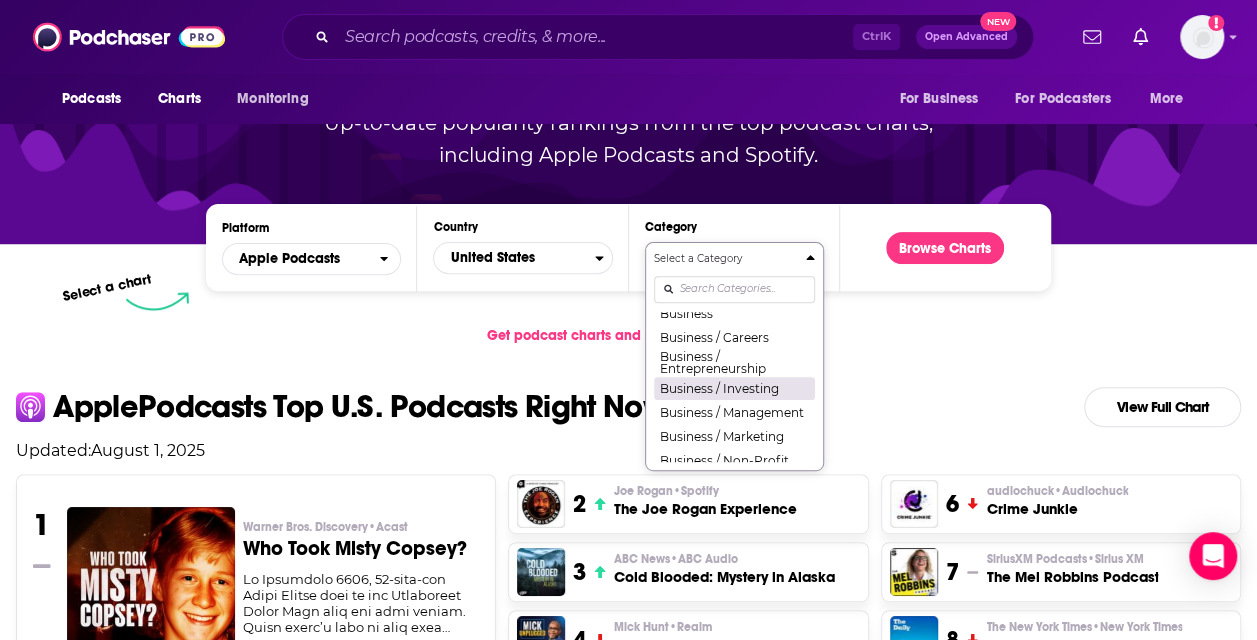 click on "Business / Investing" at bounding box center (734, 388) 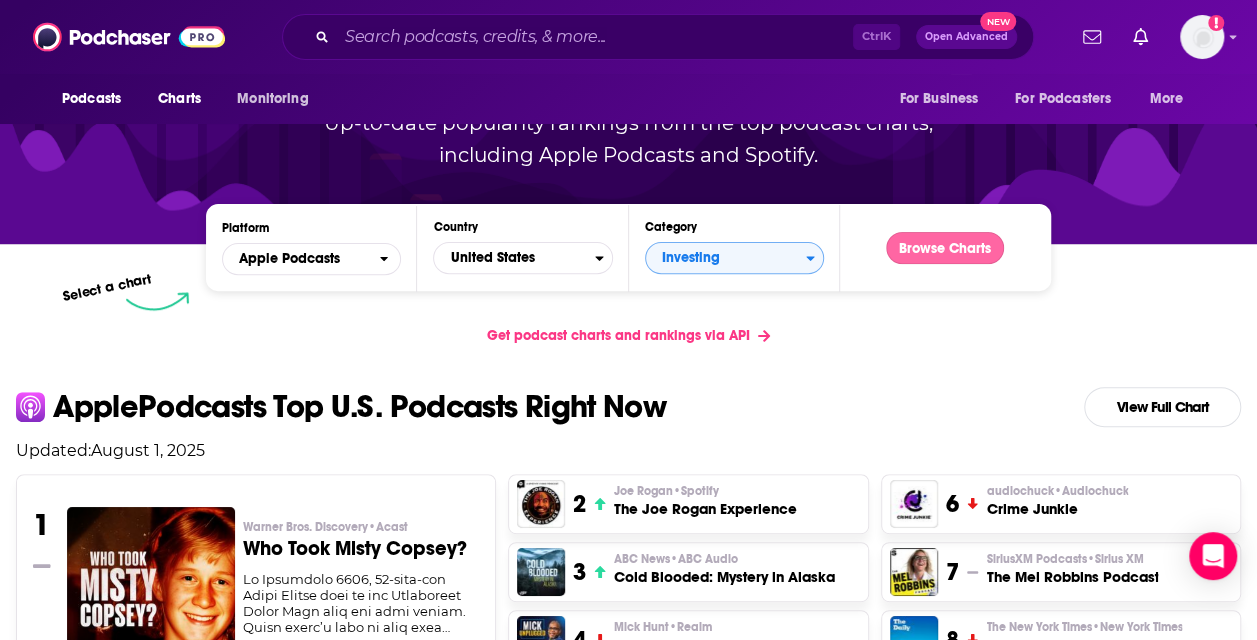click on "Browse Charts" at bounding box center (945, 248) 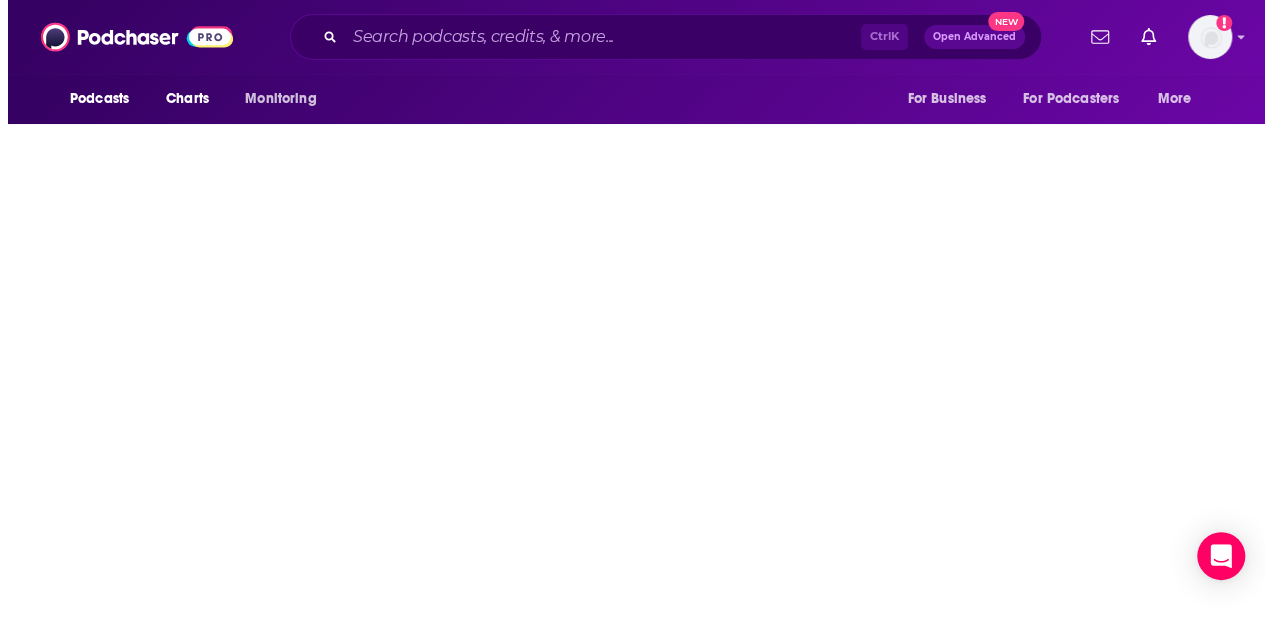 scroll, scrollTop: 0, scrollLeft: 0, axis: both 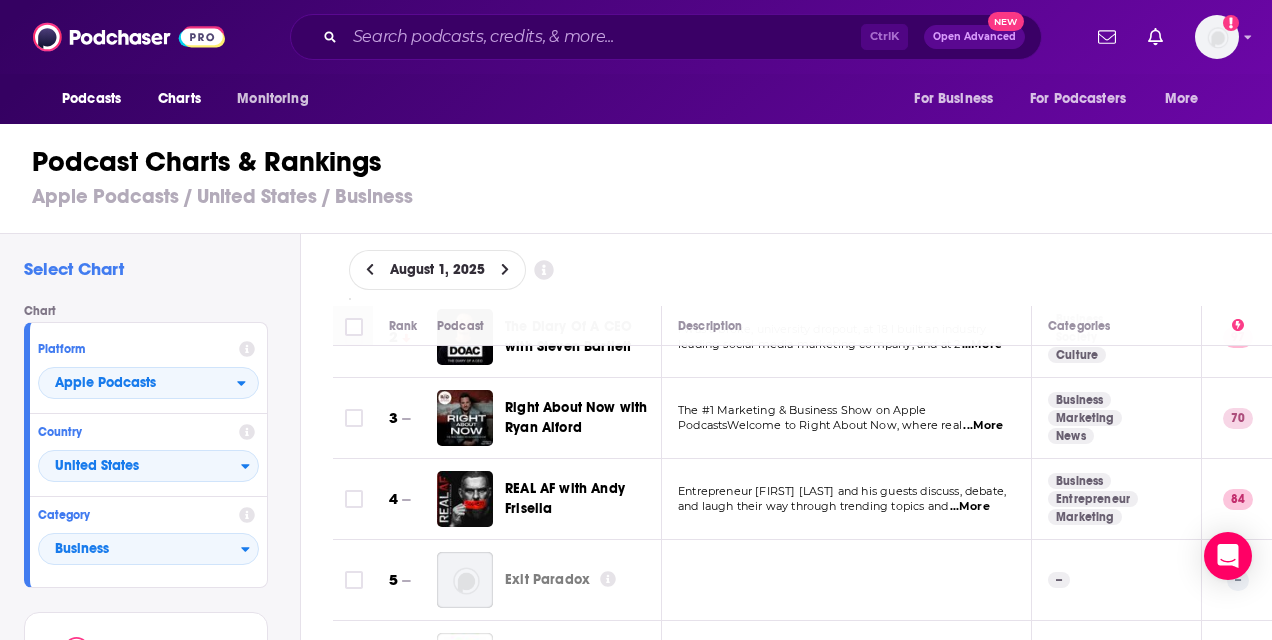 click on "Podcast Charts & Rankings Apple Podcasts / United States / Business" at bounding box center [644, 177] 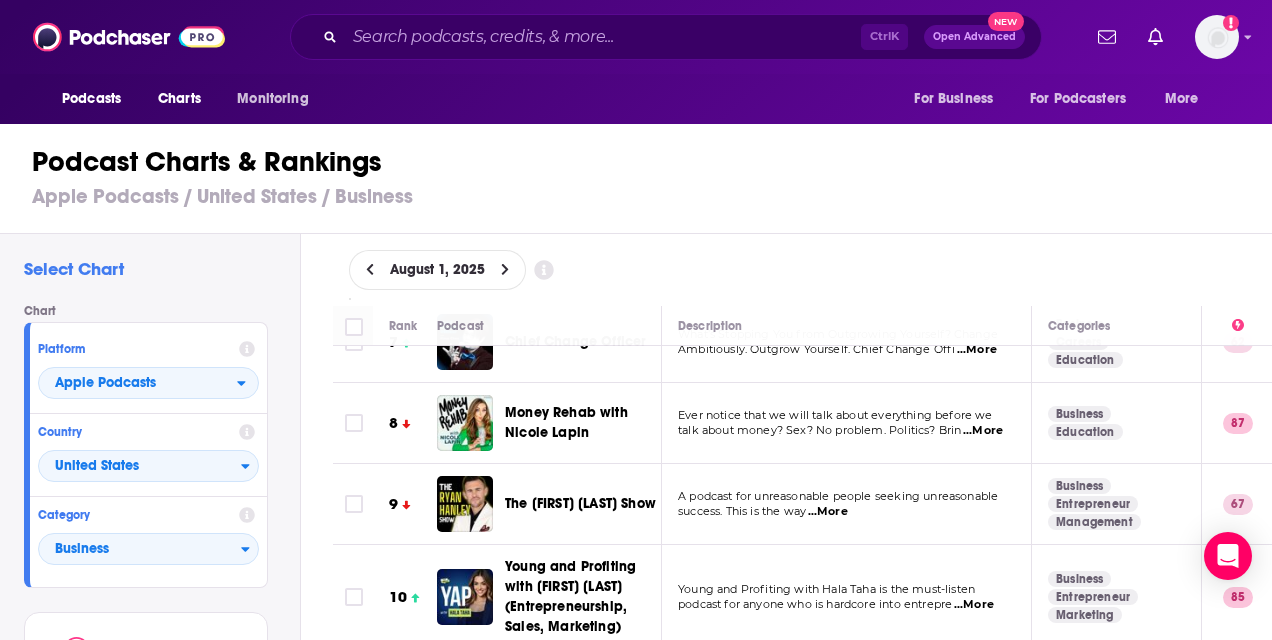 scroll, scrollTop: 535, scrollLeft: 0, axis: vertical 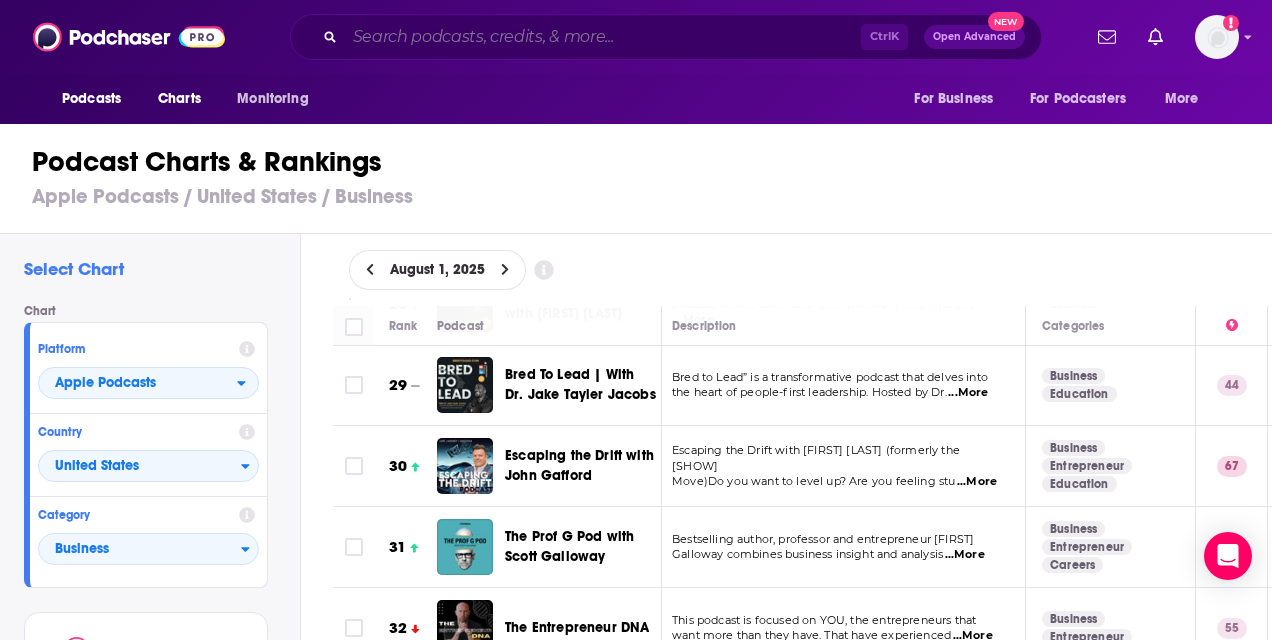 click at bounding box center [603, 37] 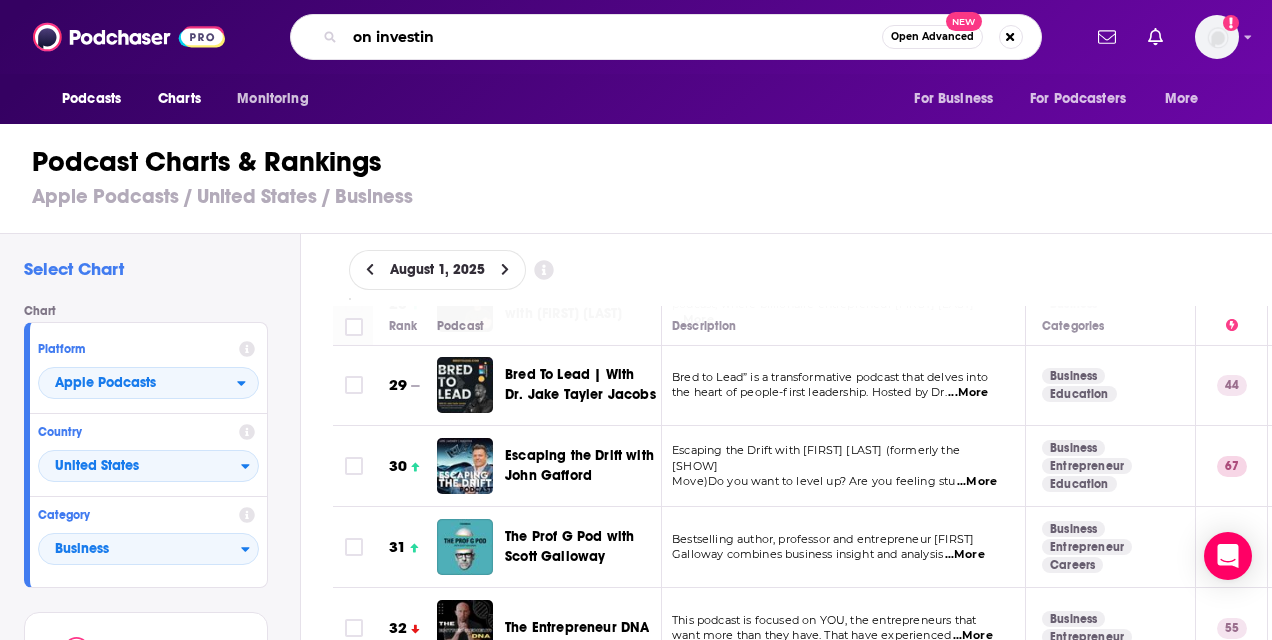 type on "on investing" 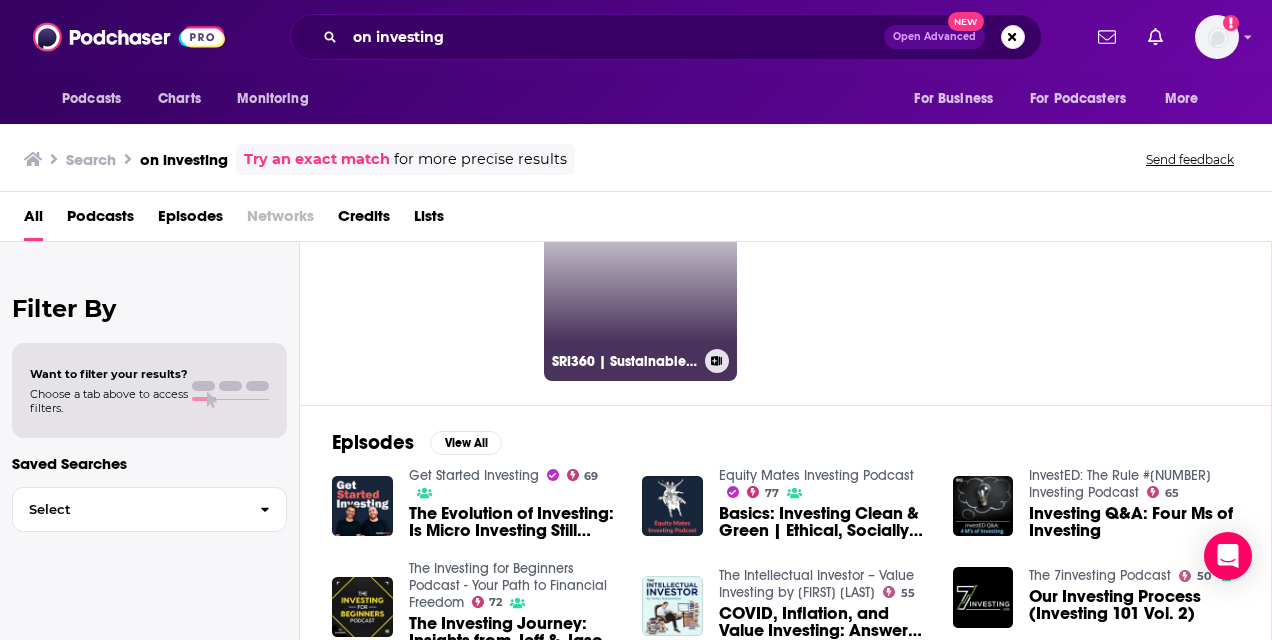scroll, scrollTop: 0, scrollLeft: 0, axis: both 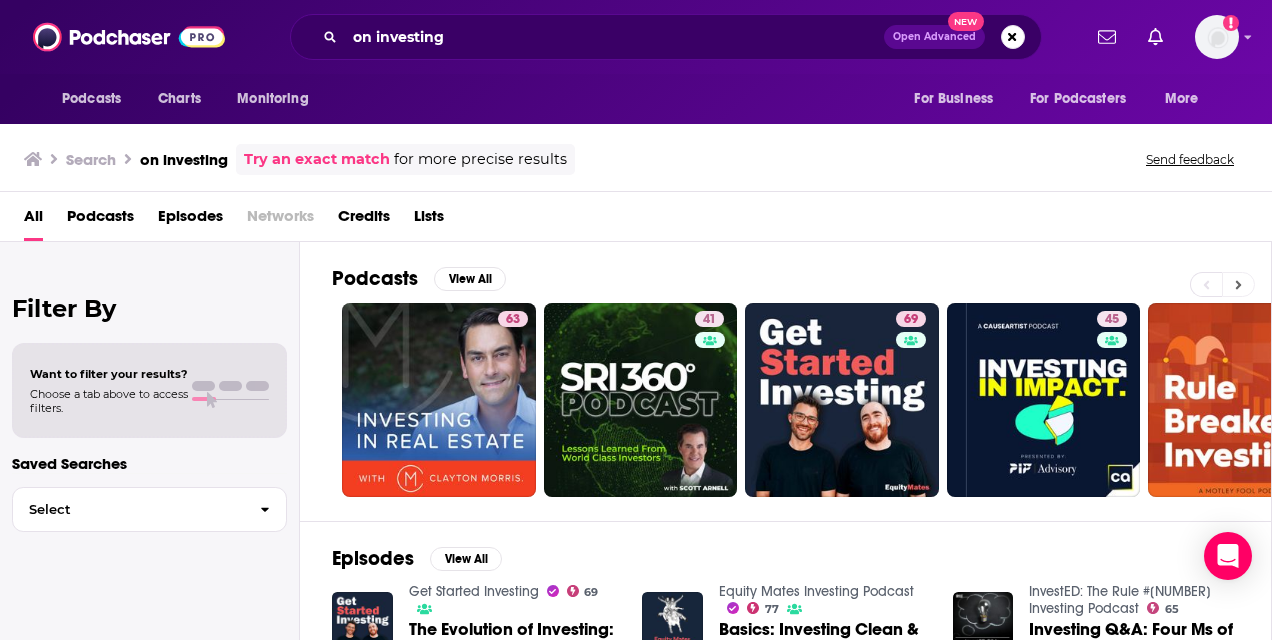 click at bounding box center (1238, 284) 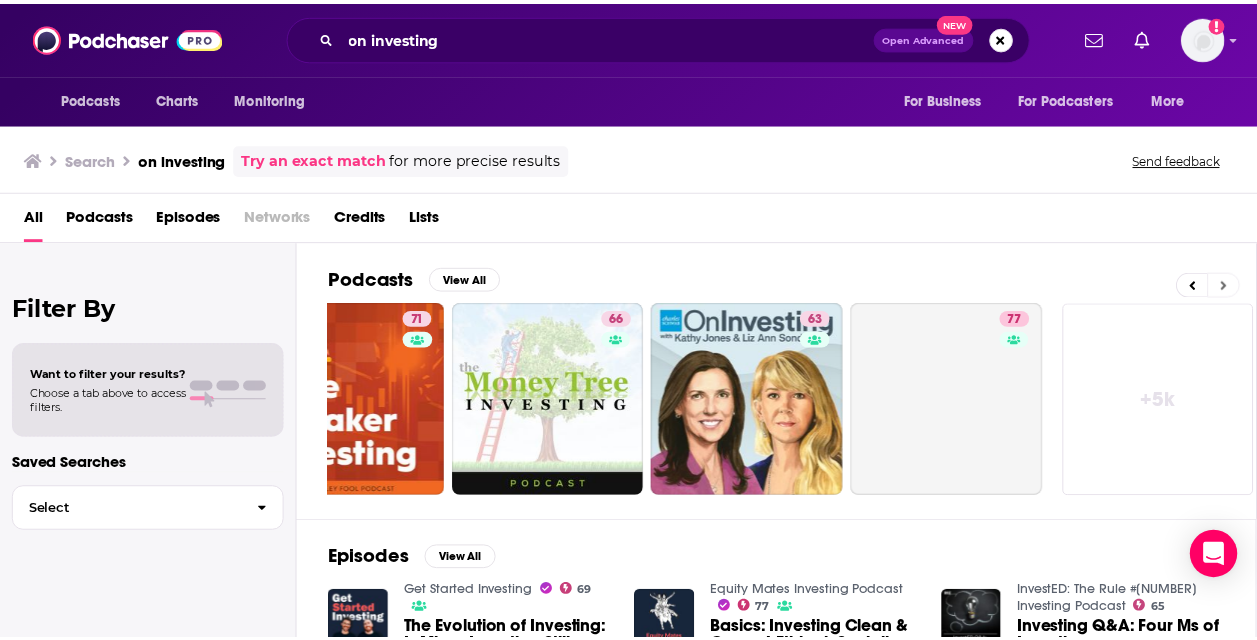 scroll, scrollTop: 0, scrollLeft: 896, axis: horizontal 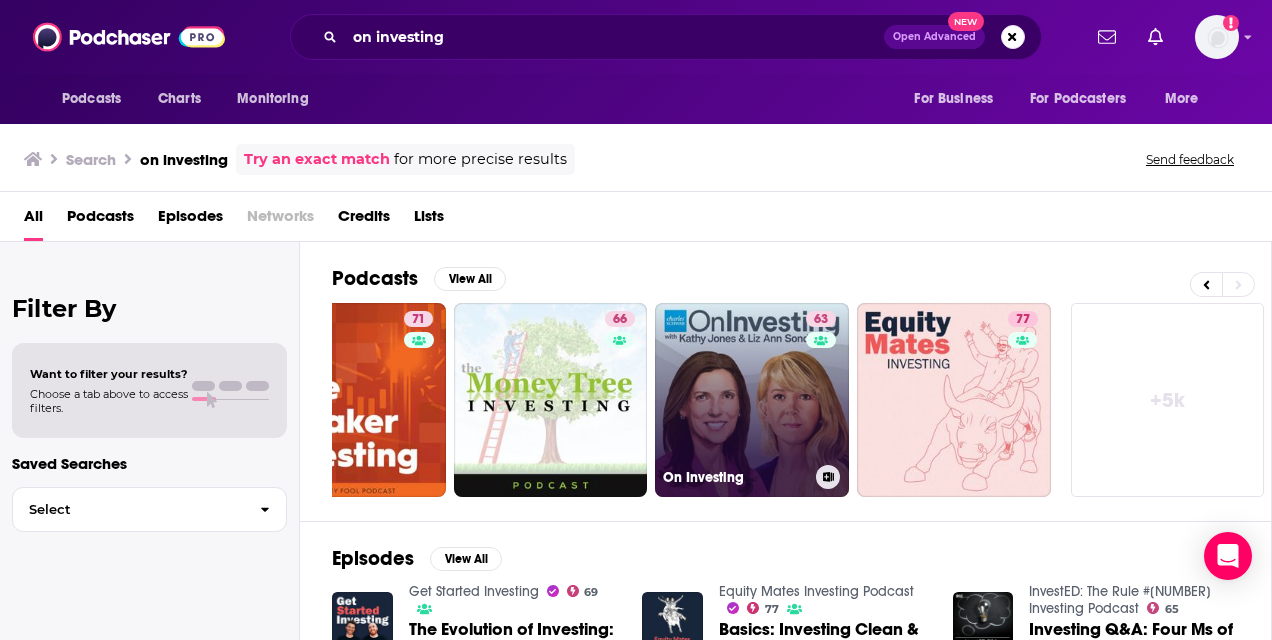 click on "63 On Investing" at bounding box center (752, 400) 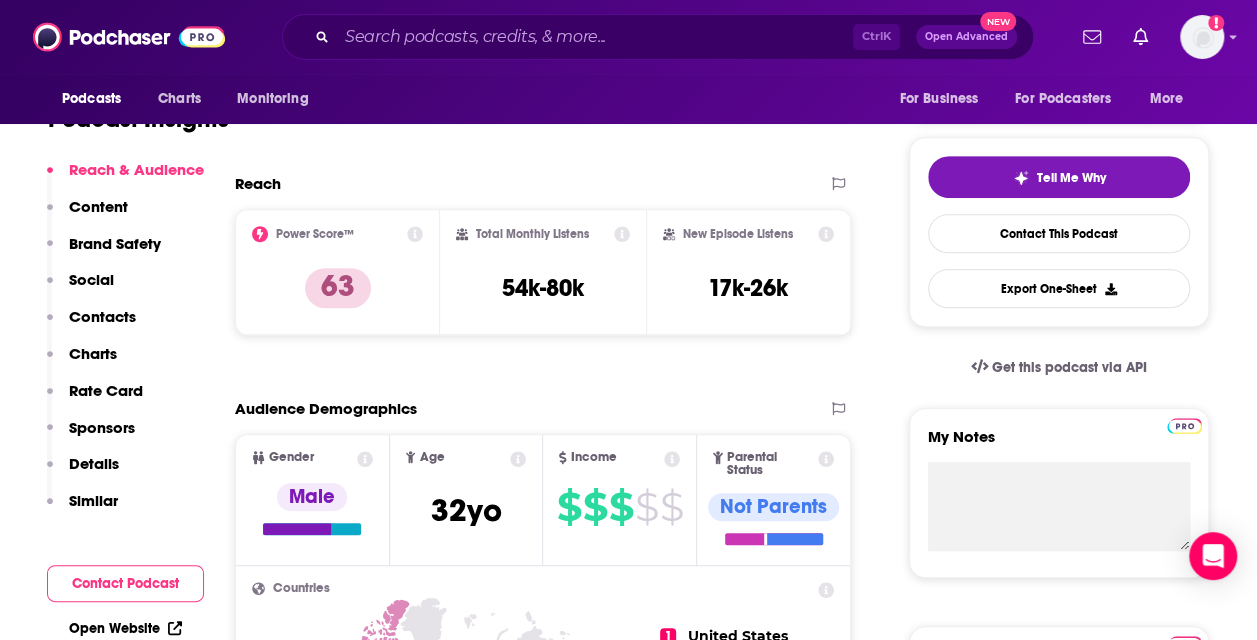 scroll, scrollTop: 404, scrollLeft: 0, axis: vertical 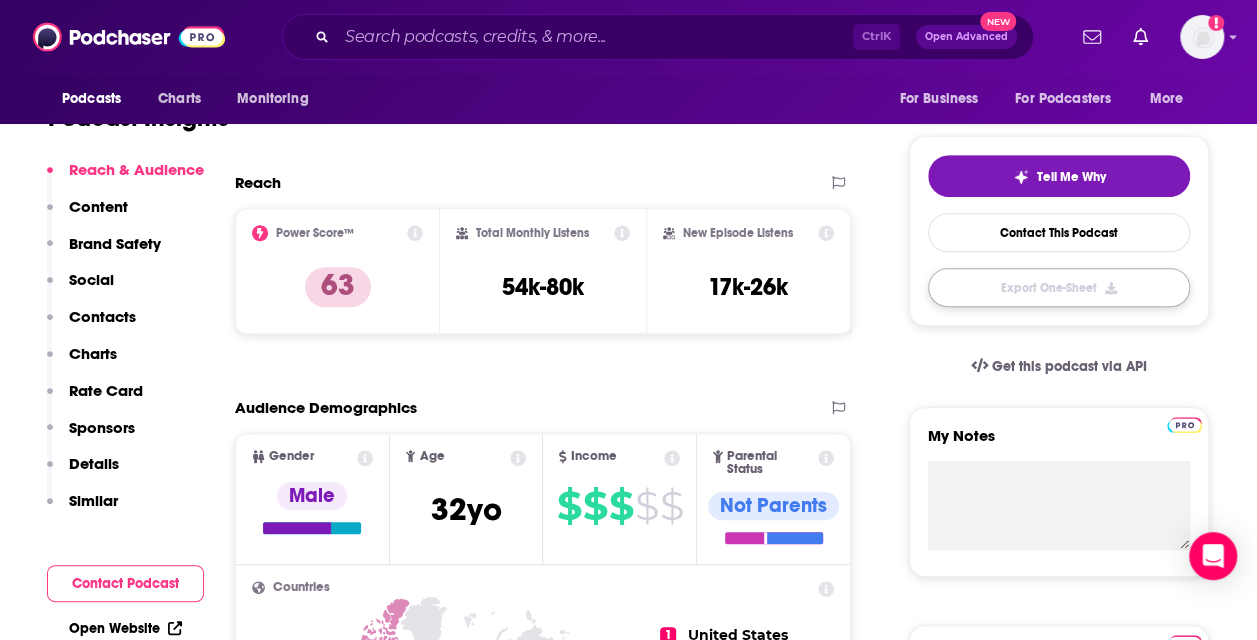 click on "Export One-Sheet" at bounding box center (1059, 287) 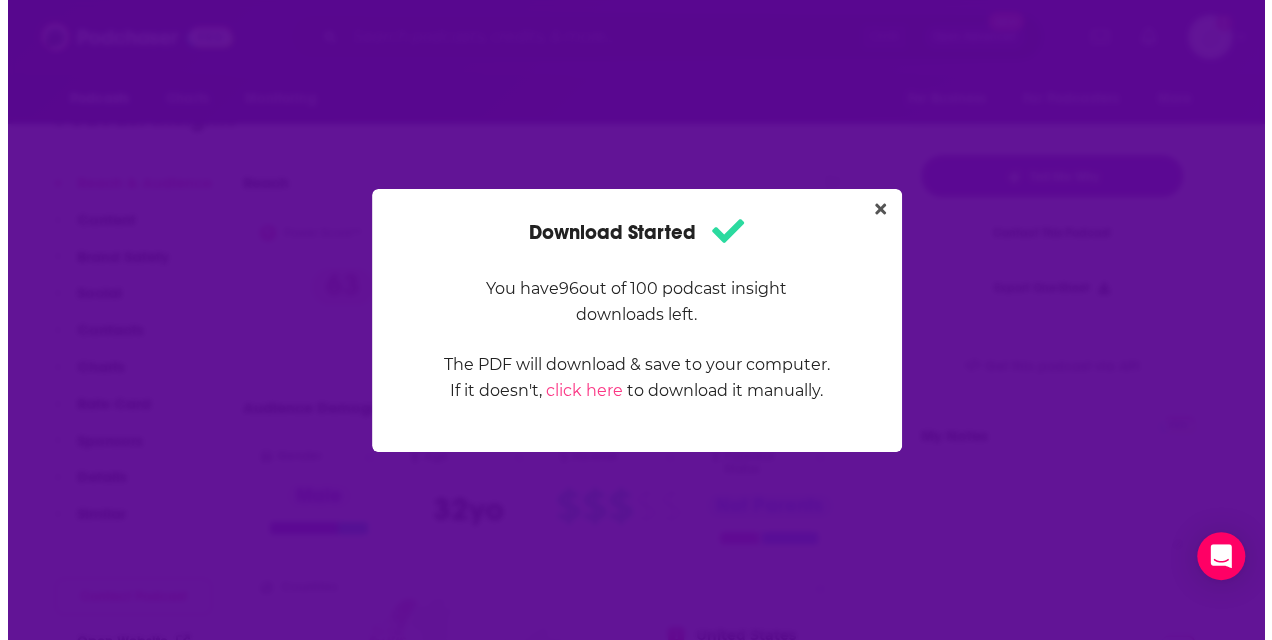 scroll, scrollTop: 0, scrollLeft: 0, axis: both 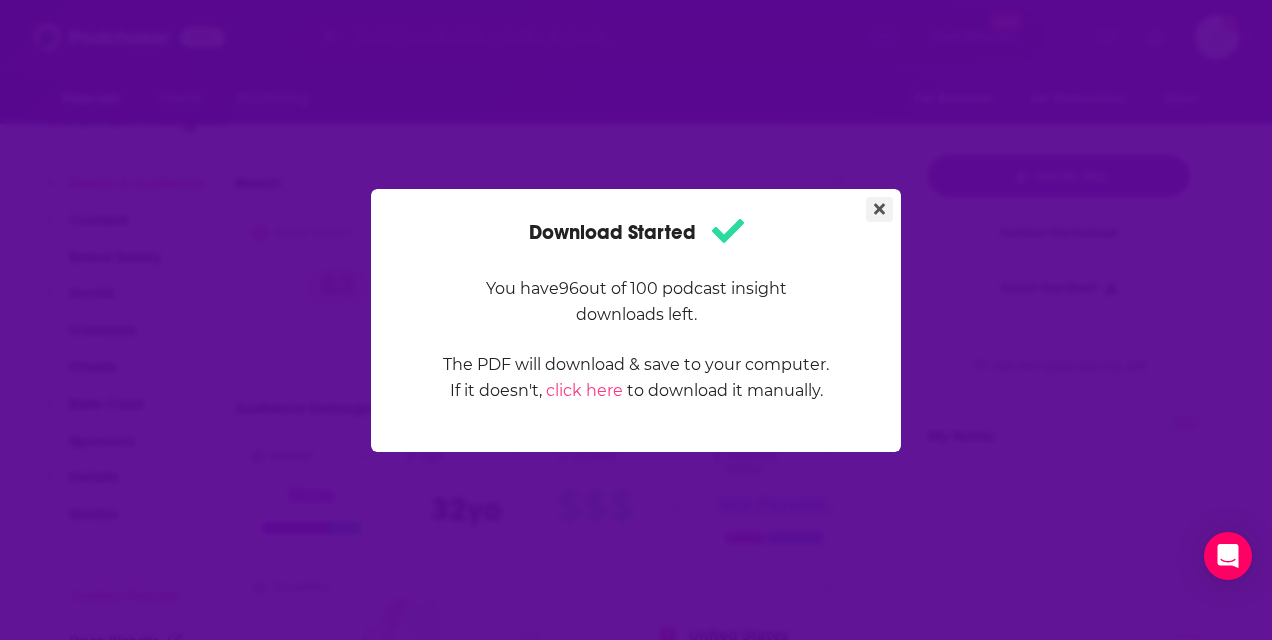 click 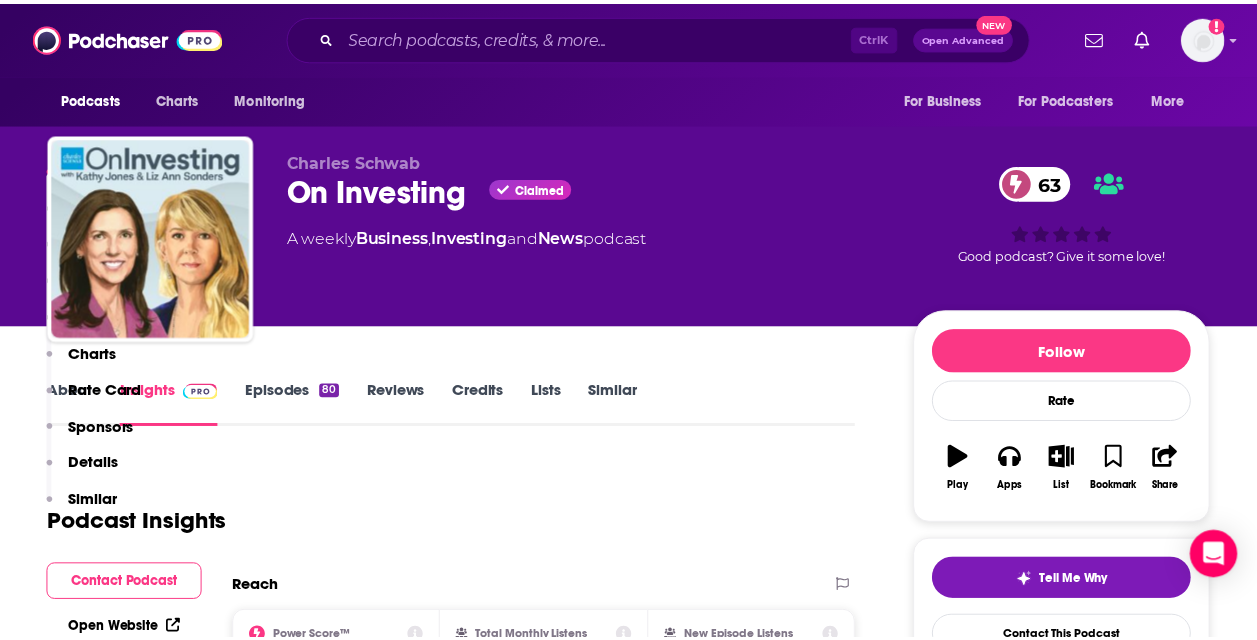 scroll, scrollTop: 404, scrollLeft: 0, axis: vertical 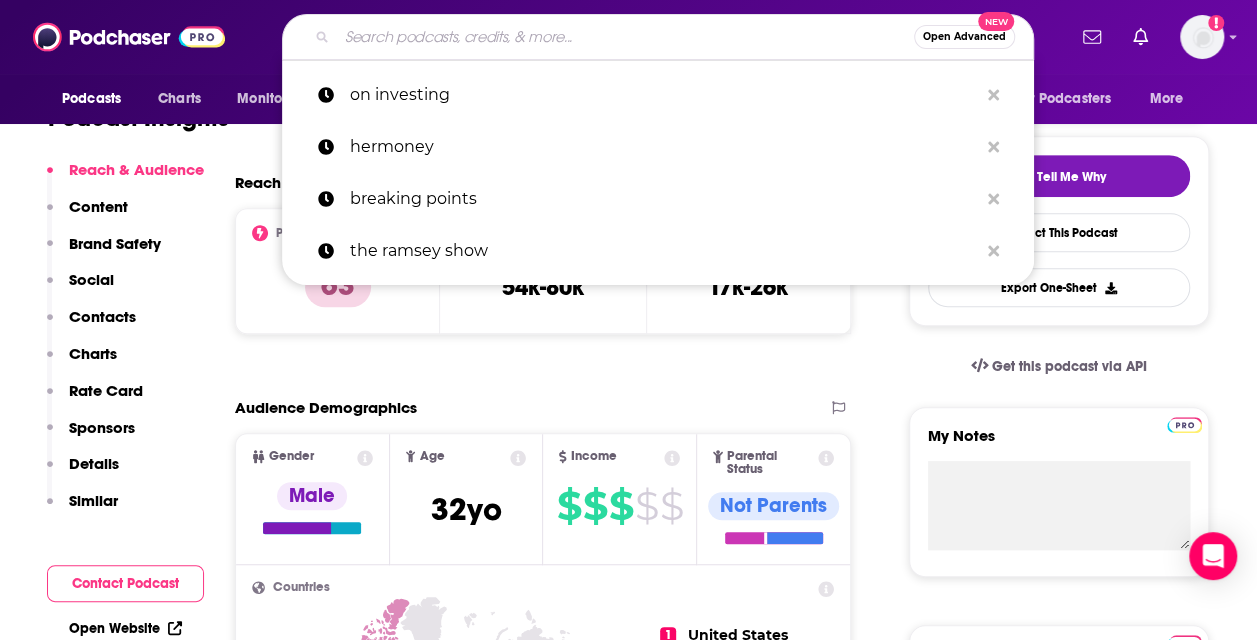 click at bounding box center [625, 37] 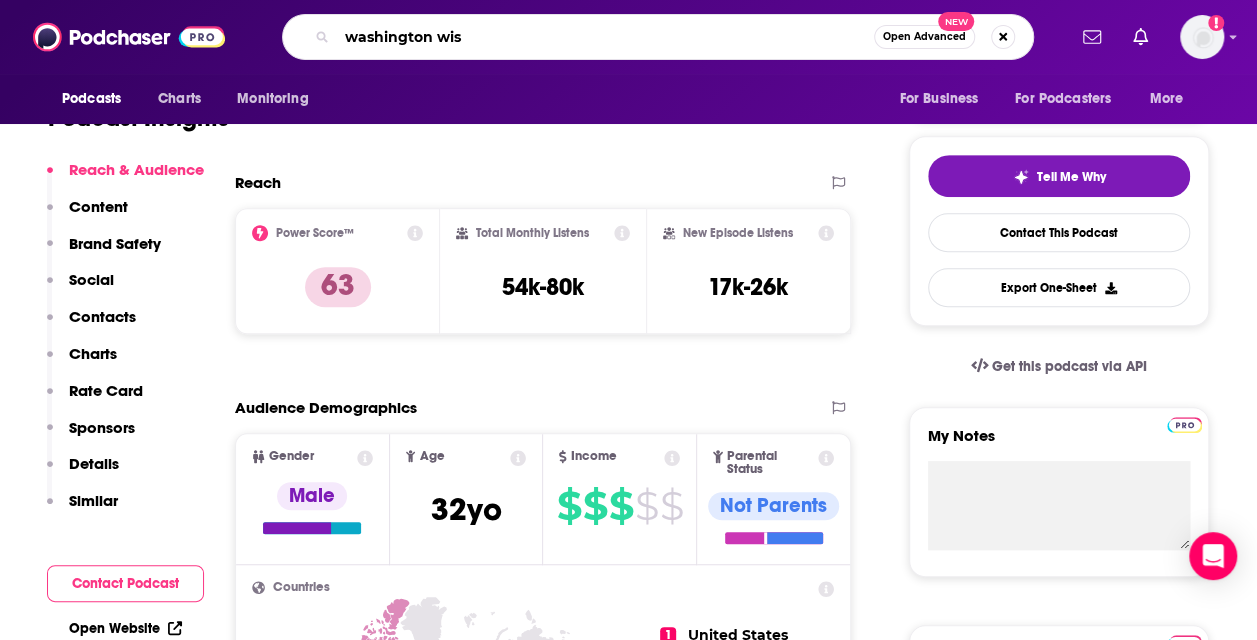 type on "washington wise" 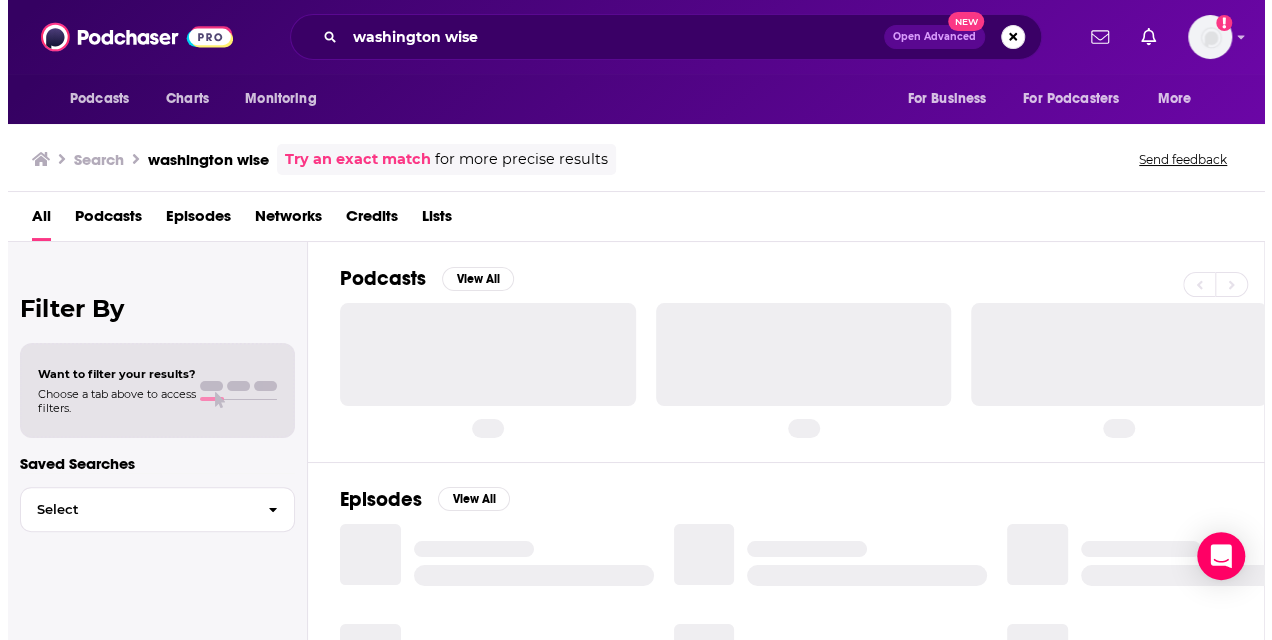 scroll, scrollTop: 0, scrollLeft: 0, axis: both 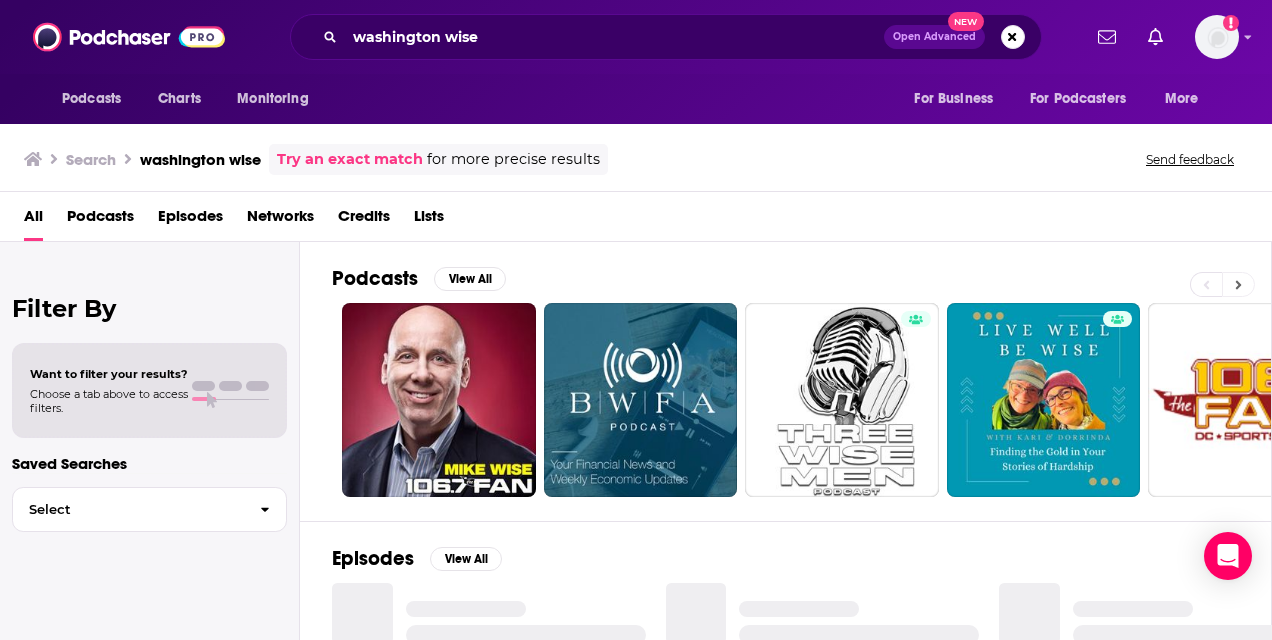 click at bounding box center [1238, 284] 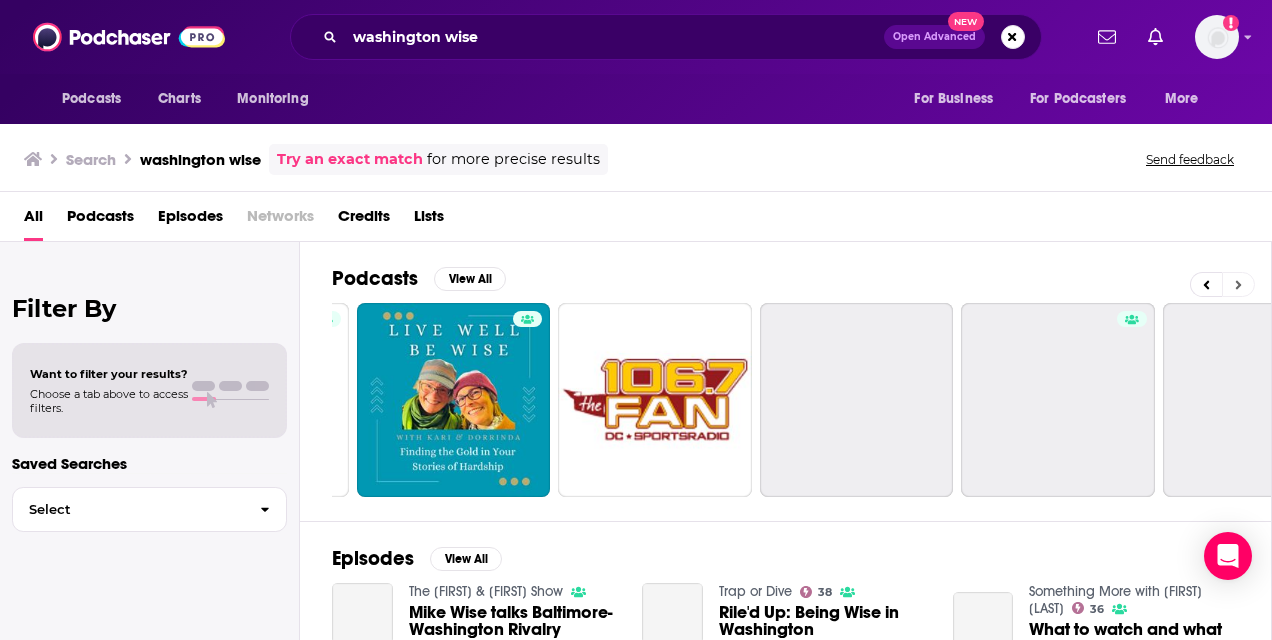 scroll, scrollTop: 0, scrollLeft: 675, axis: horizontal 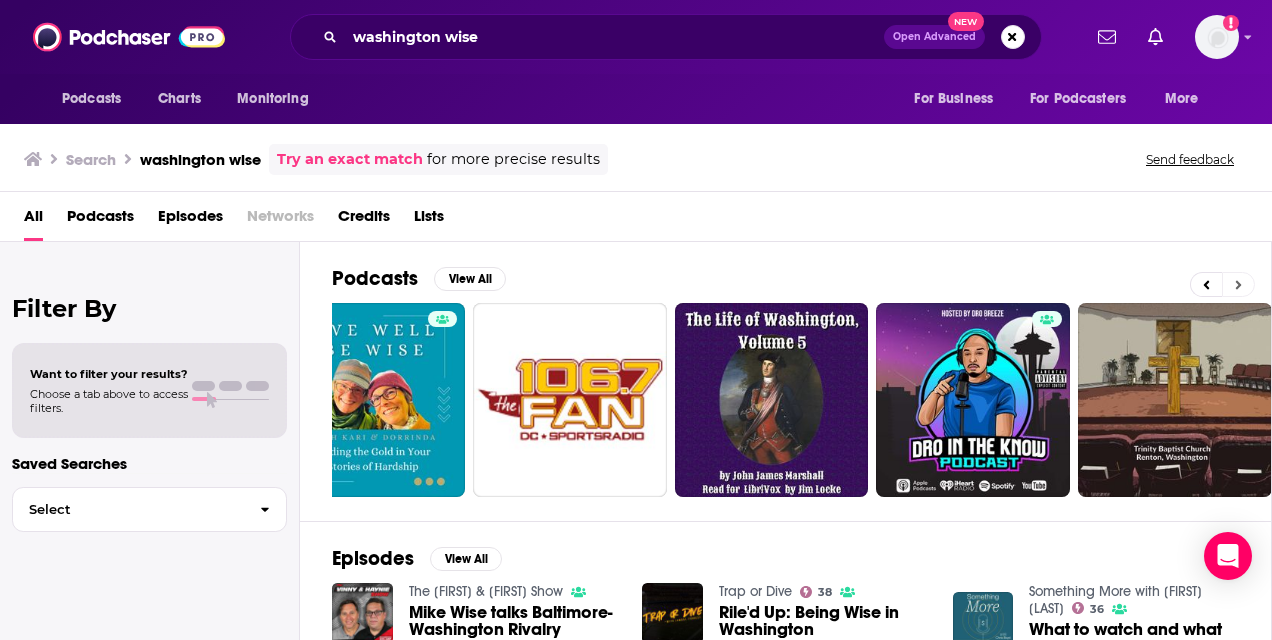 click 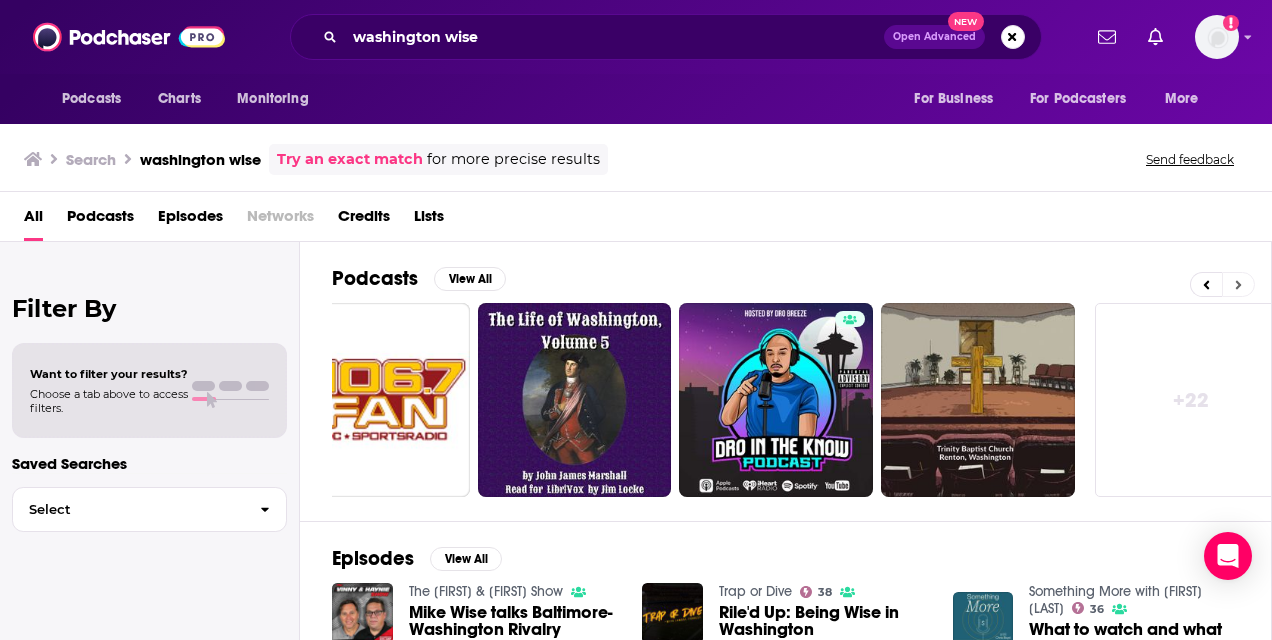 scroll, scrollTop: 0, scrollLeft: 896, axis: horizontal 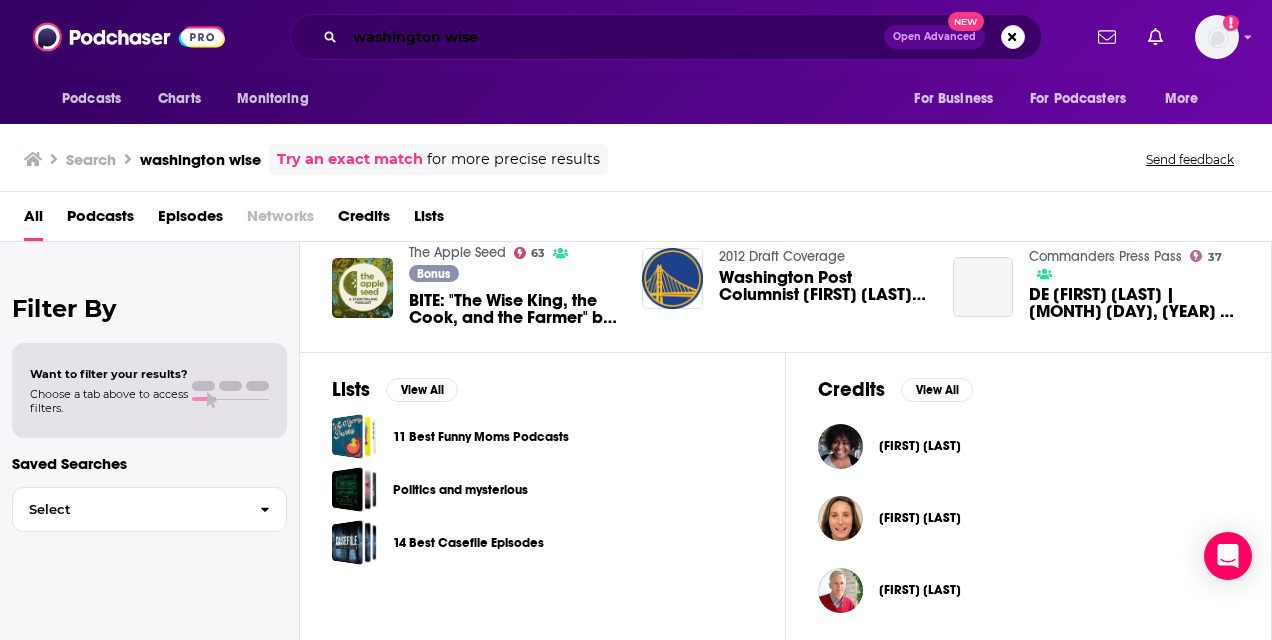 click on "washington wise" at bounding box center (614, 37) 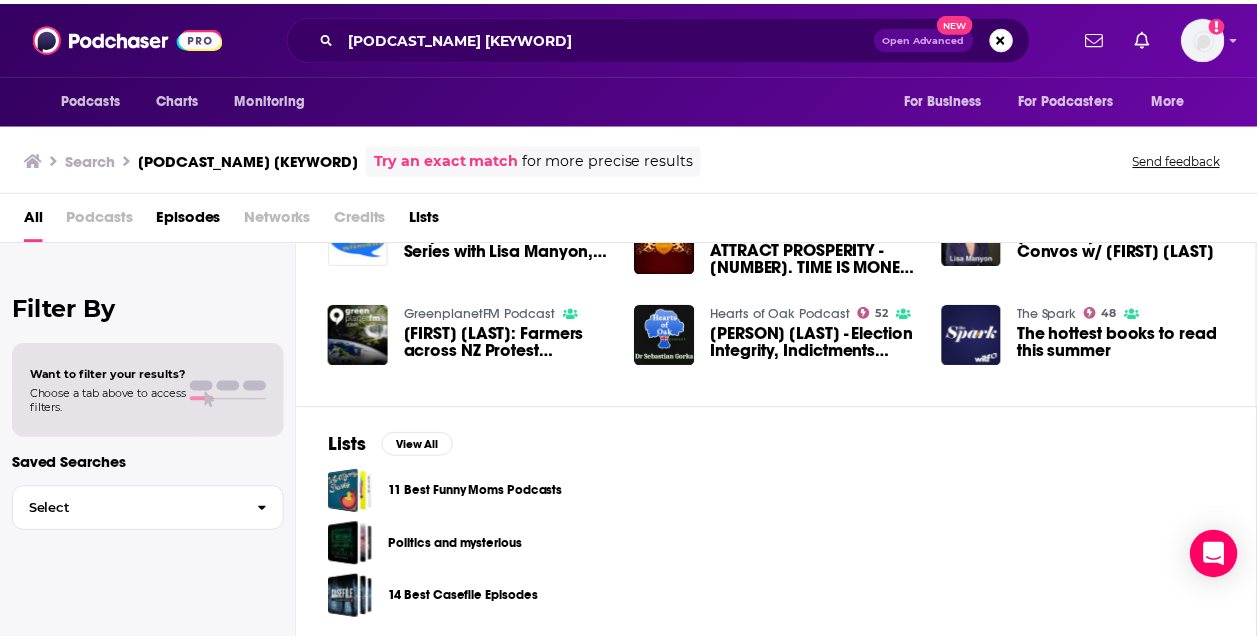 scroll, scrollTop: 0, scrollLeft: 0, axis: both 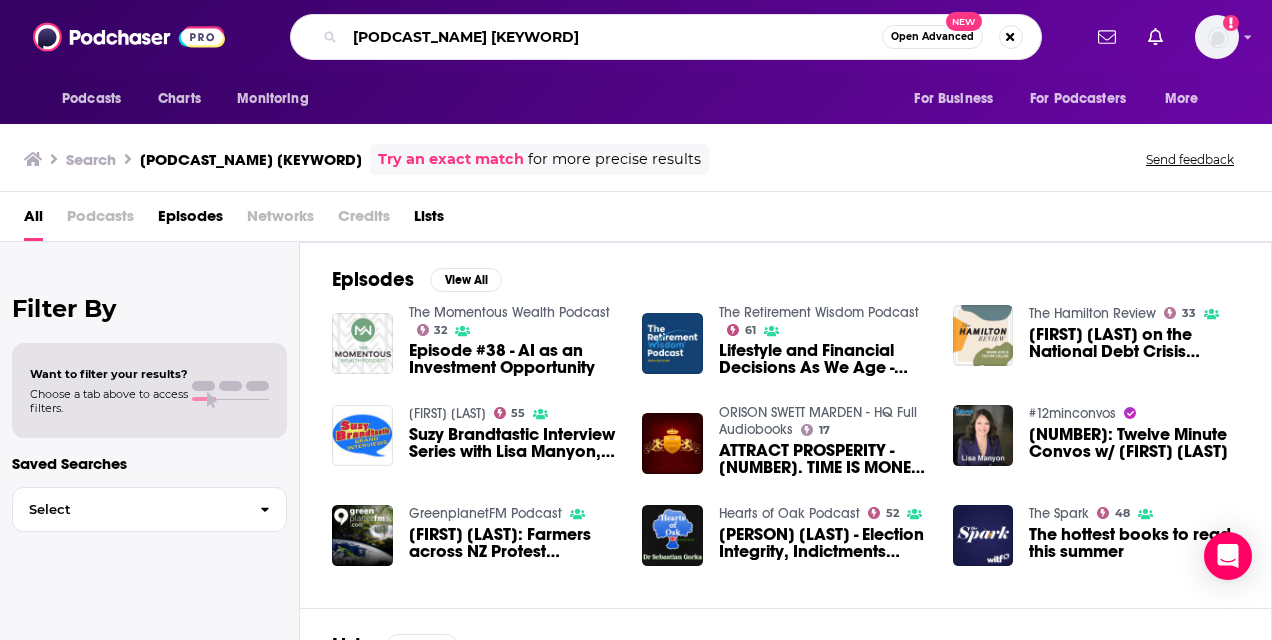 drag, startPoint x: 580, startPoint y: 47, endPoint x: 500, endPoint y: 48, distance: 80.00625 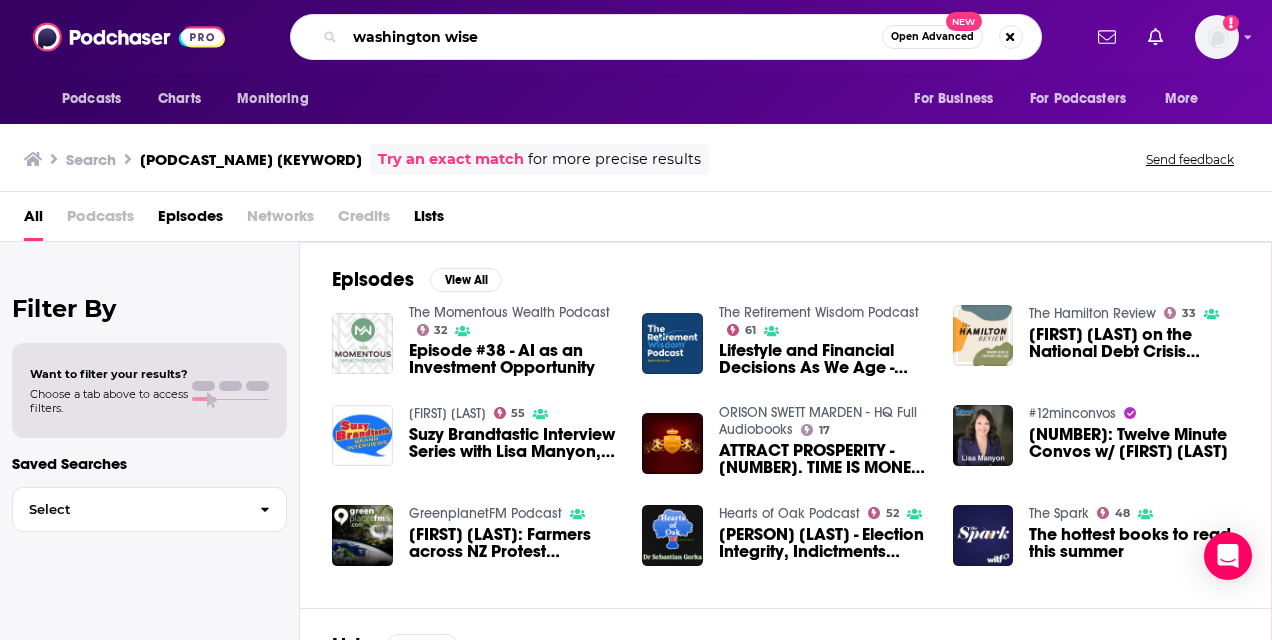 click on "washington wise" at bounding box center [613, 37] 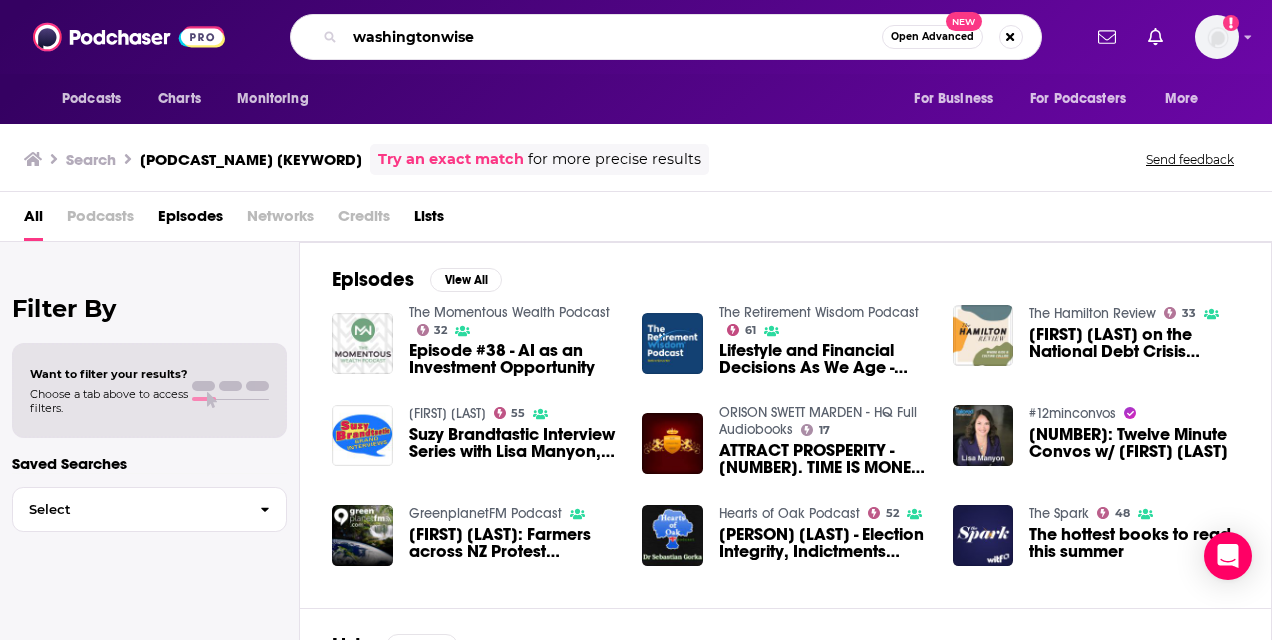 type on "washingtonwise" 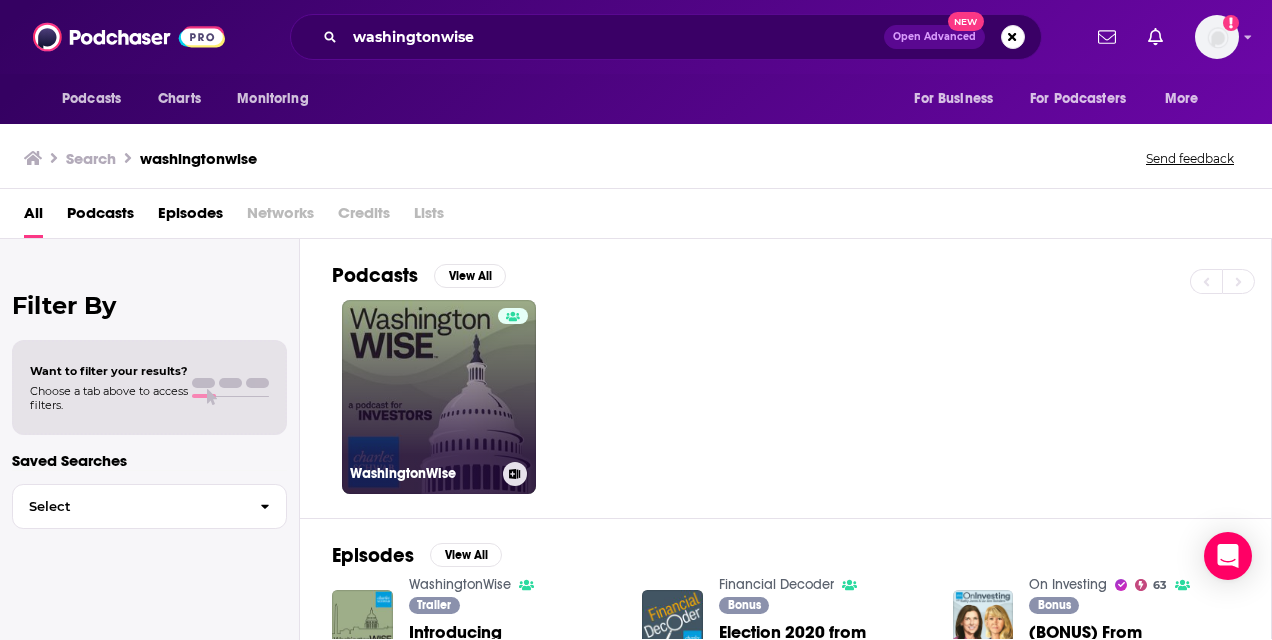 click at bounding box center (513, 385) 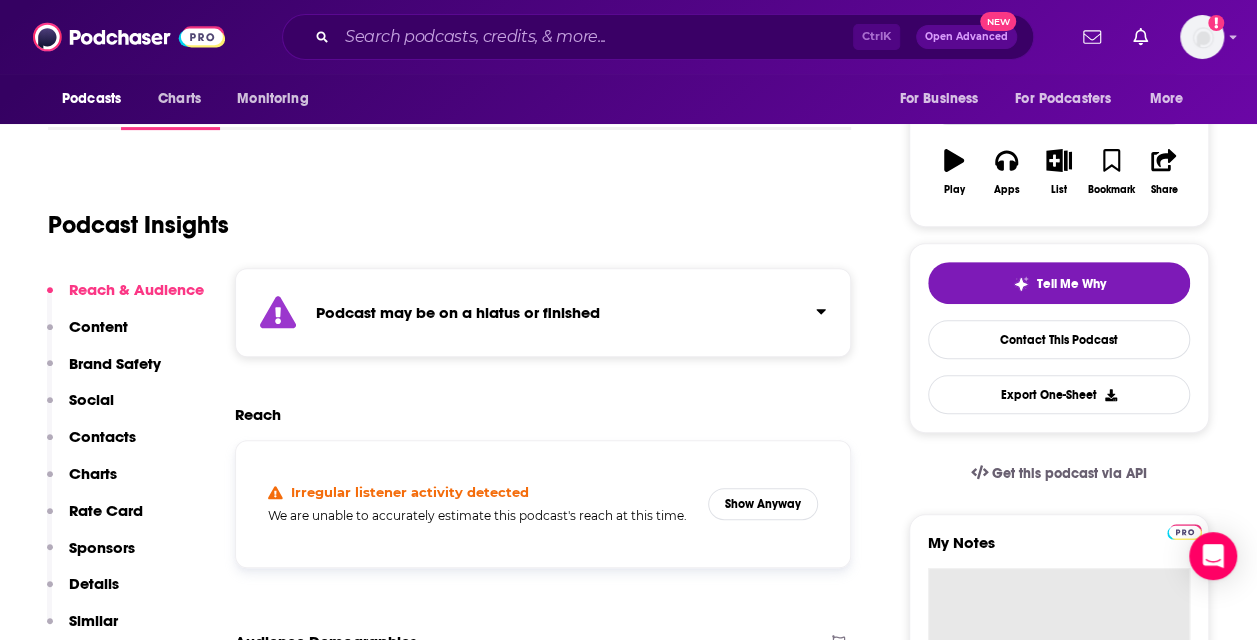 scroll, scrollTop: 284, scrollLeft: 0, axis: vertical 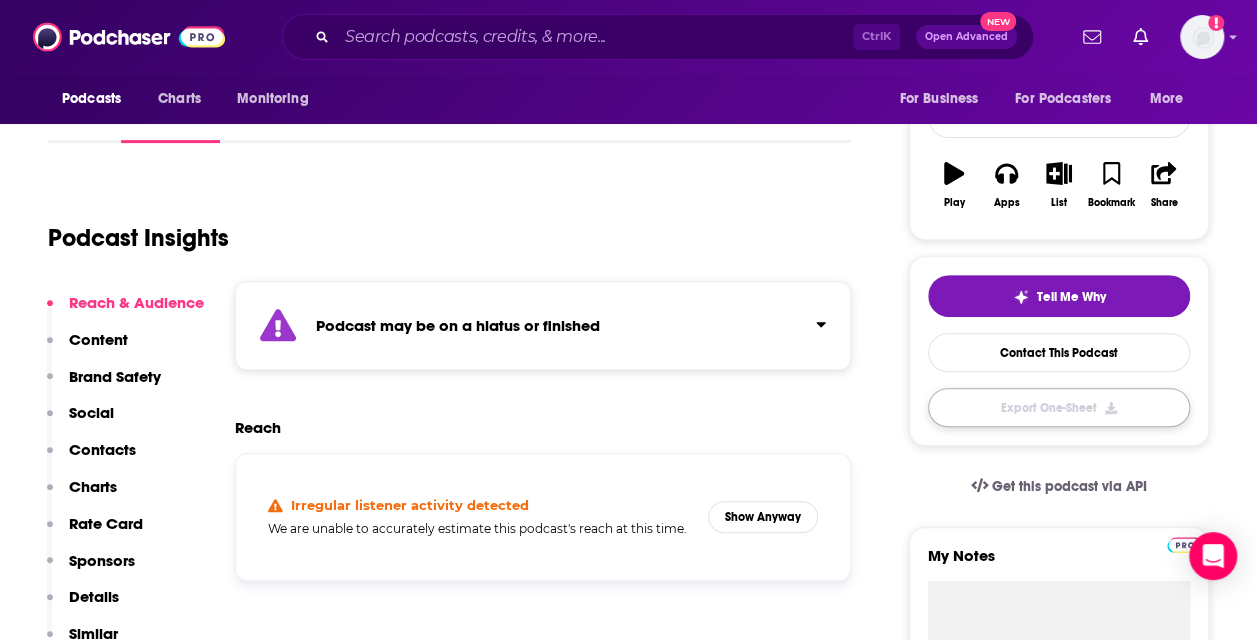 click on "Export One-Sheet" at bounding box center (1059, 407) 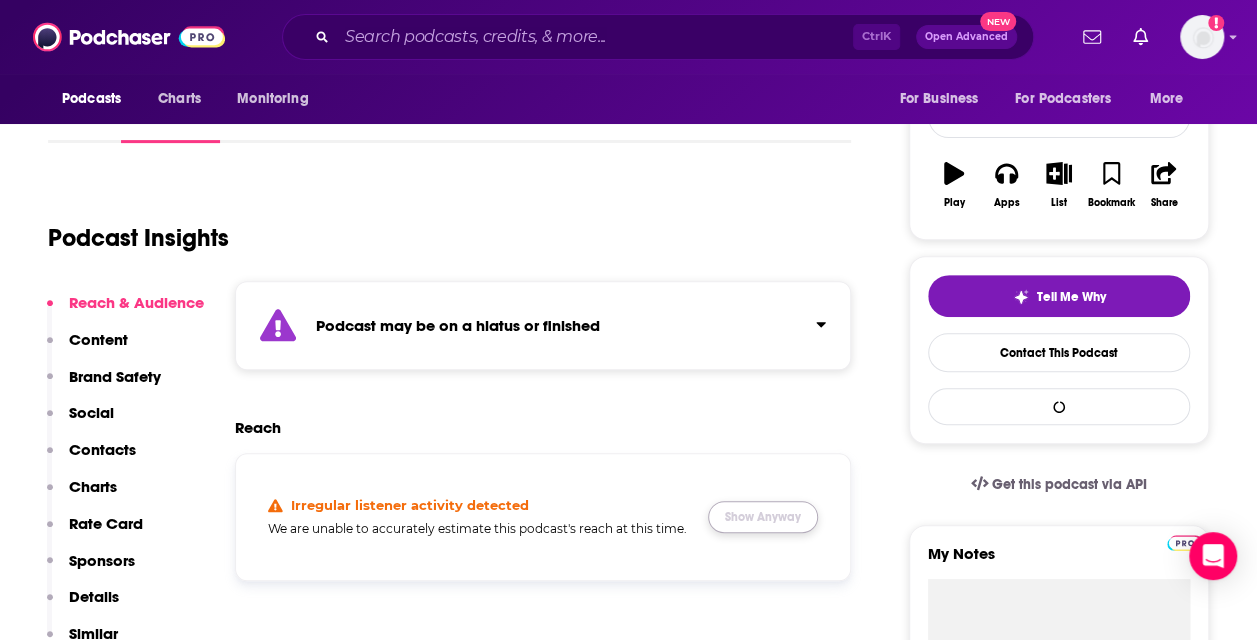 click on "Show Anyway" at bounding box center (763, 517) 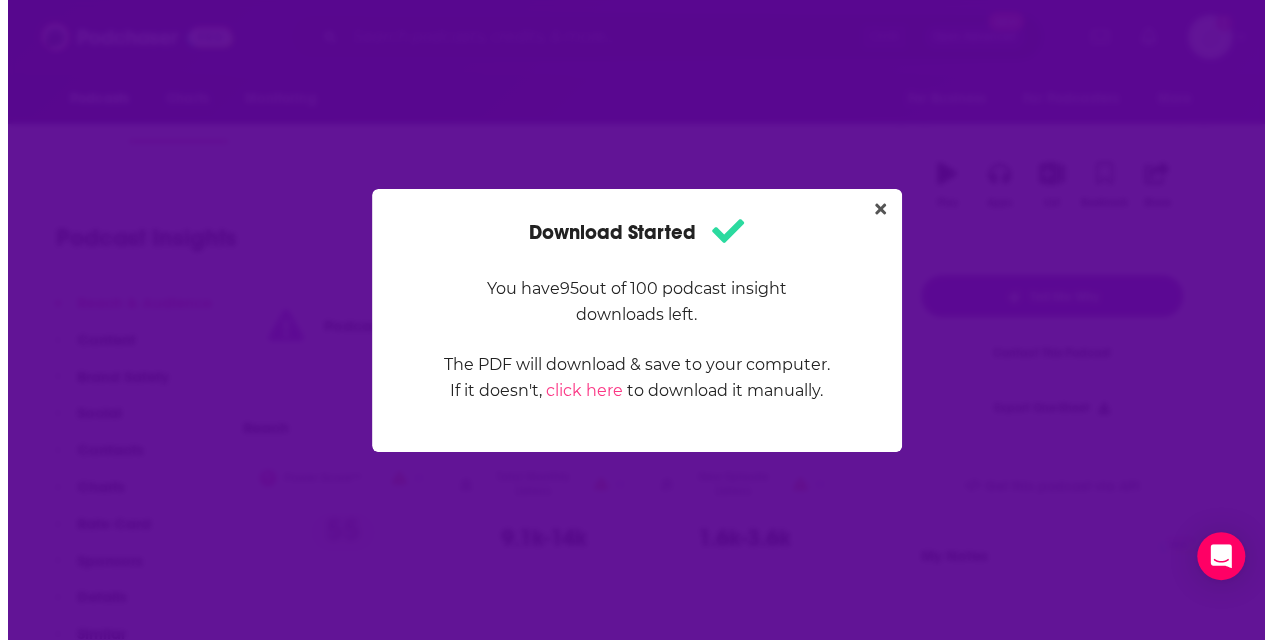 scroll, scrollTop: 0, scrollLeft: 0, axis: both 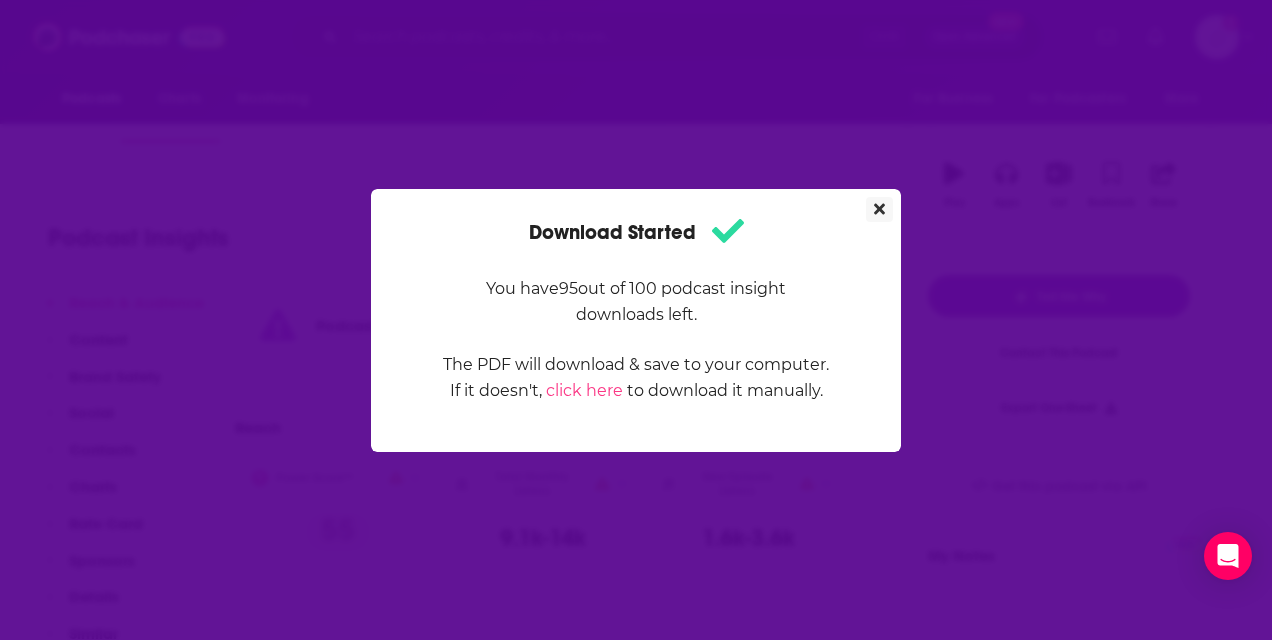 click 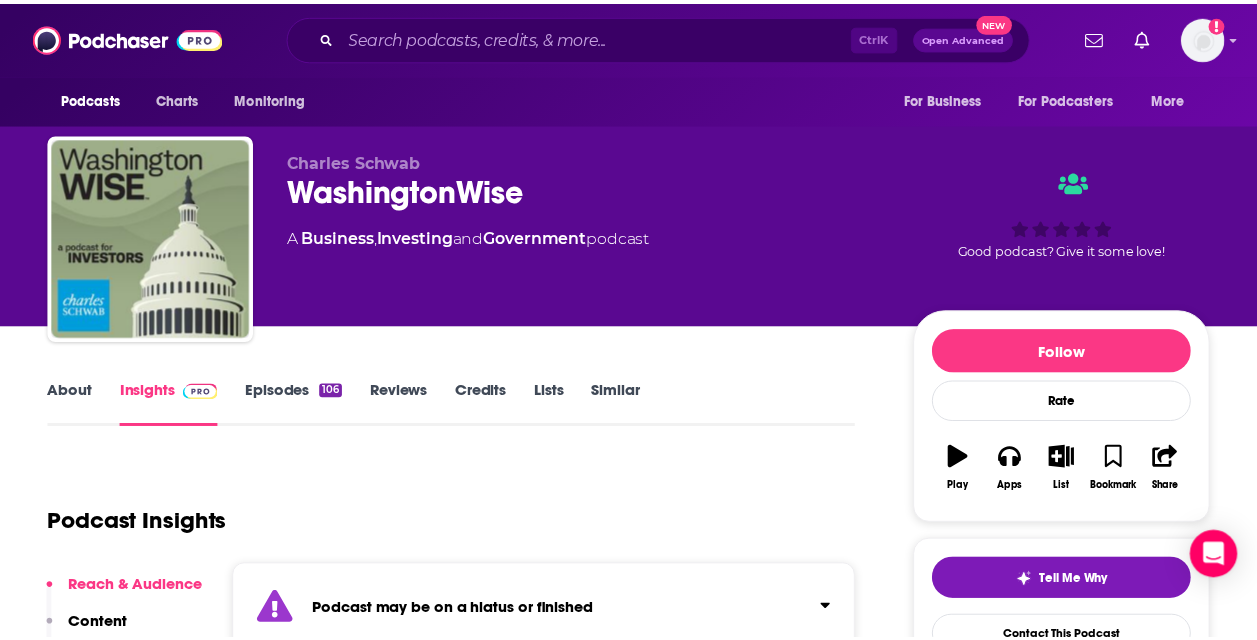 scroll, scrollTop: 284, scrollLeft: 0, axis: vertical 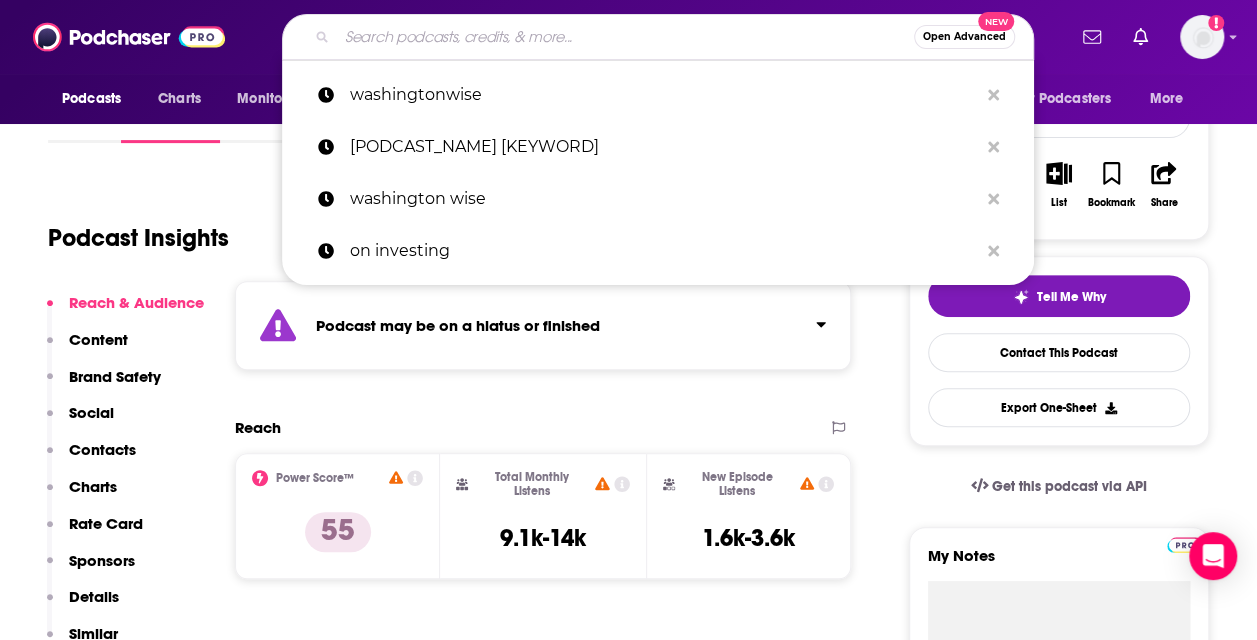 click at bounding box center (625, 37) 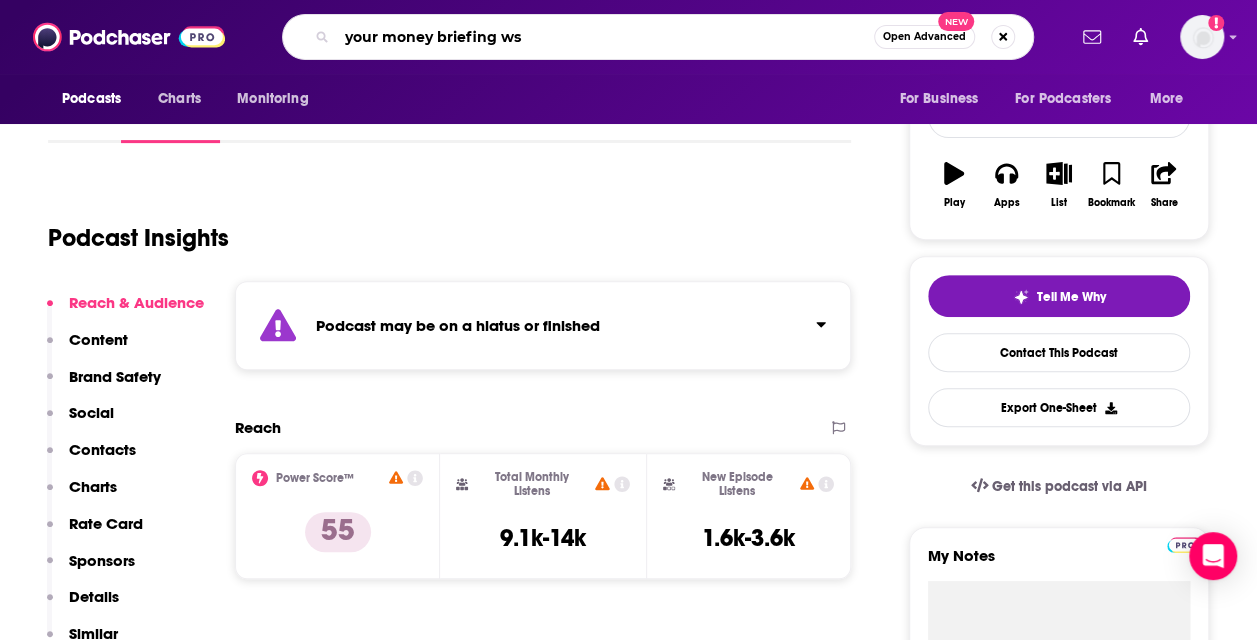 type on "your money briefing wsj" 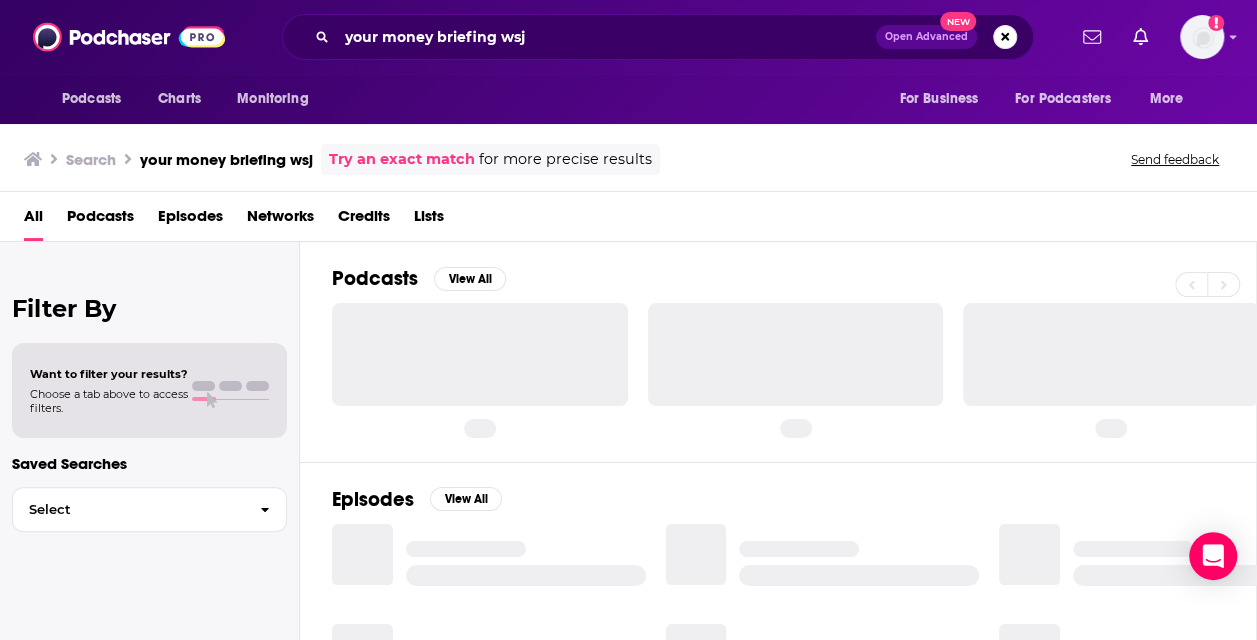 scroll, scrollTop: 0, scrollLeft: 0, axis: both 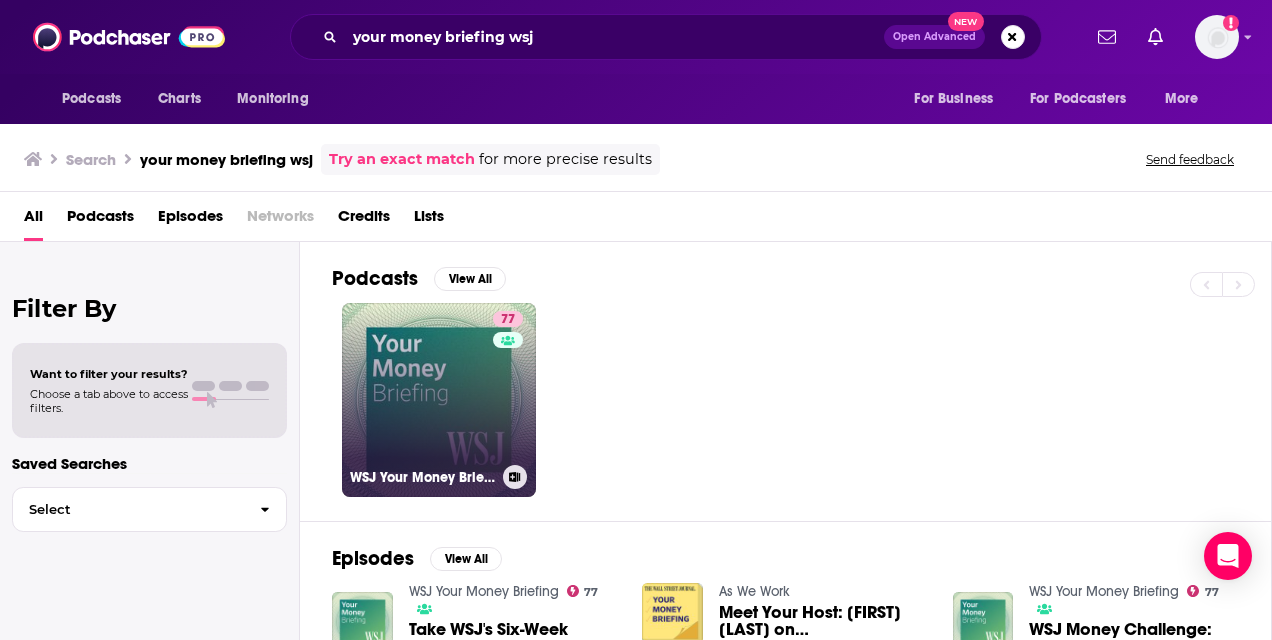 click on "77 WSJ Your Money Briefing" at bounding box center [439, 400] 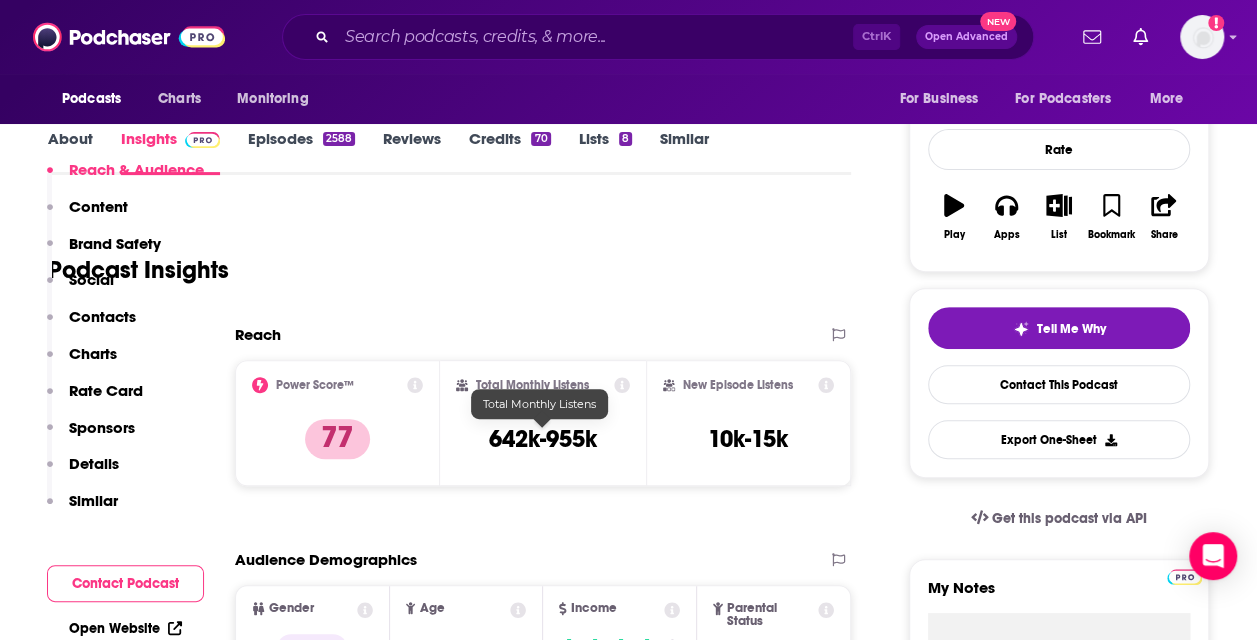 scroll, scrollTop: 380, scrollLeft: 0, axis: vertical 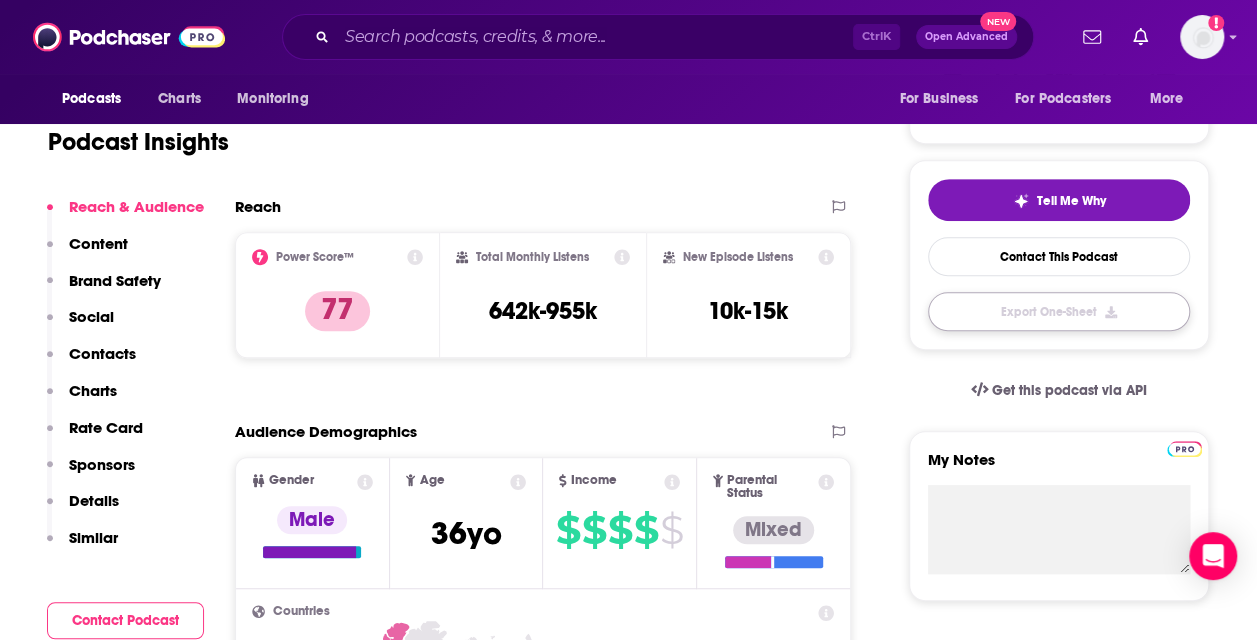 click on "Export One-Sheet" at bounding box center [1059, 311] 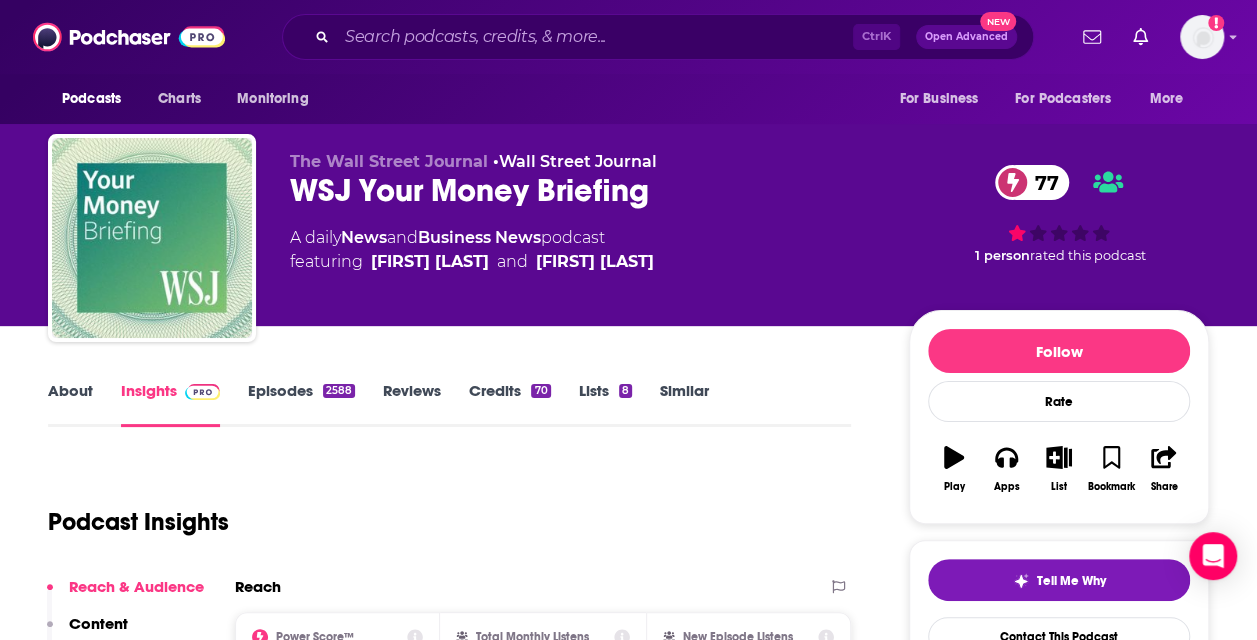 scroll, scrollTop: 320, scrollLeft: 0, axis: vertical 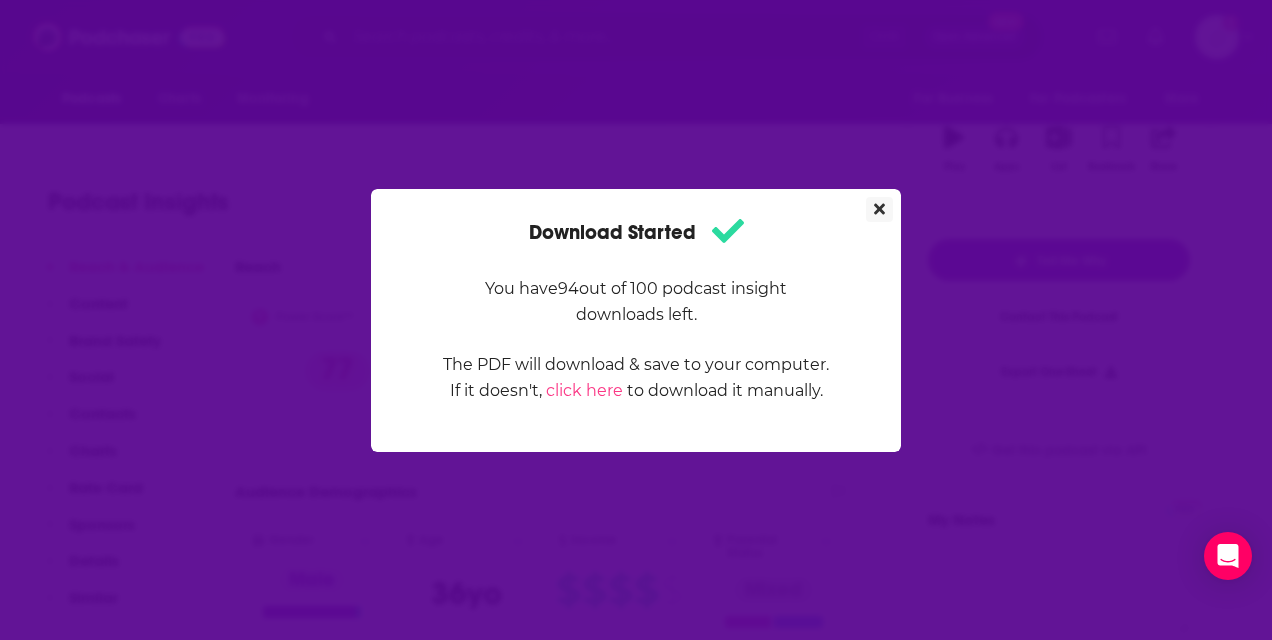 click at bounding box center [879, 209] 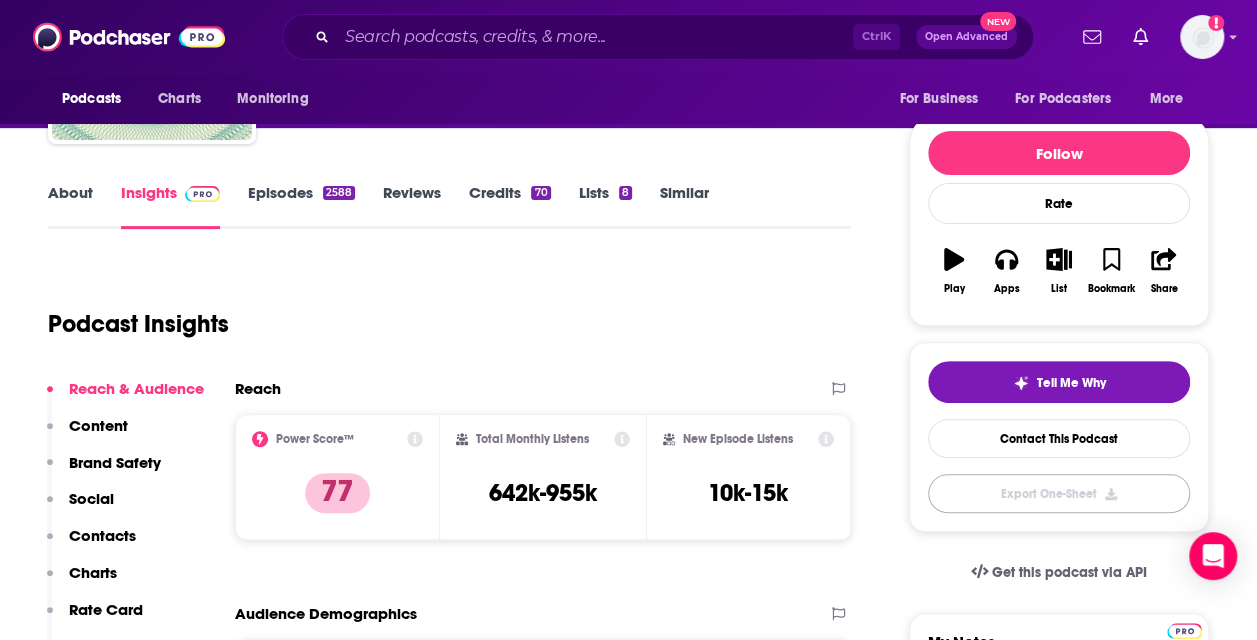 scroll, scrollTop: 0, scrollLeft: 0, axis: both 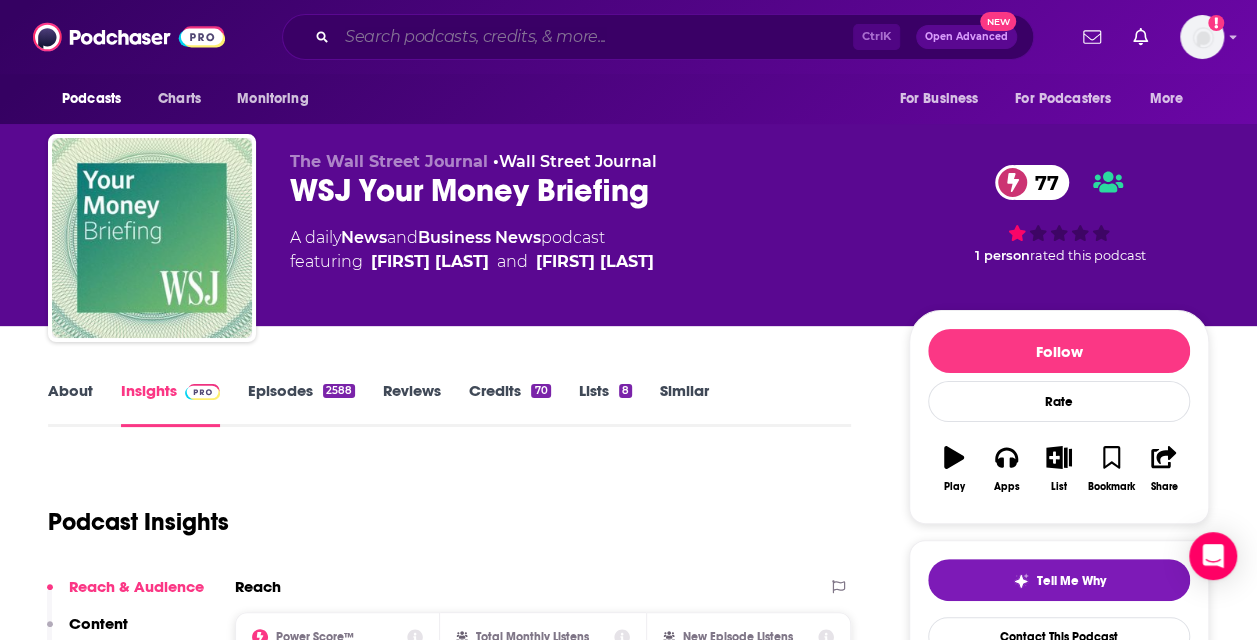 click at bounding box center (595, 37) 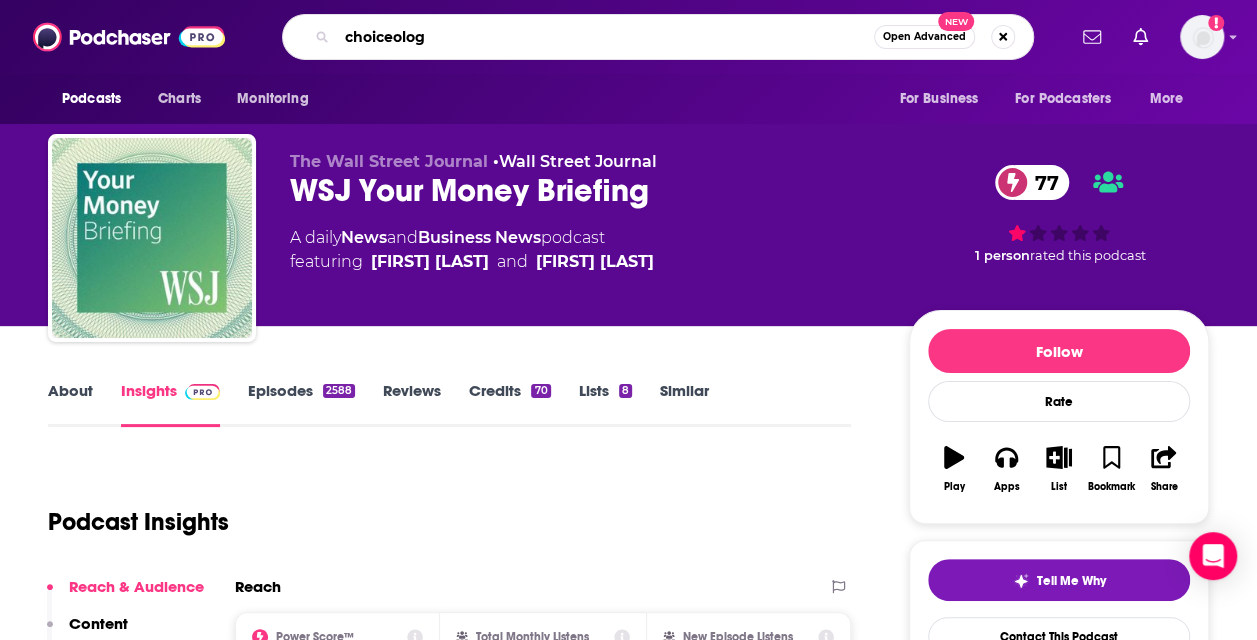type on "choiceology" 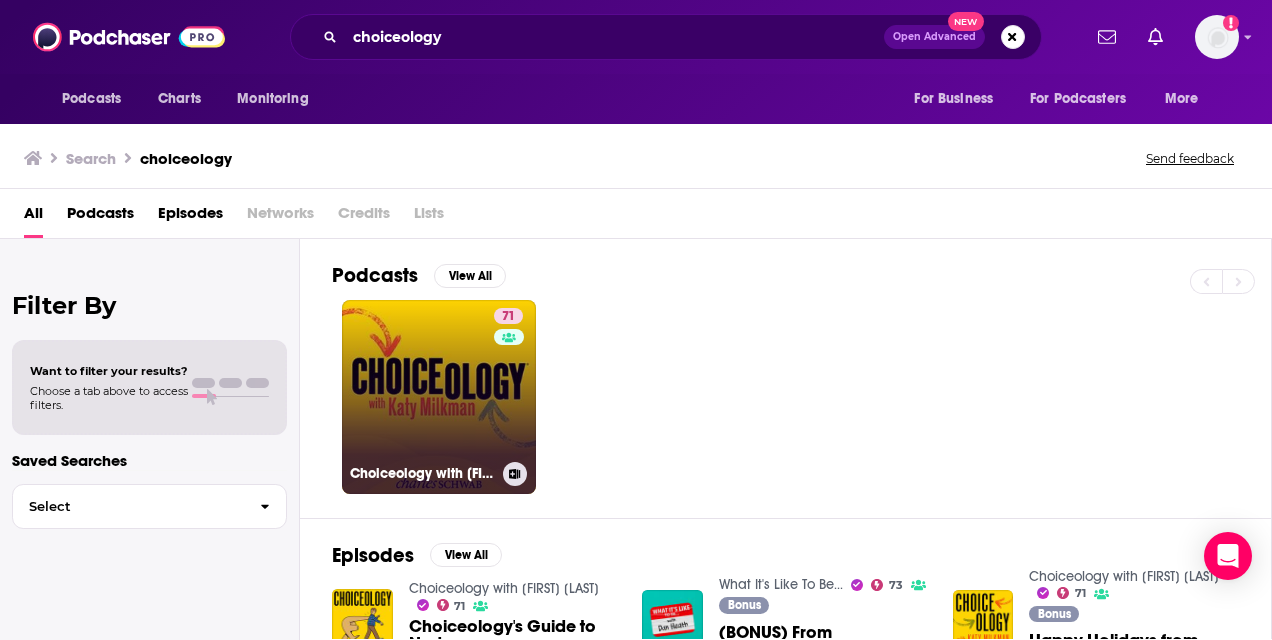 click on "71 Choiceology with Katy Milkman" at bounding box center (439, 397) 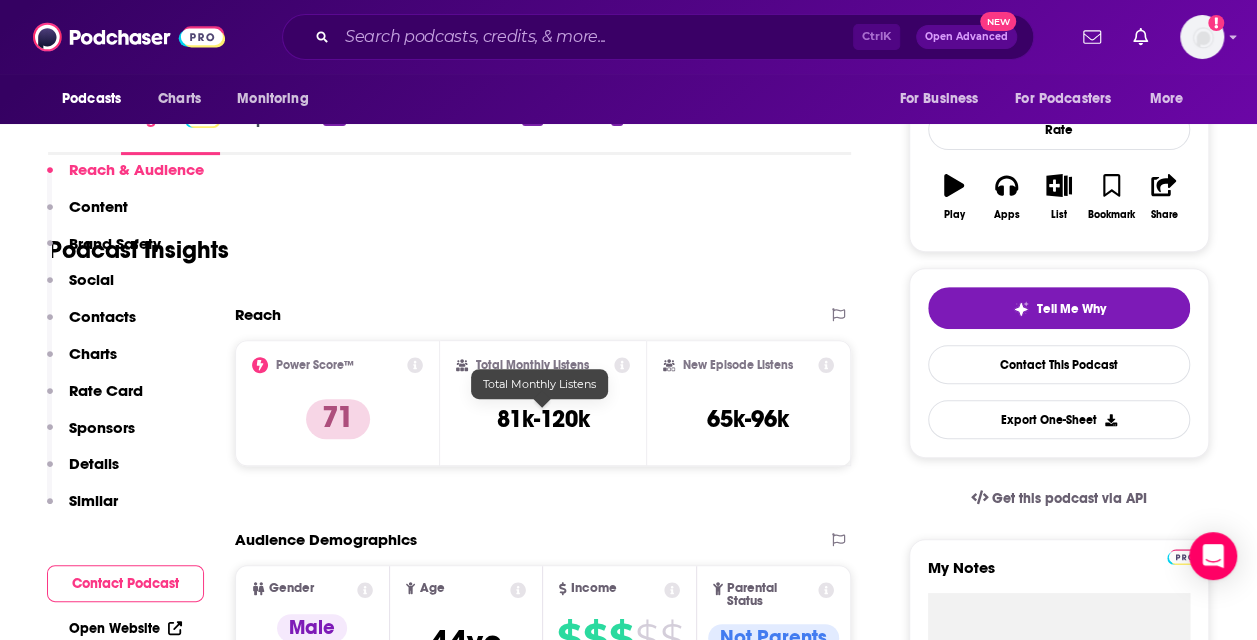 scroll, scrollTop: 392, scrollLeft: 0, axis: vertical 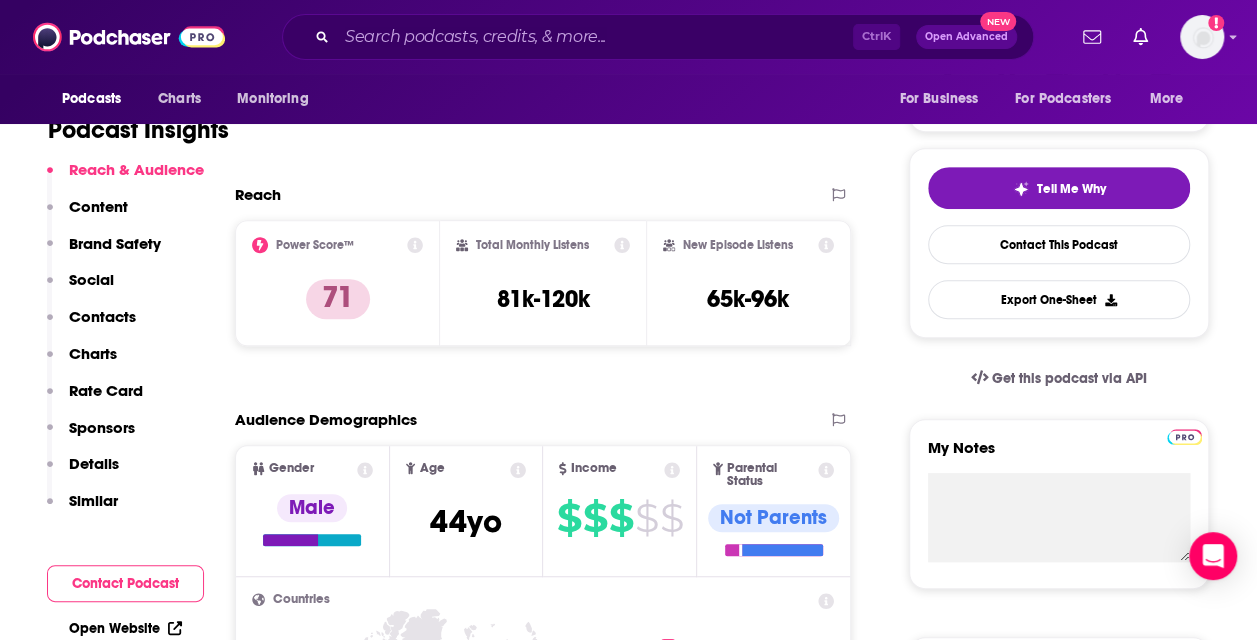 click 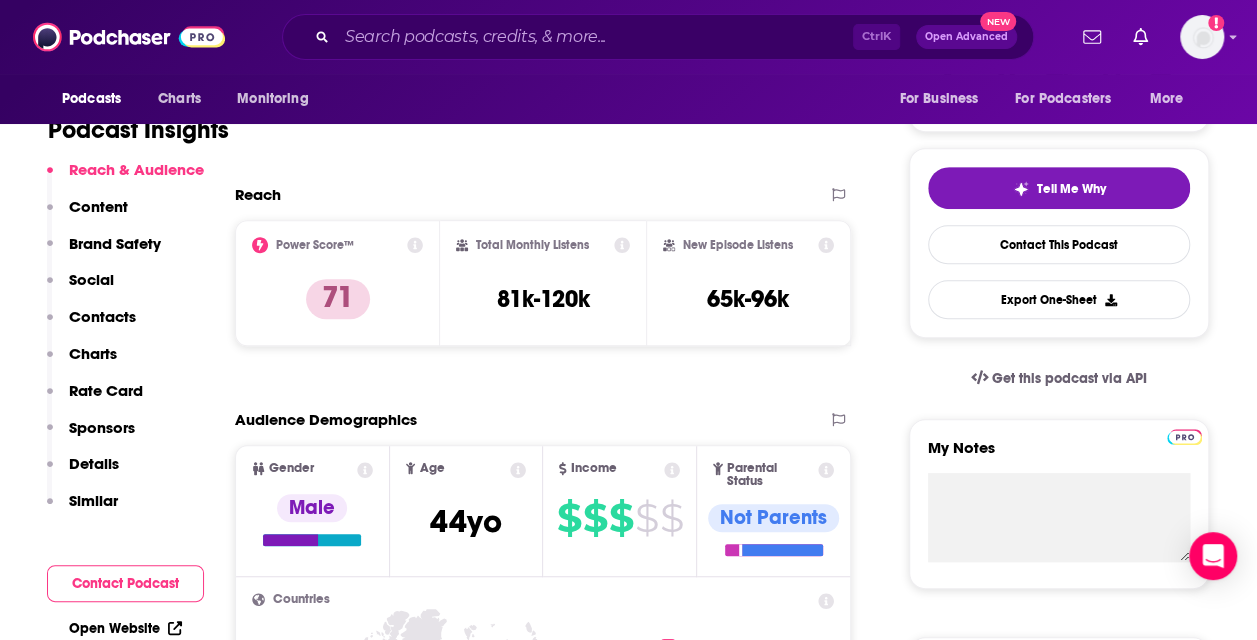 scroll, scrollTop: 374, scrollLeft: 0, axis: vertical 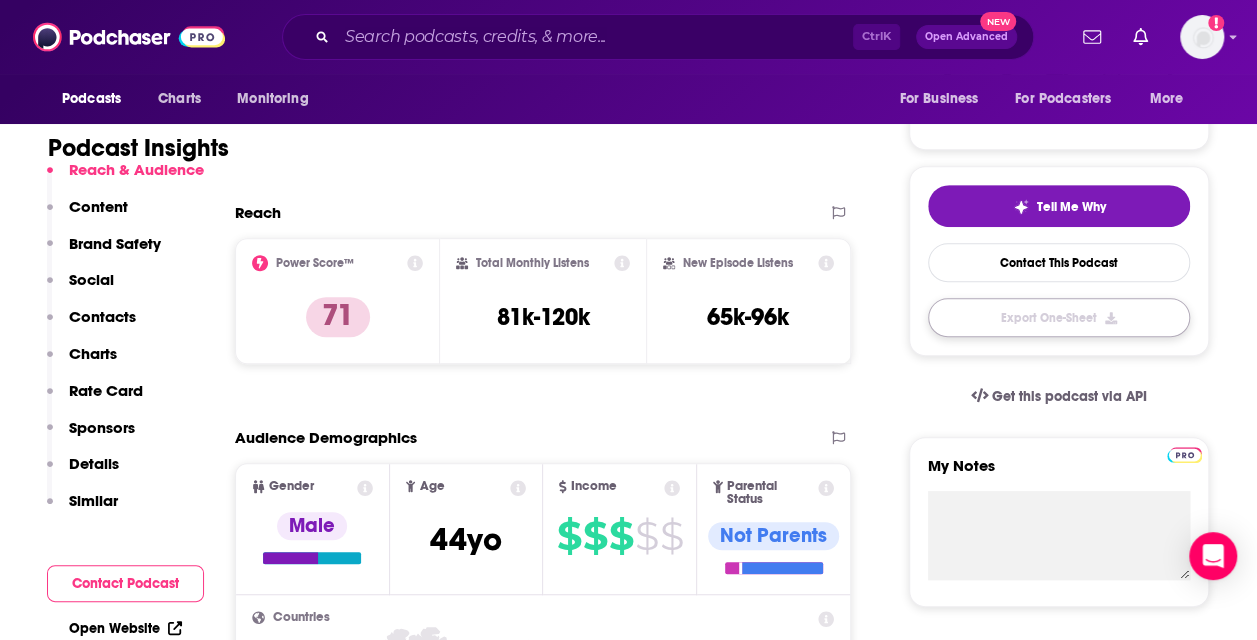 click on "Export One-Sheet" at bounding box center [1059, 317] 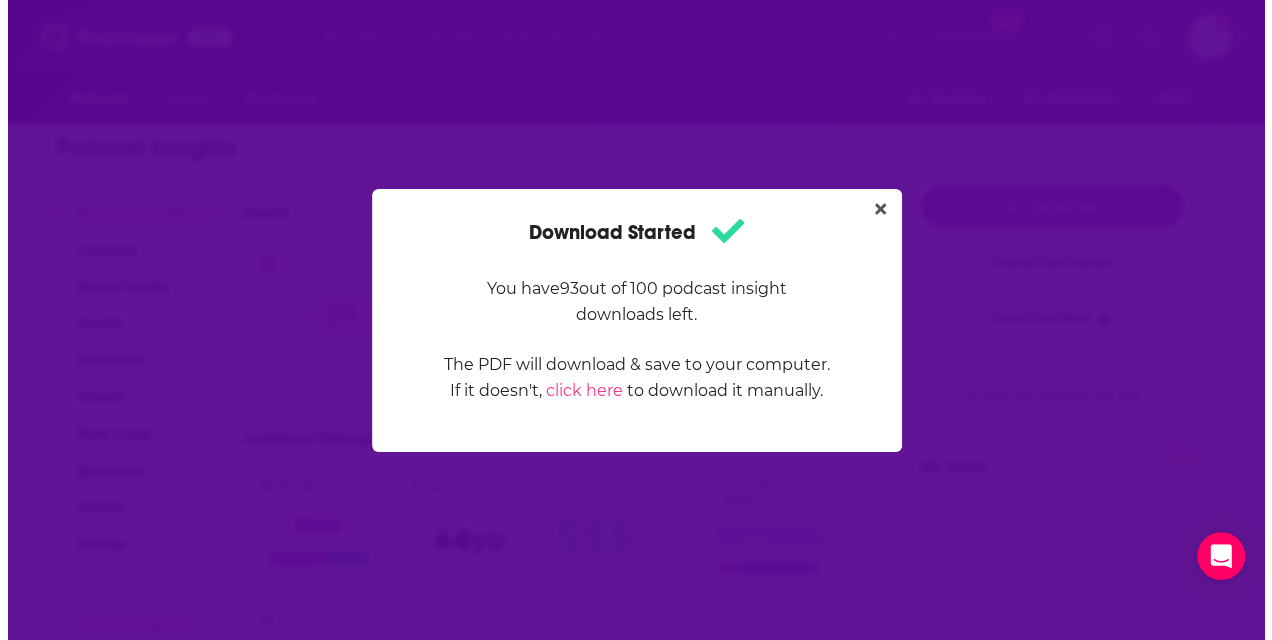 scroll, scrollTop: 0, scrollLeft: 0, axis: both 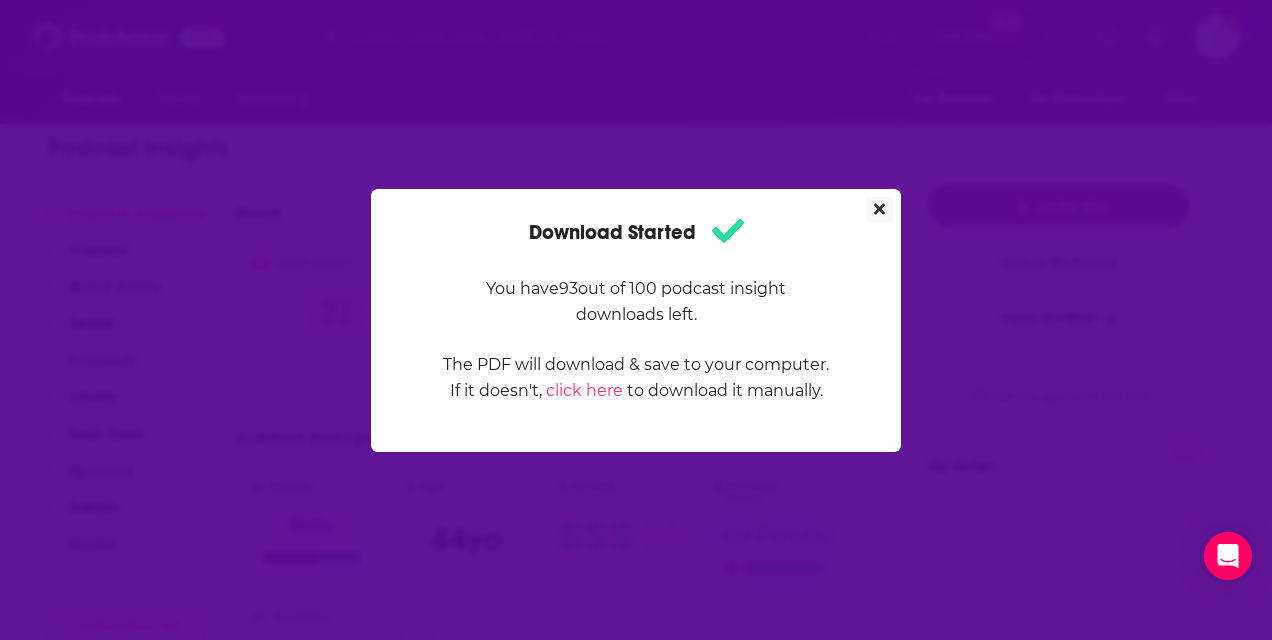 click 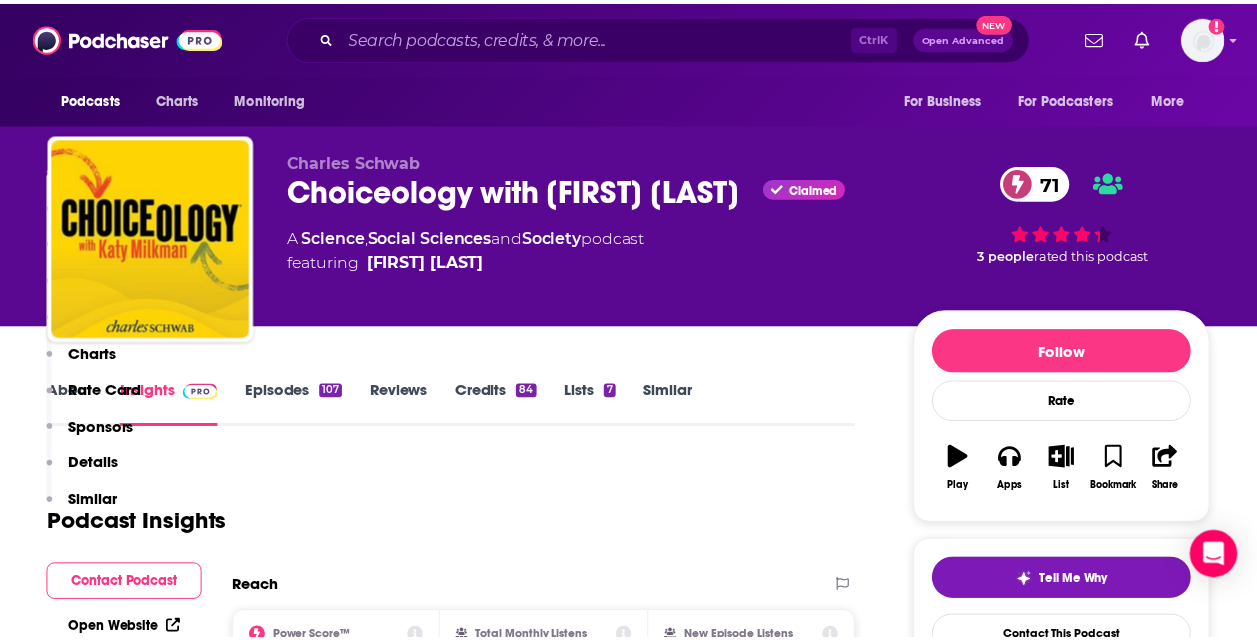 scroll, scrollTop: 374, scrollLeft: 0, axis: vertical 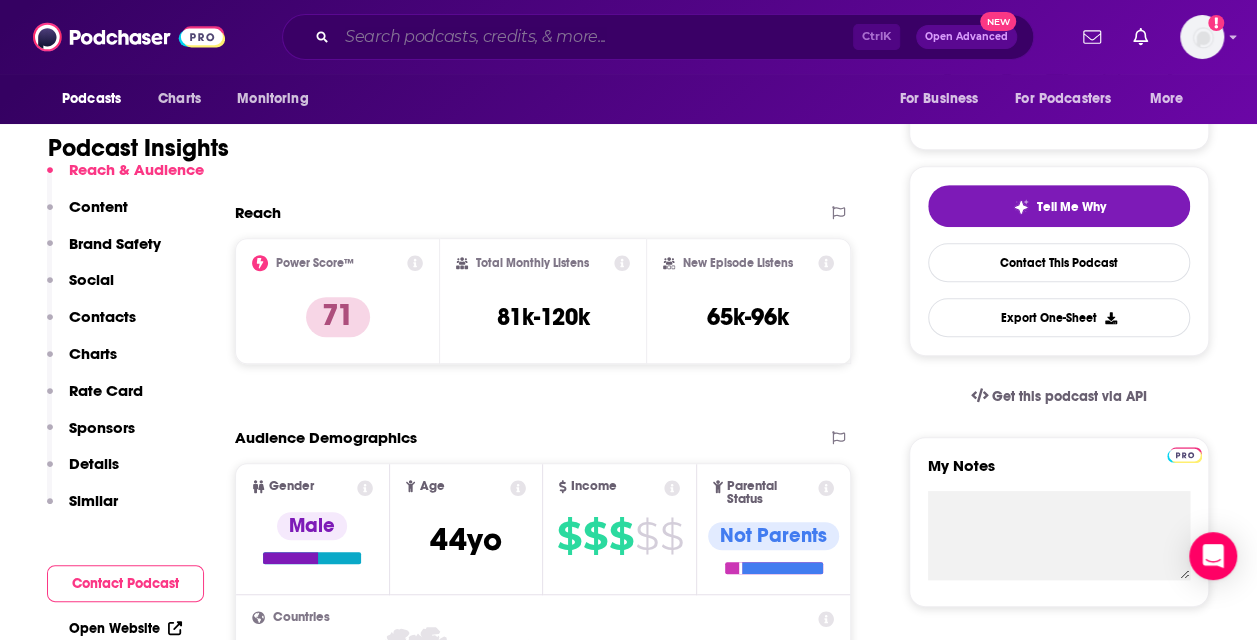 click at bounding box center (595, 37) 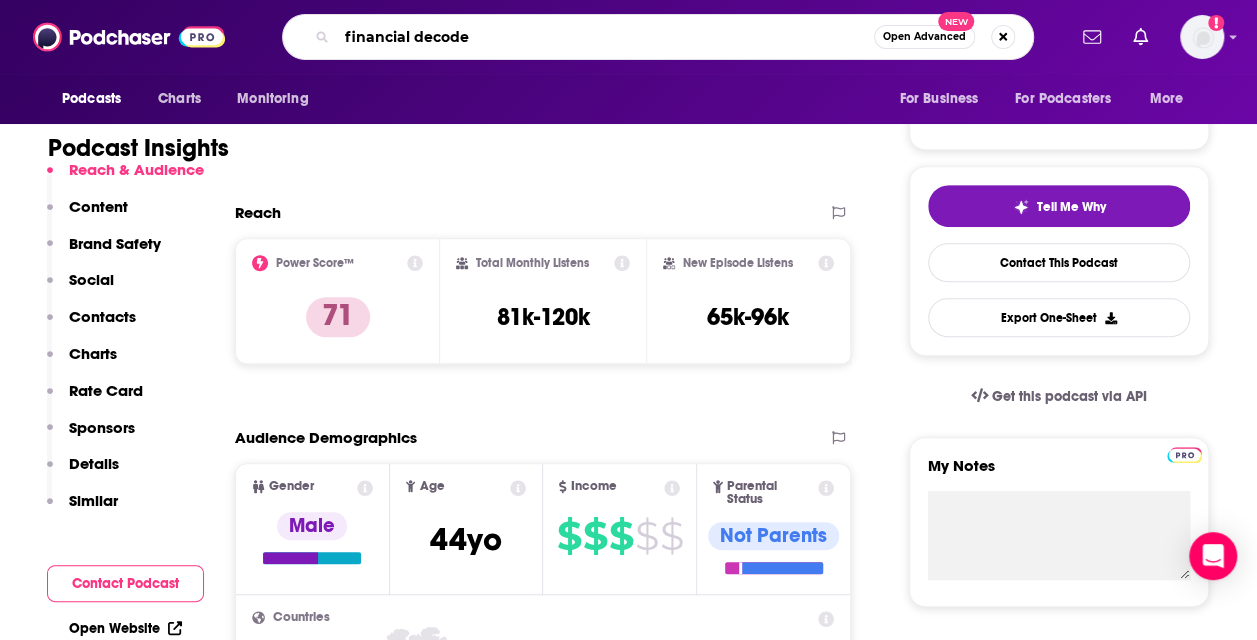 type on "financial decoder" 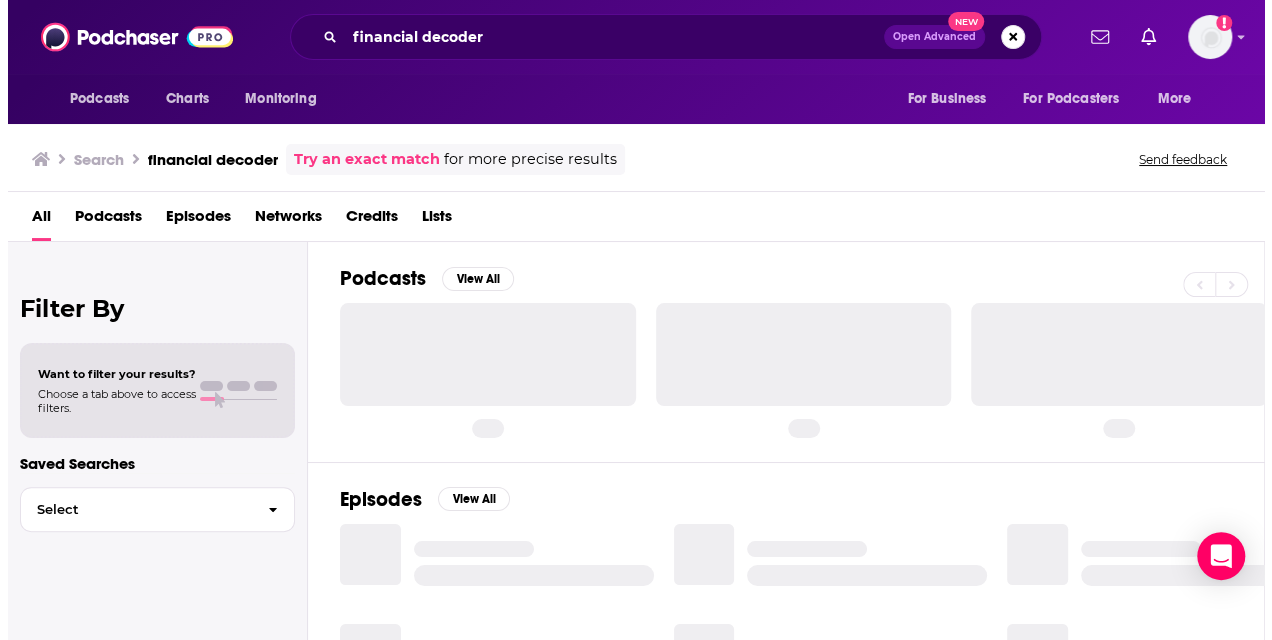 scroll, scrollTop: 0, scrollLeft: 0, axis: both 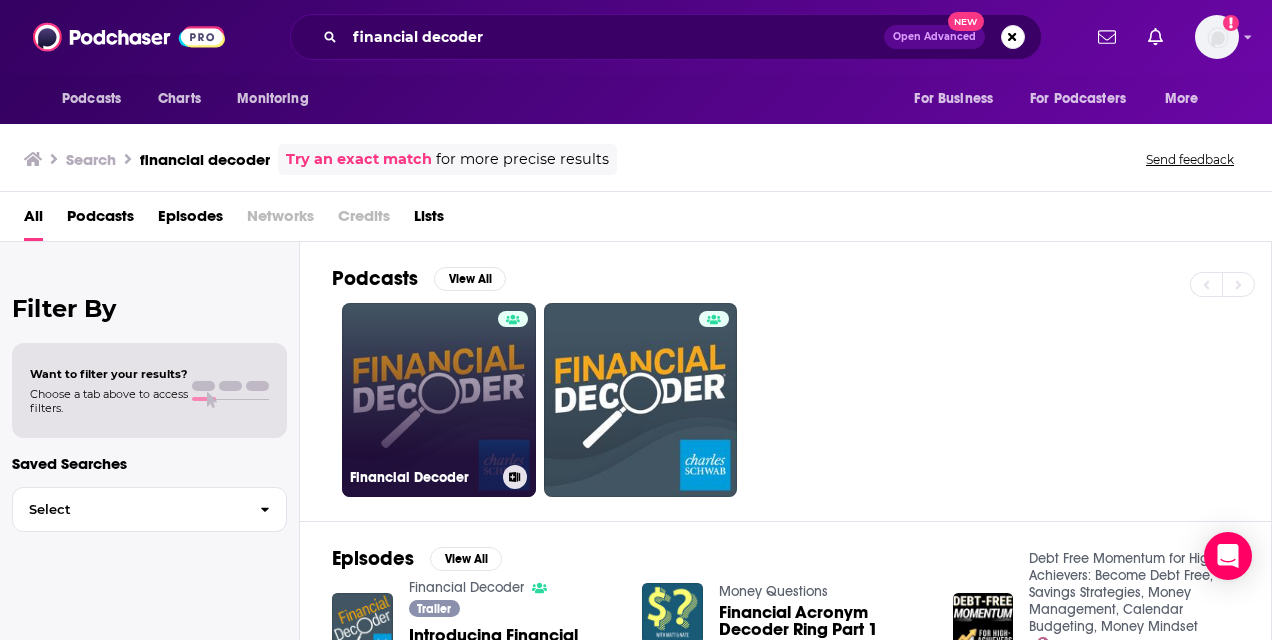 click on "Financial Decoder" at bounding box center (439, 400) 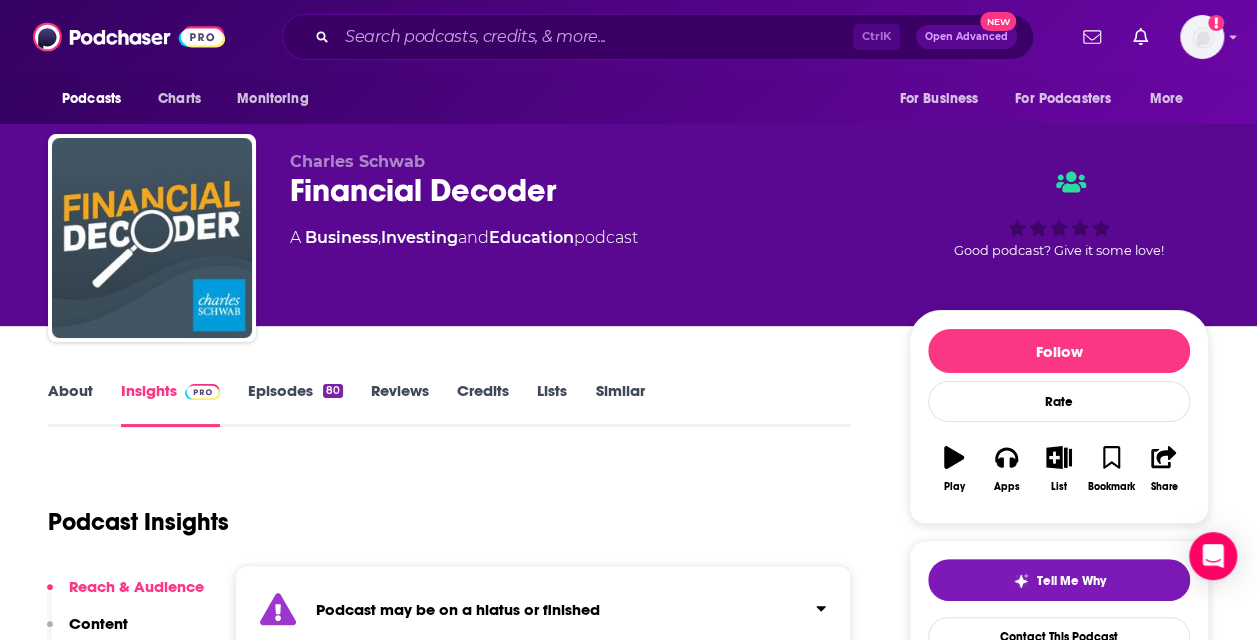 scroll, scrollTop: 214, scrollLeft: 0, axis: vertical 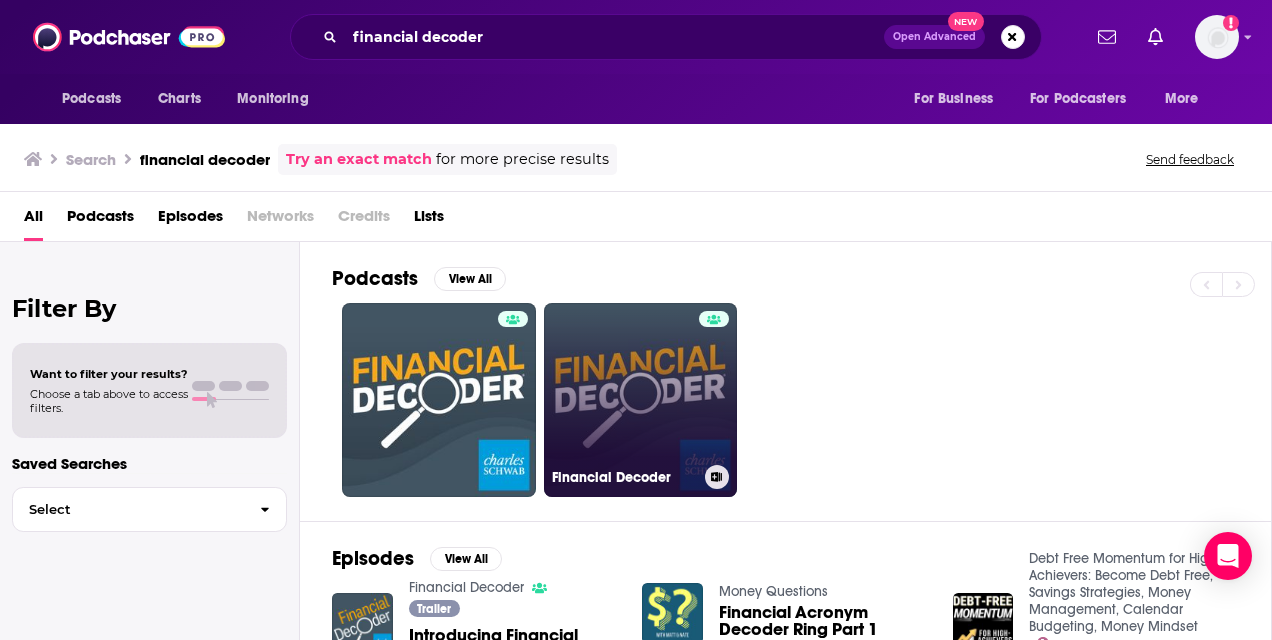 click on "Financial Decoder" at bounding box center (641, 400) 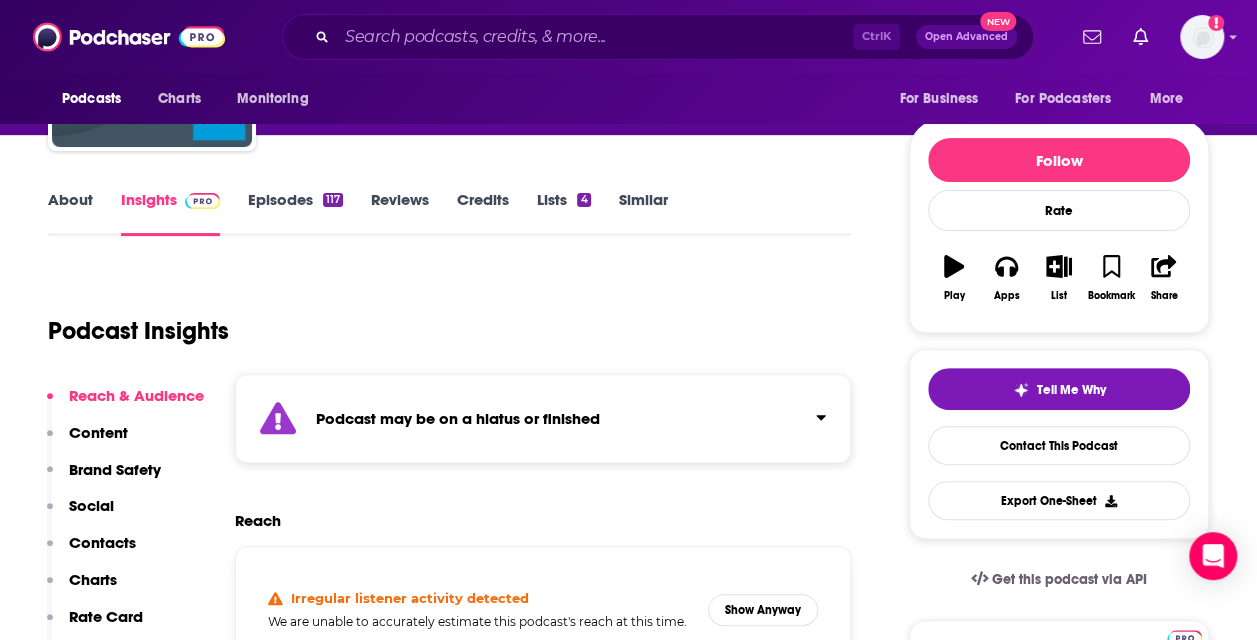 scroll, scrollTop: 371, scrollLeft: 0, axis: vertical 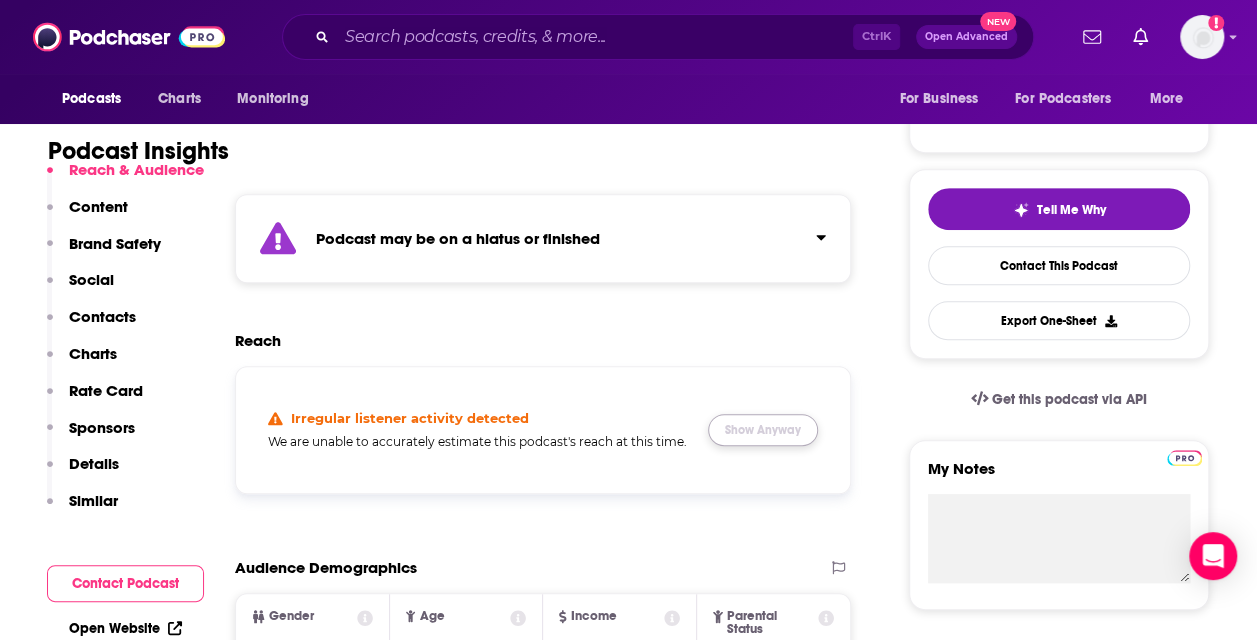 click on "Show Anyway" at bounding box center (763, 430) 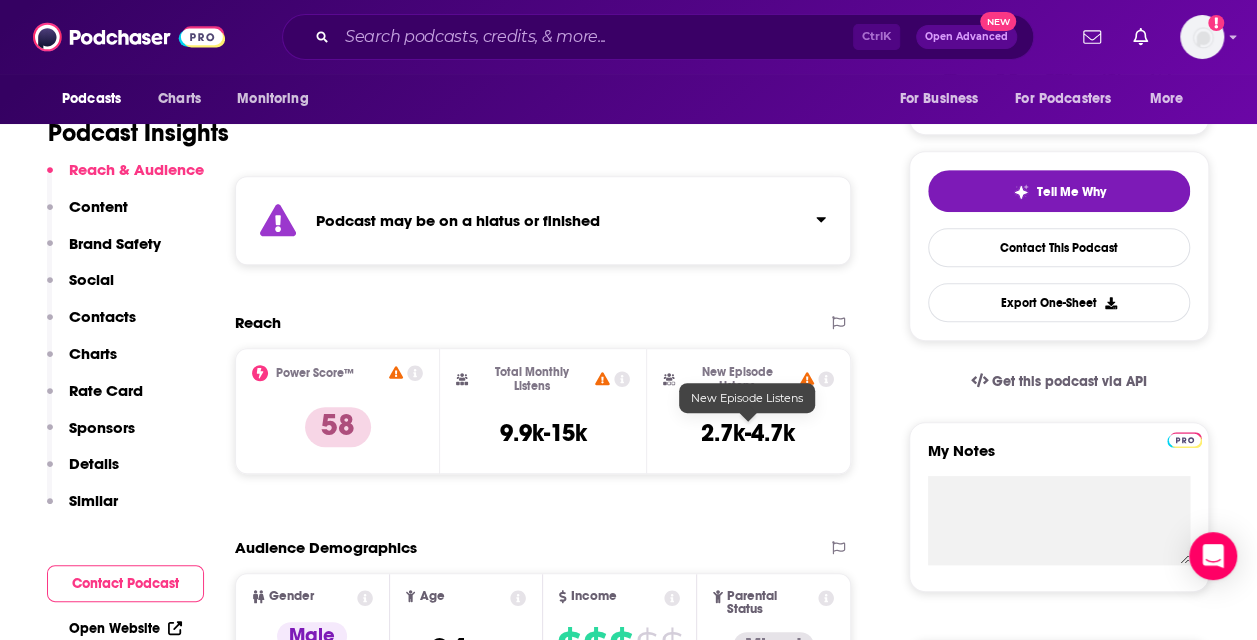 scroll, scrollTop: 382, scrollLeft: 0, axis: vertical 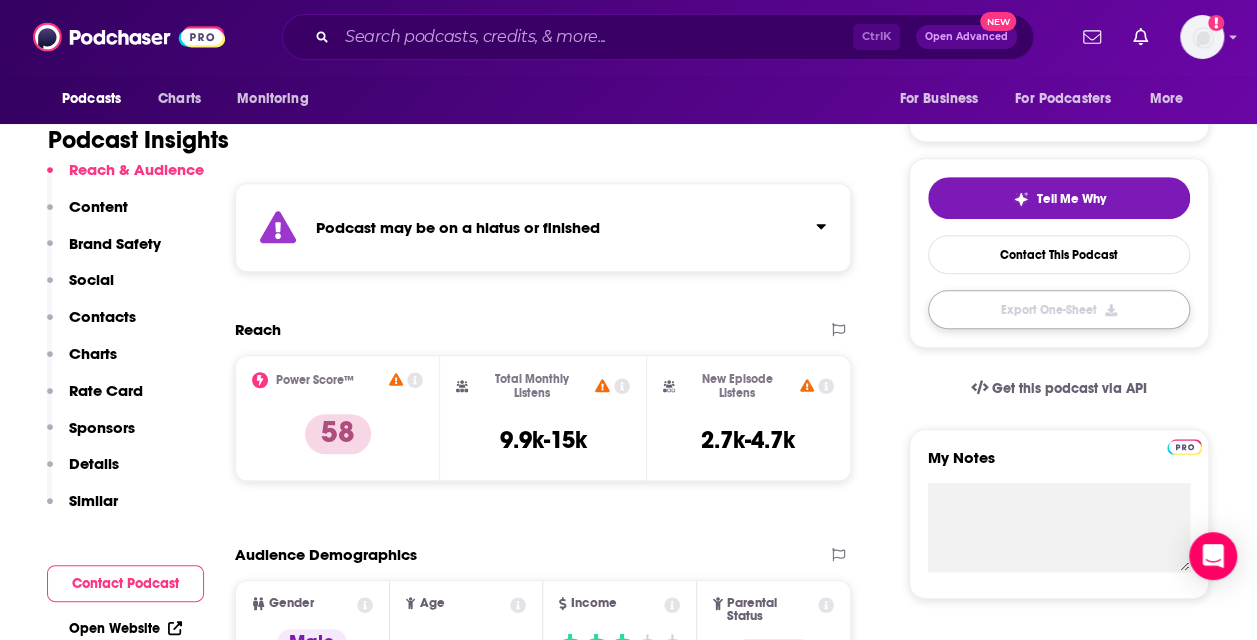 click on "Export One-Sheet" at bounding box center (1059, 309) 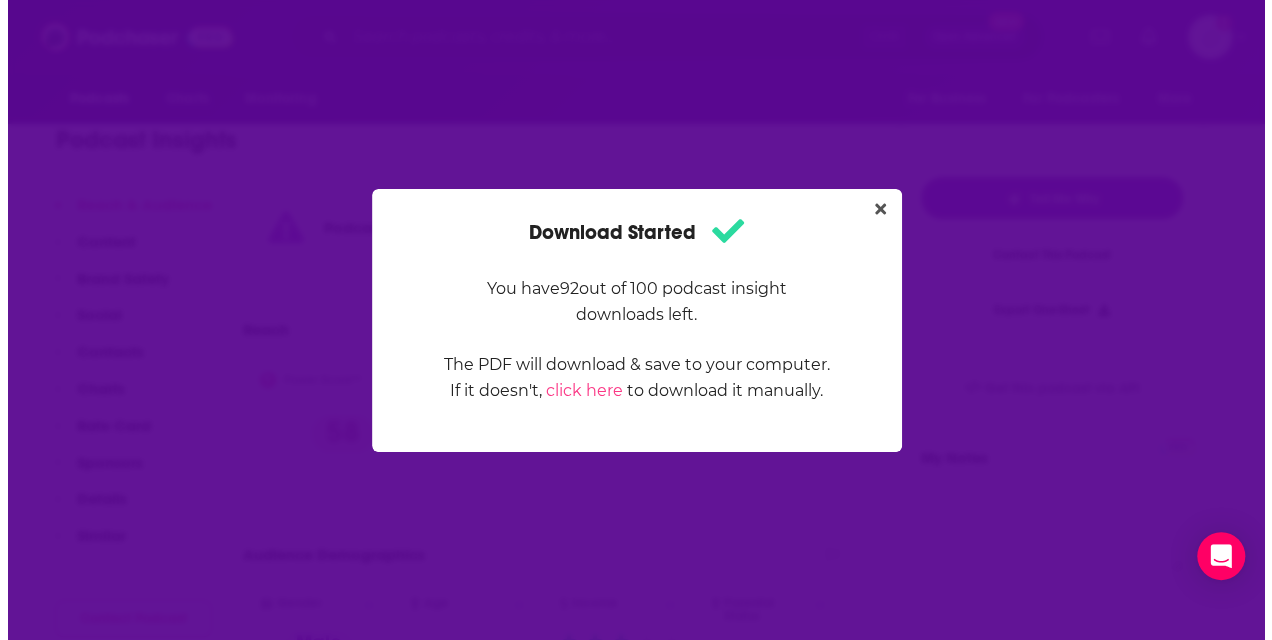 scroll, scrollTop: 0, scrollLeft: 0, axis: both 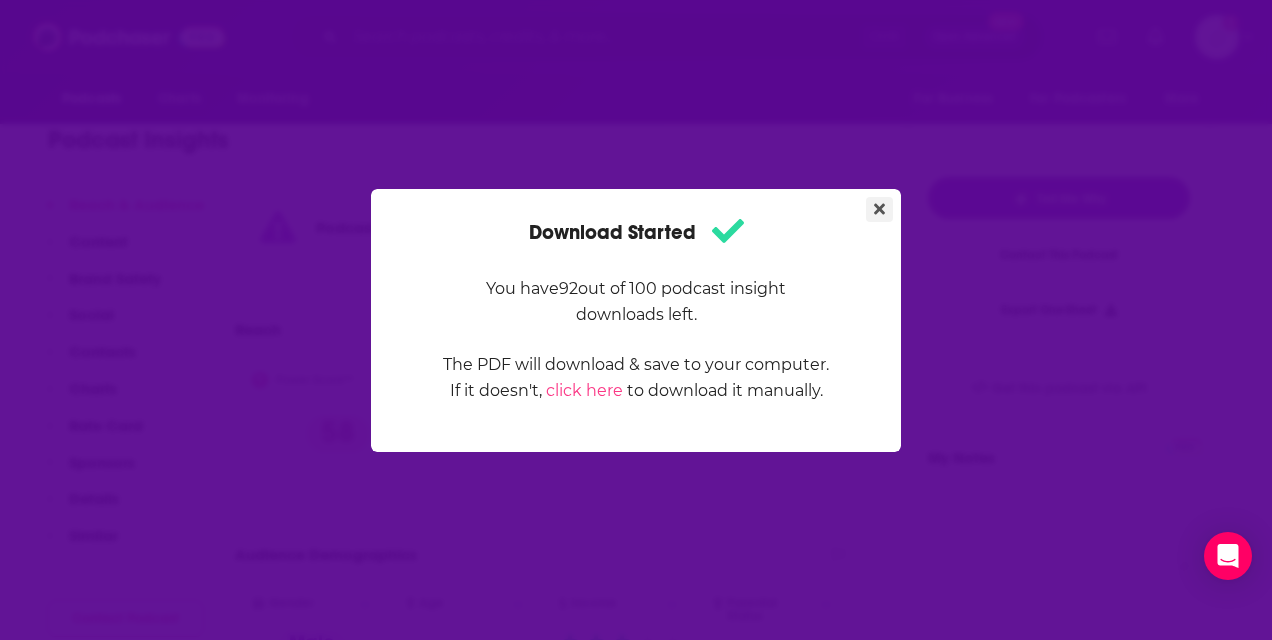 click 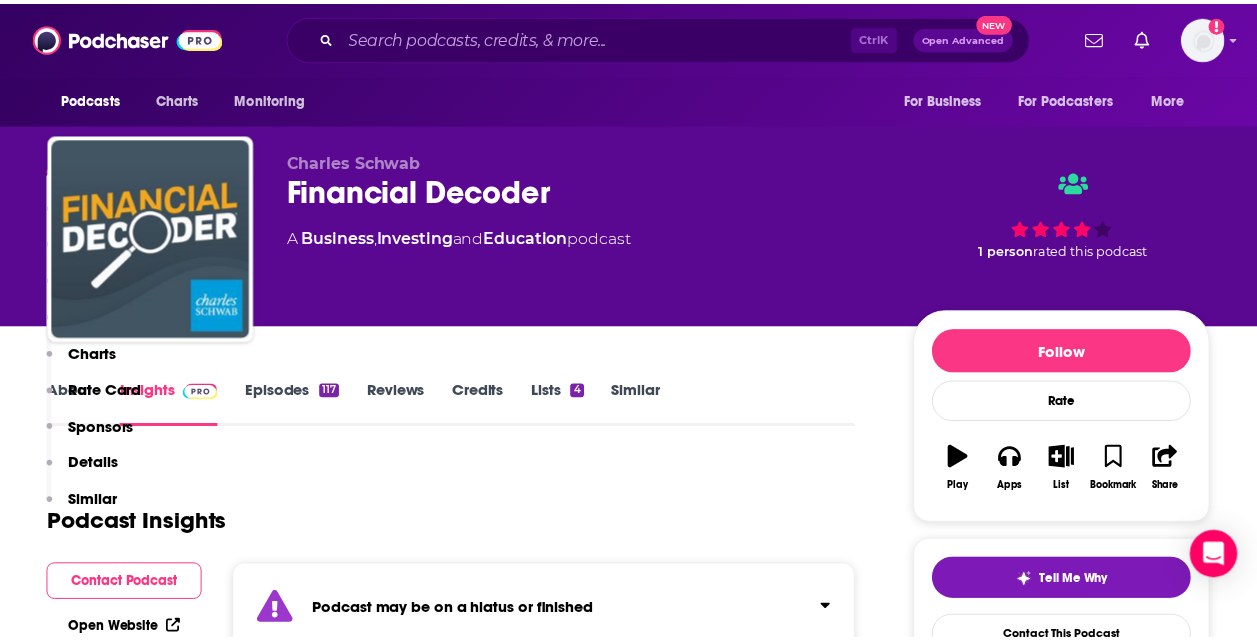 scroll, scrollTop: 382, scrollLeft: 0, axis: vertical 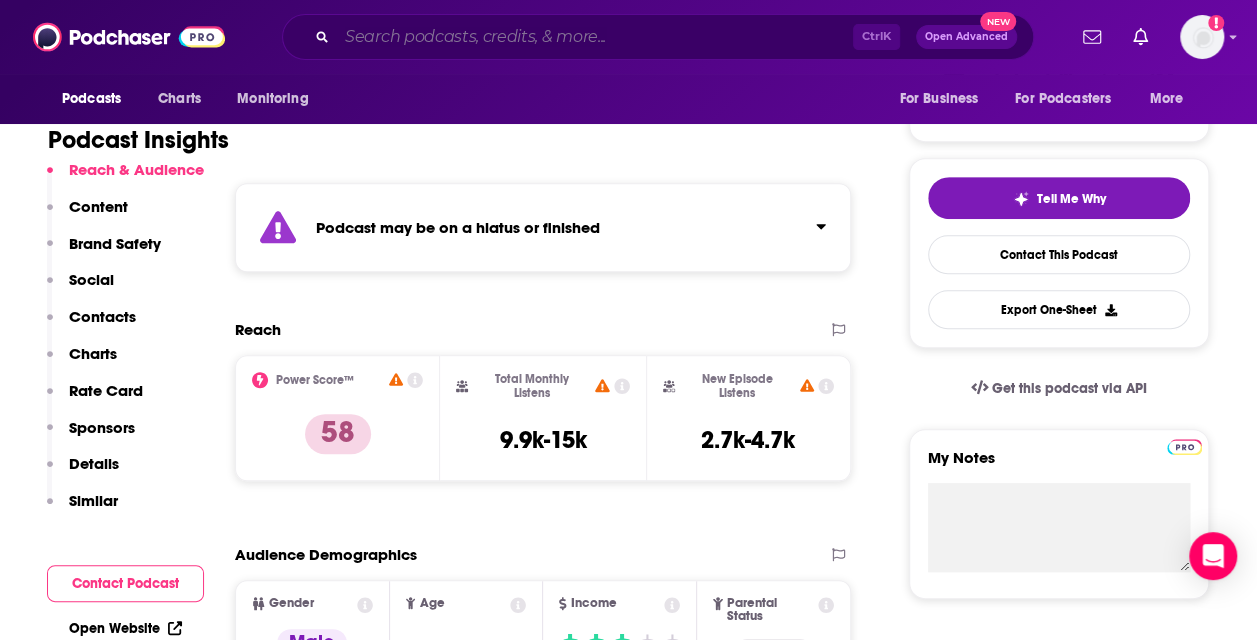 click at bounding box center [595, 37] 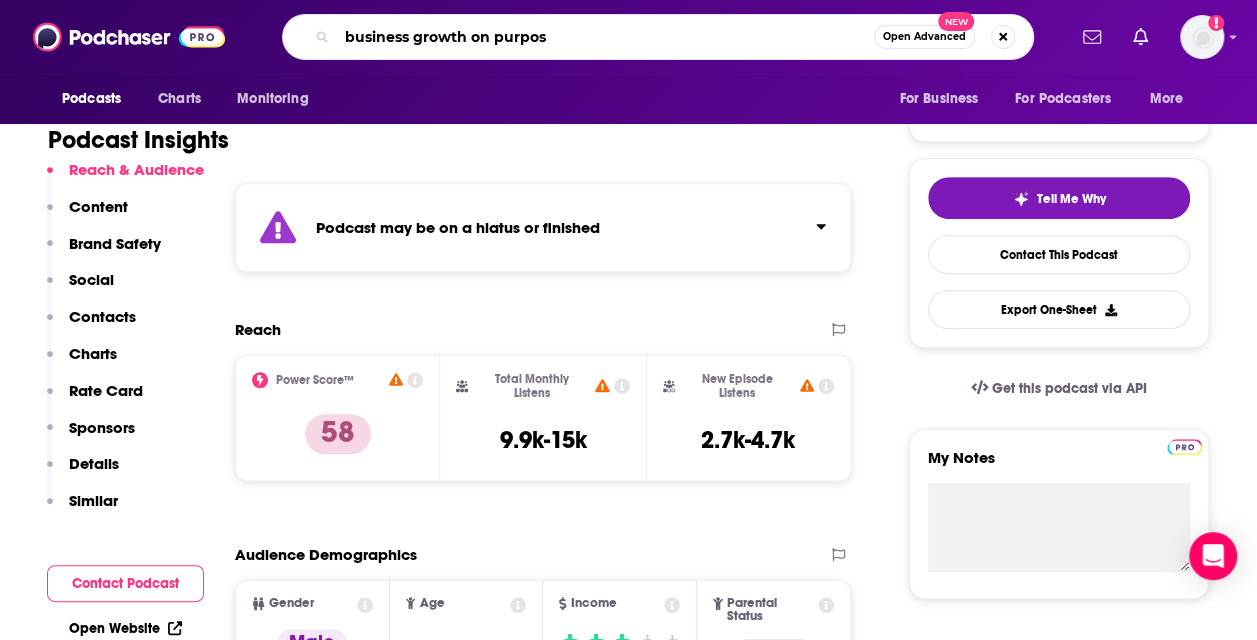 type on "business growth on purpose" 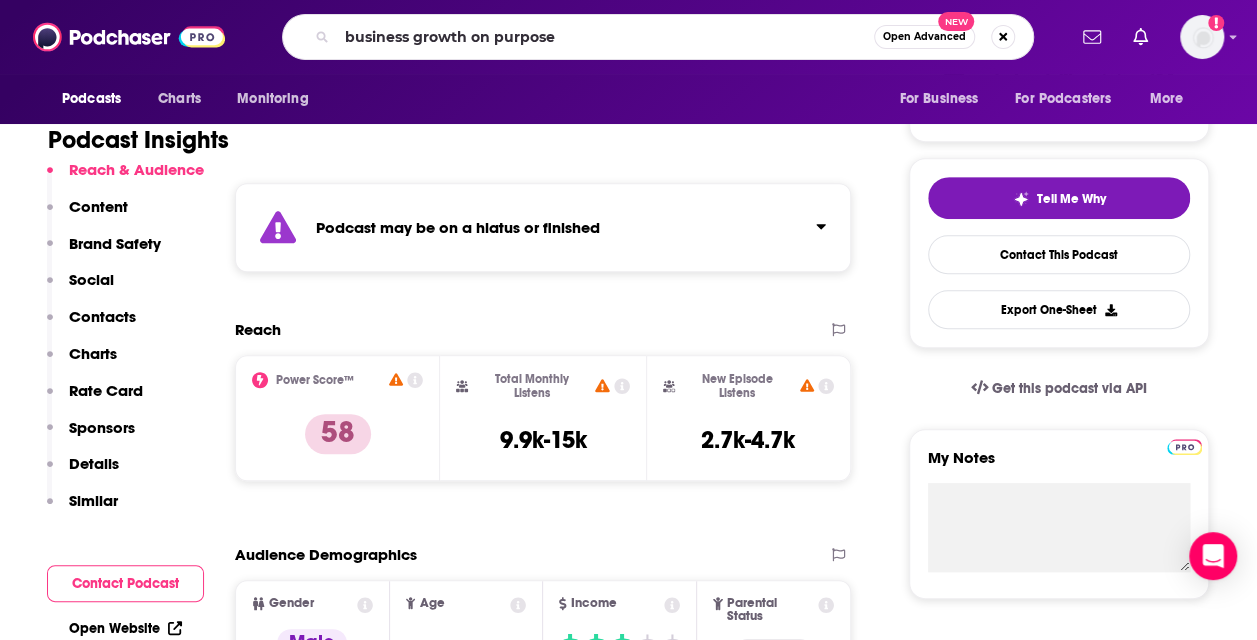 scroll, scrollTop: 0, scrollLeft: 0, axis: both 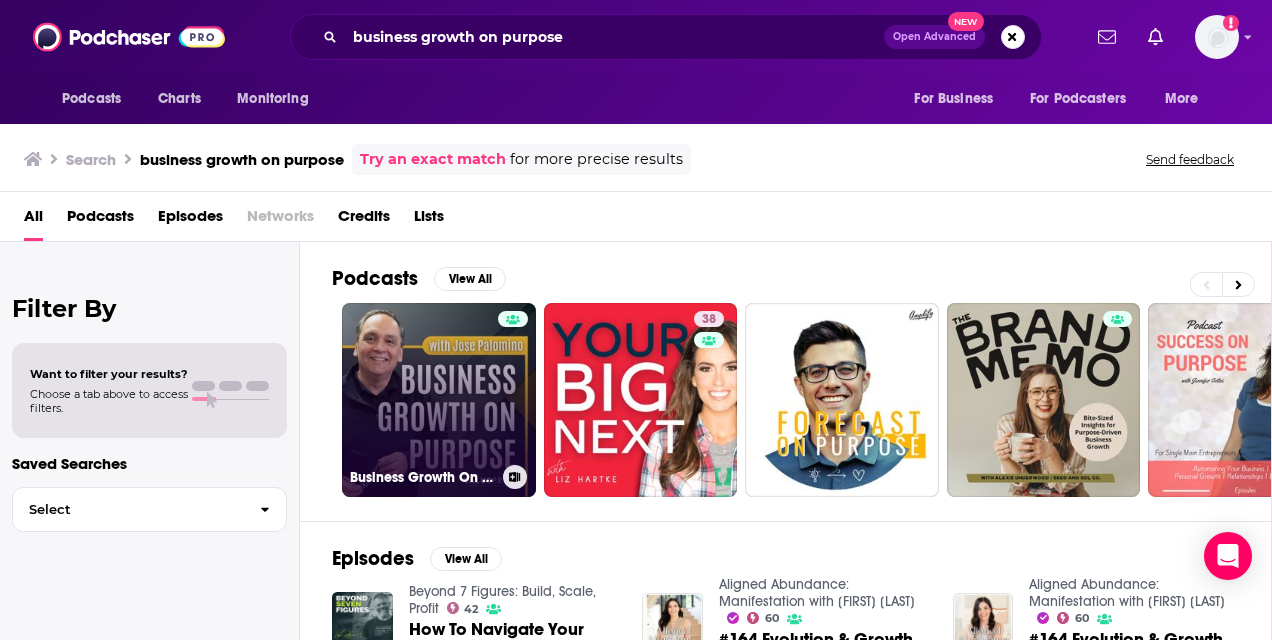 click on "Business Growth On Purpose" at bounding box center (439, 400) 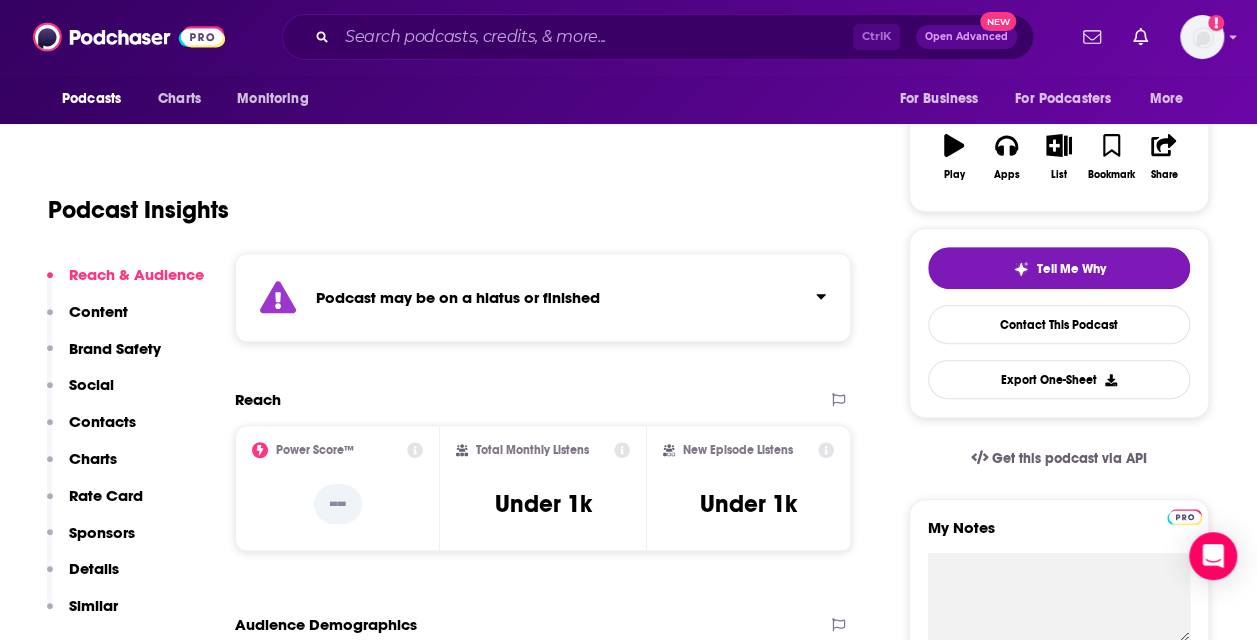 scroll, scrollTop: 311, scrollLeft: 0, axis: vertical 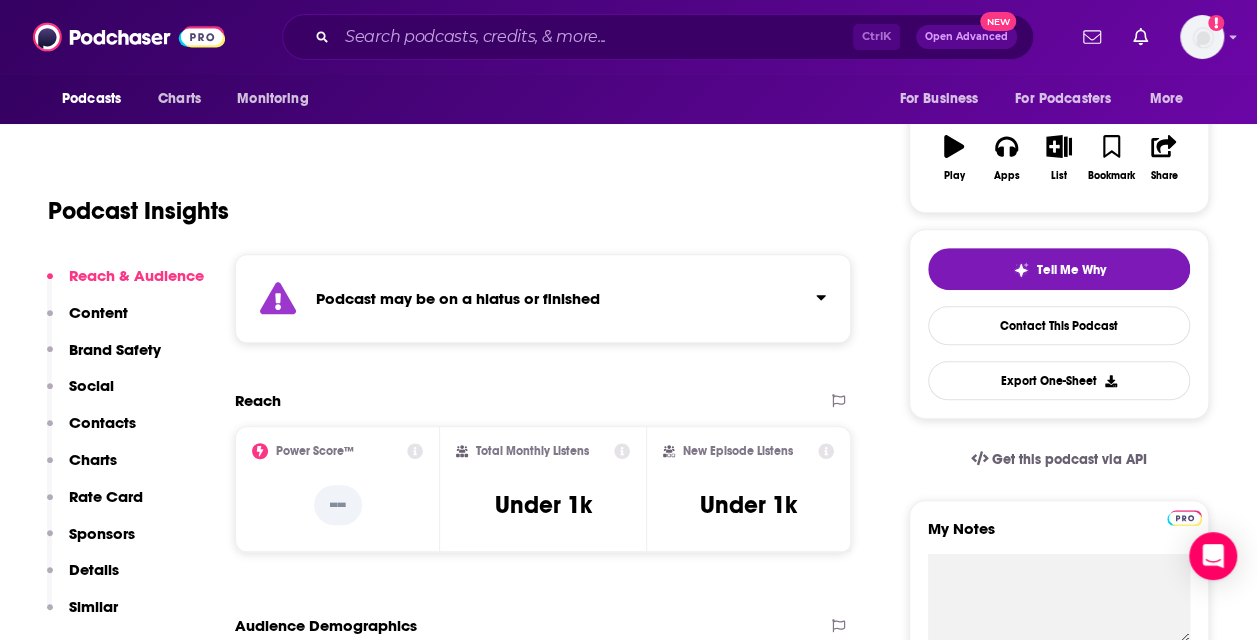 click on "Podcast may be on a hiatus or finished" at bounding box center (543, 298) 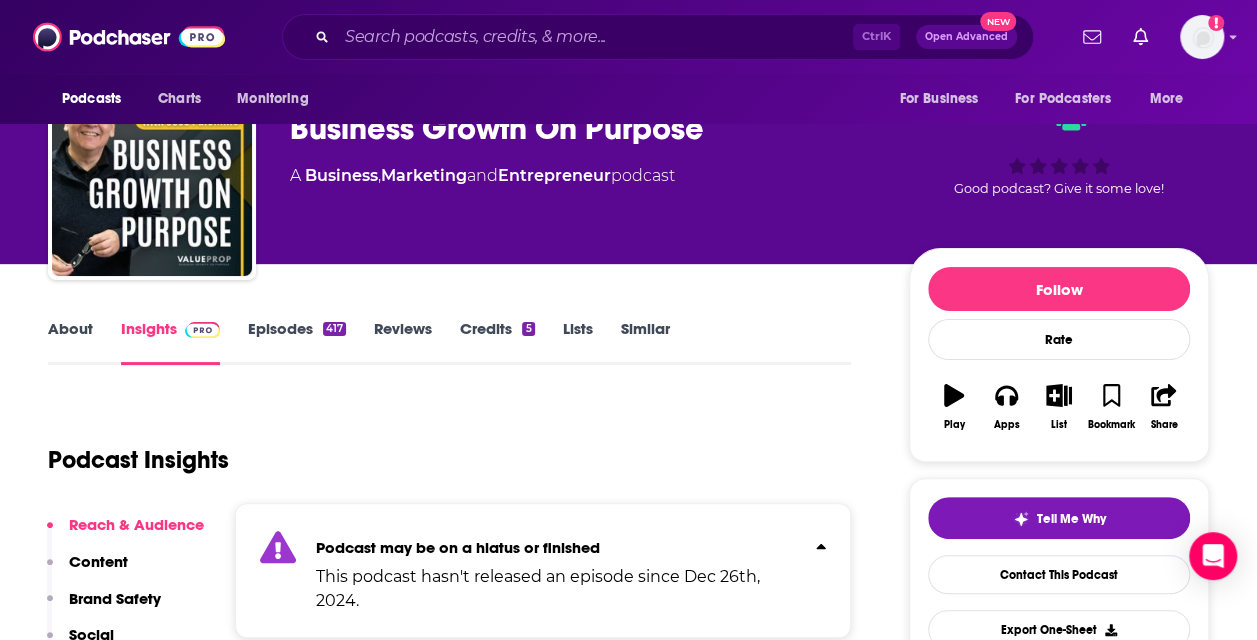 scroll, scrollTop: 0, scrollLeft: 0, axis: both 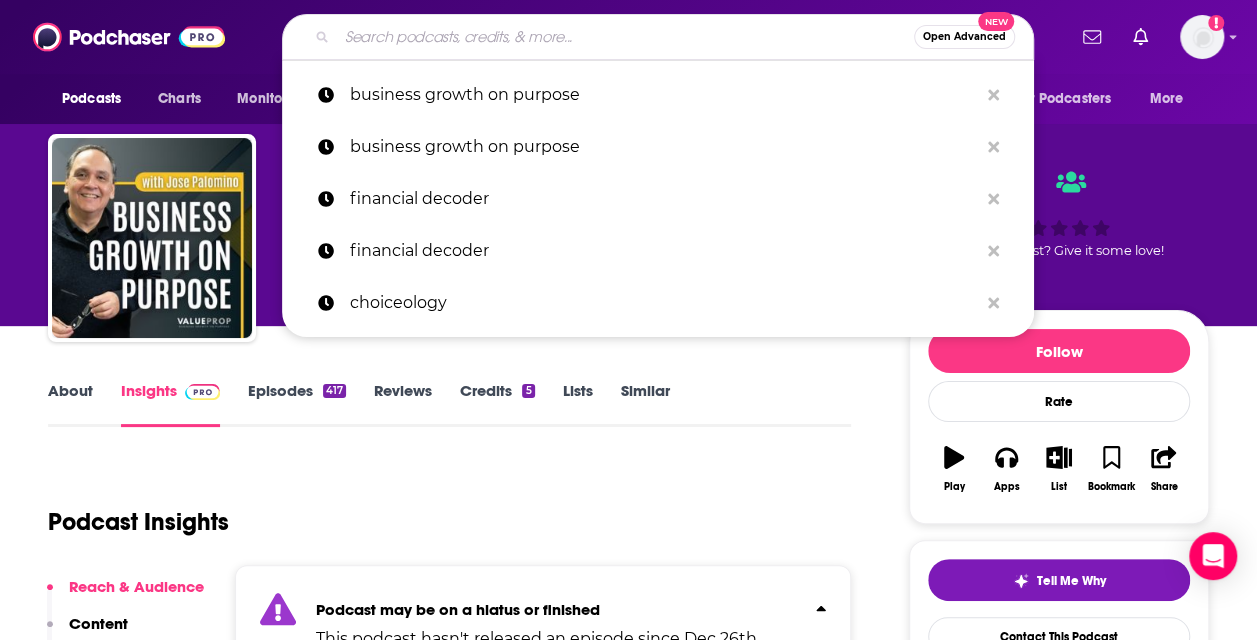 click at bounding box center [625, 37] 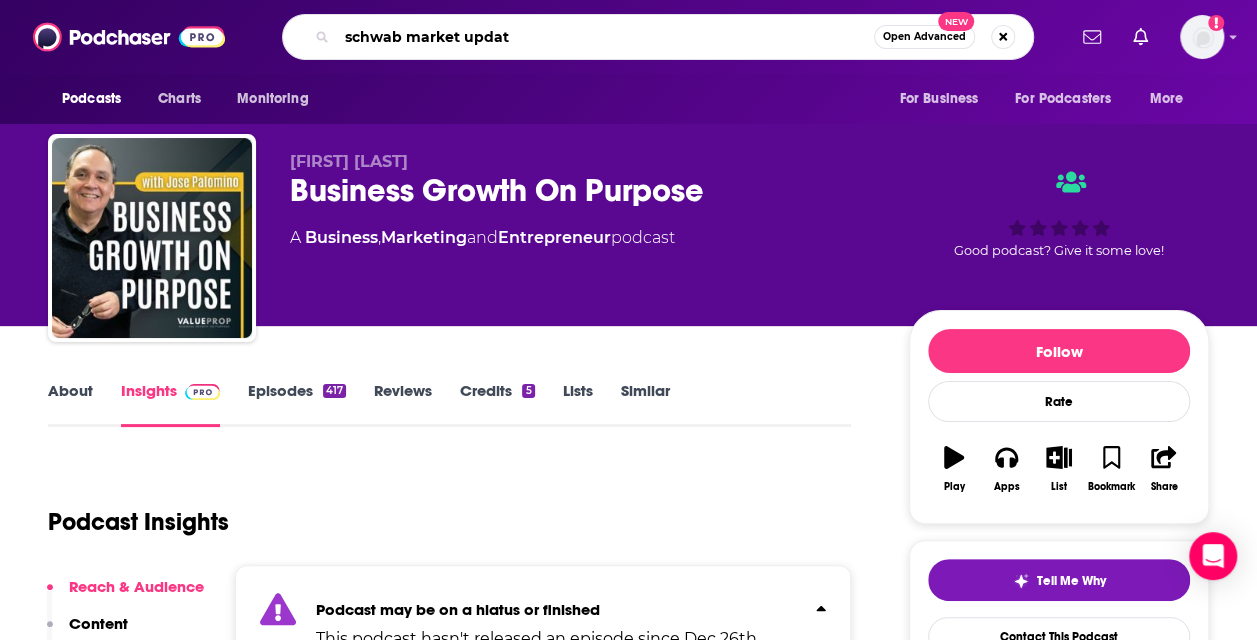 type on "schwab market update" 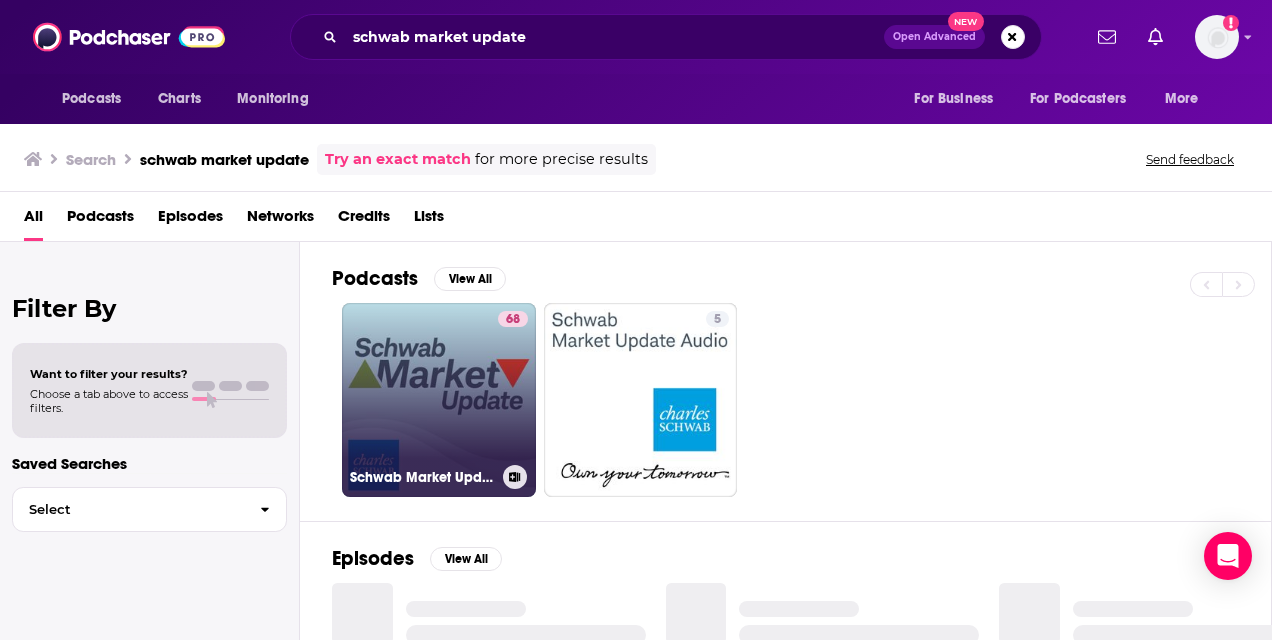 click on "68 Schwab Market Update Audio" at bounding box center (439, 400) 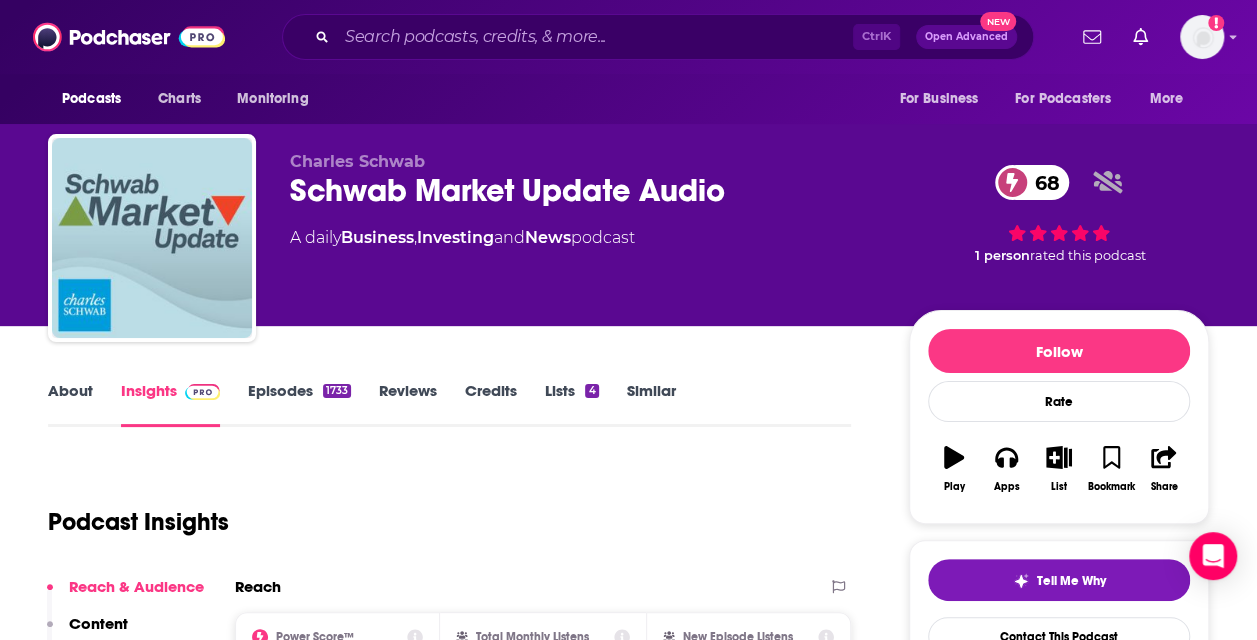 scroll, scrollTop: 260, scrollLeft: 0, axis: vertical 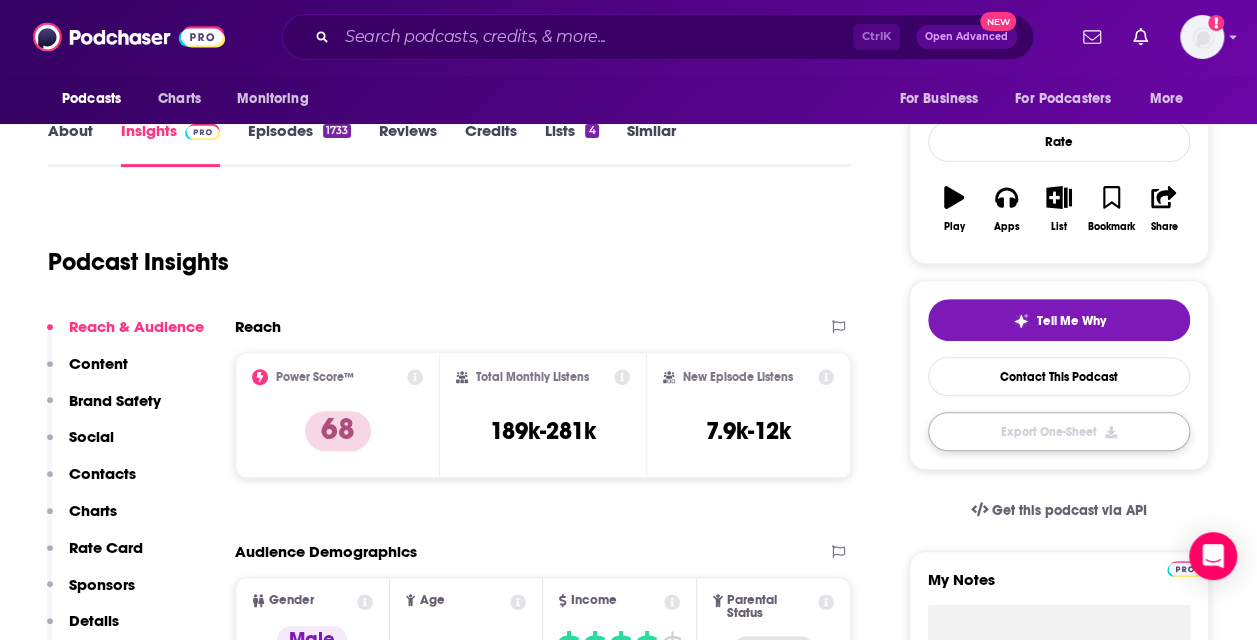 click on "Export One-Sheet" at bounding box center [1059, 431] 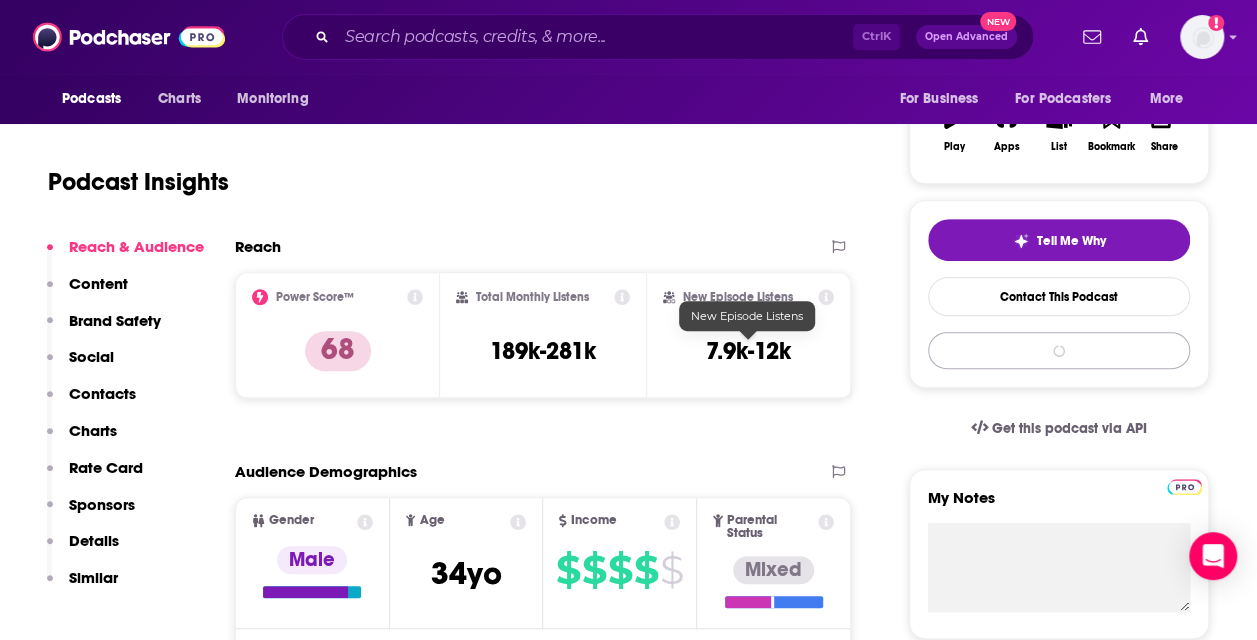 scroll, scrollTop: 338, scrollLeft: 0, axis: vertical 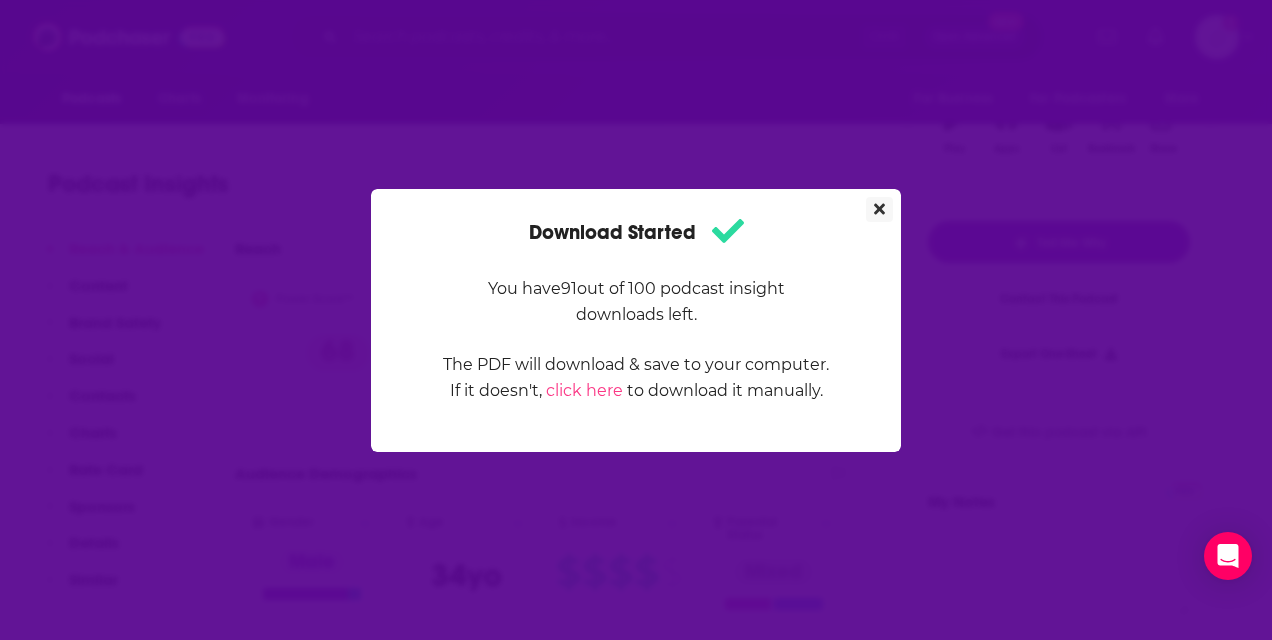 click 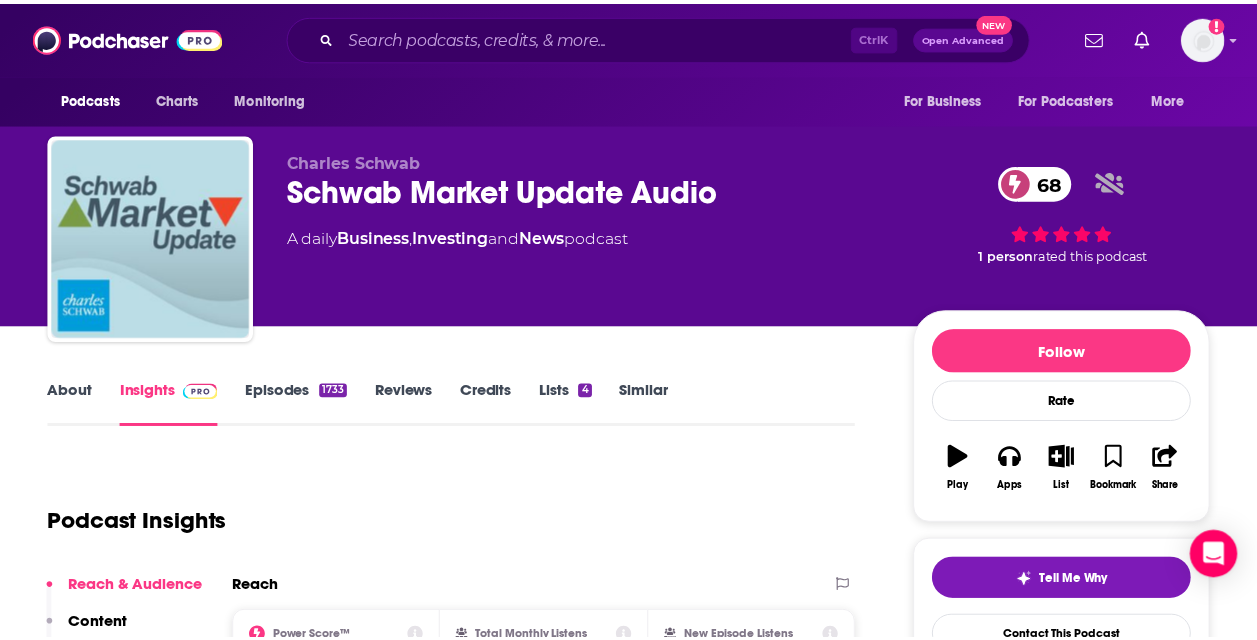 scroll, scrollTop: 338, scrollLeft: 0, axis: vertical 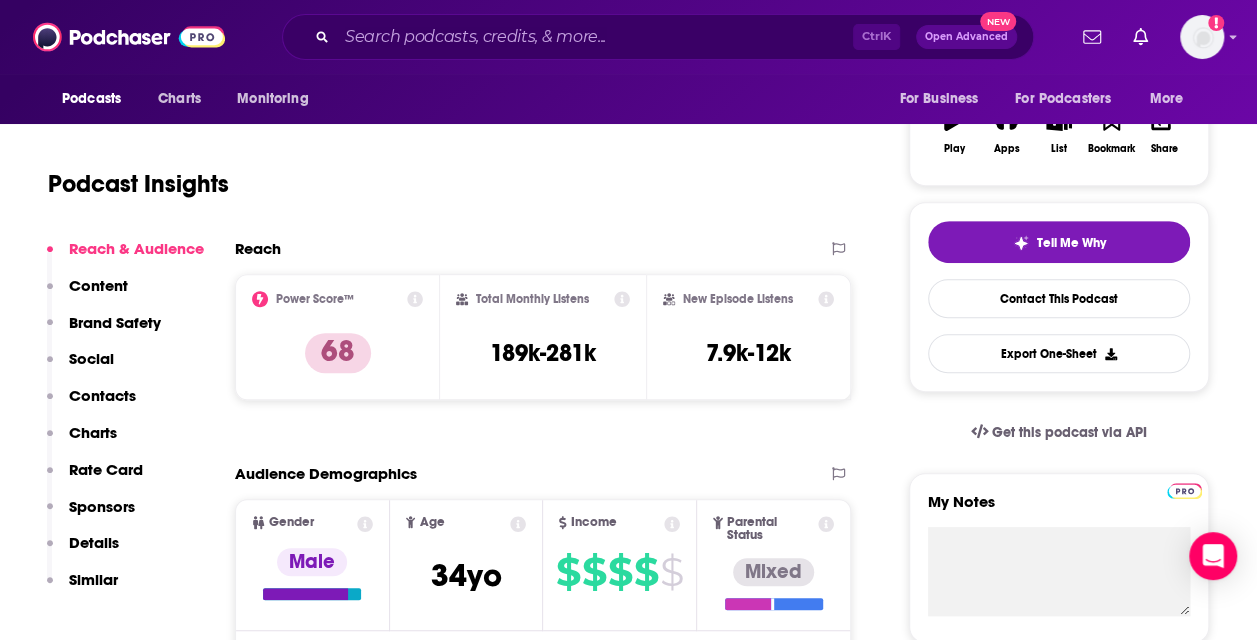 click on "Ctrl  K Open Advanced New" at bounding box center [658, 37] 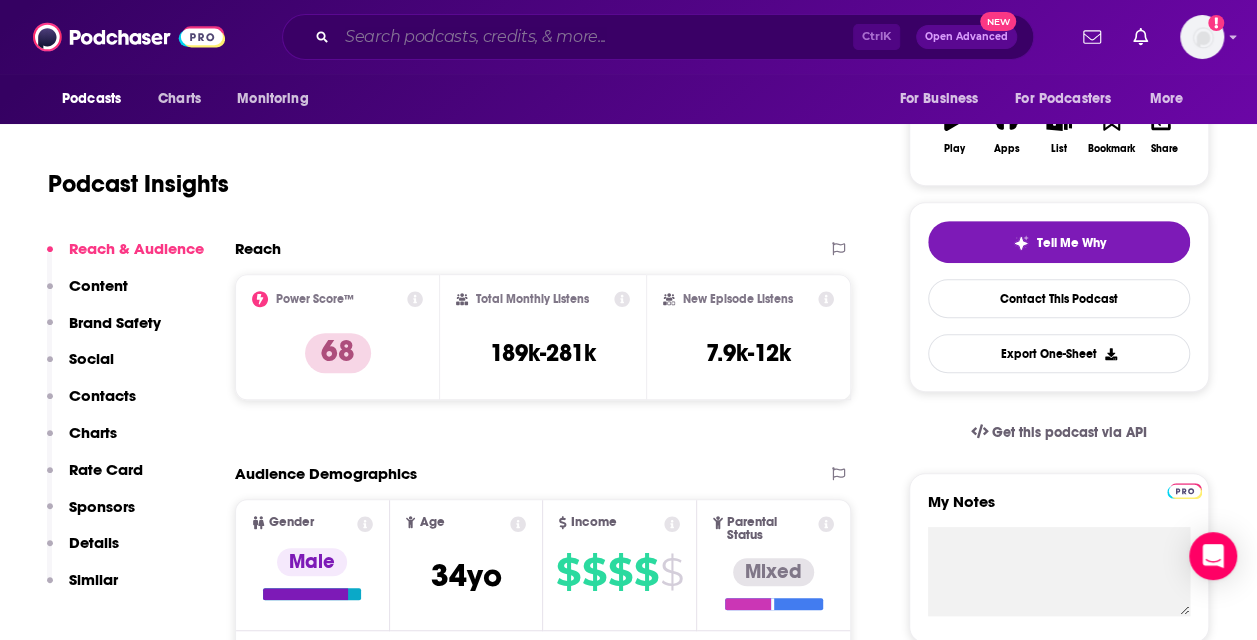 click at bounding box center (595, 37) 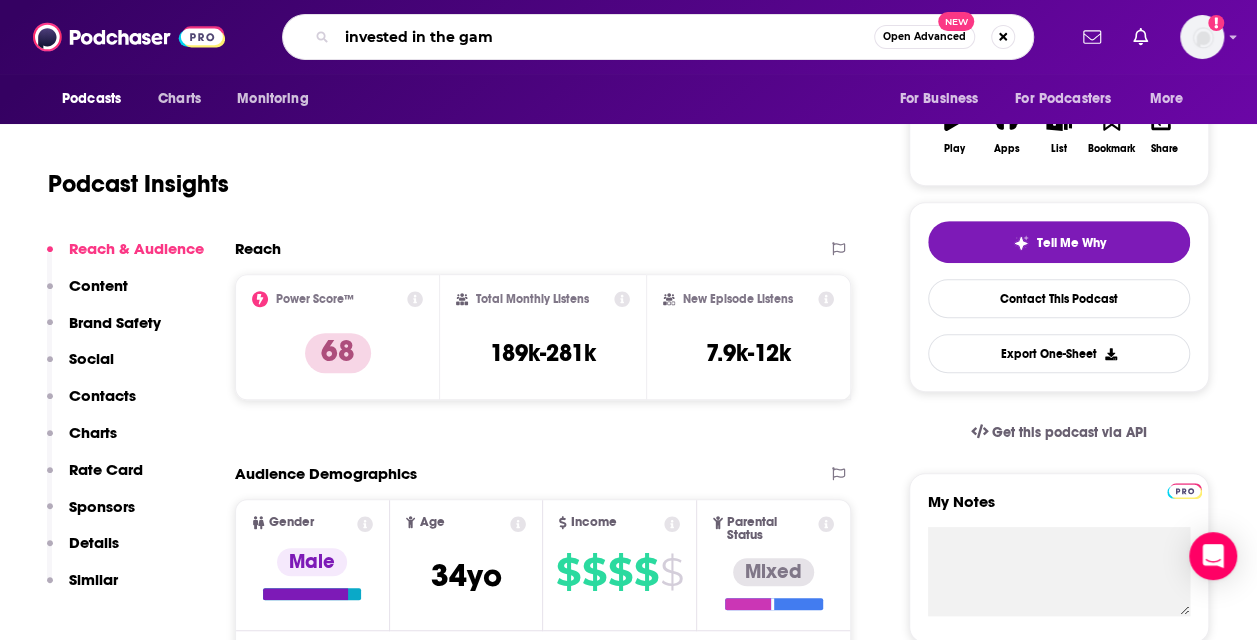 type on "invested in the game" 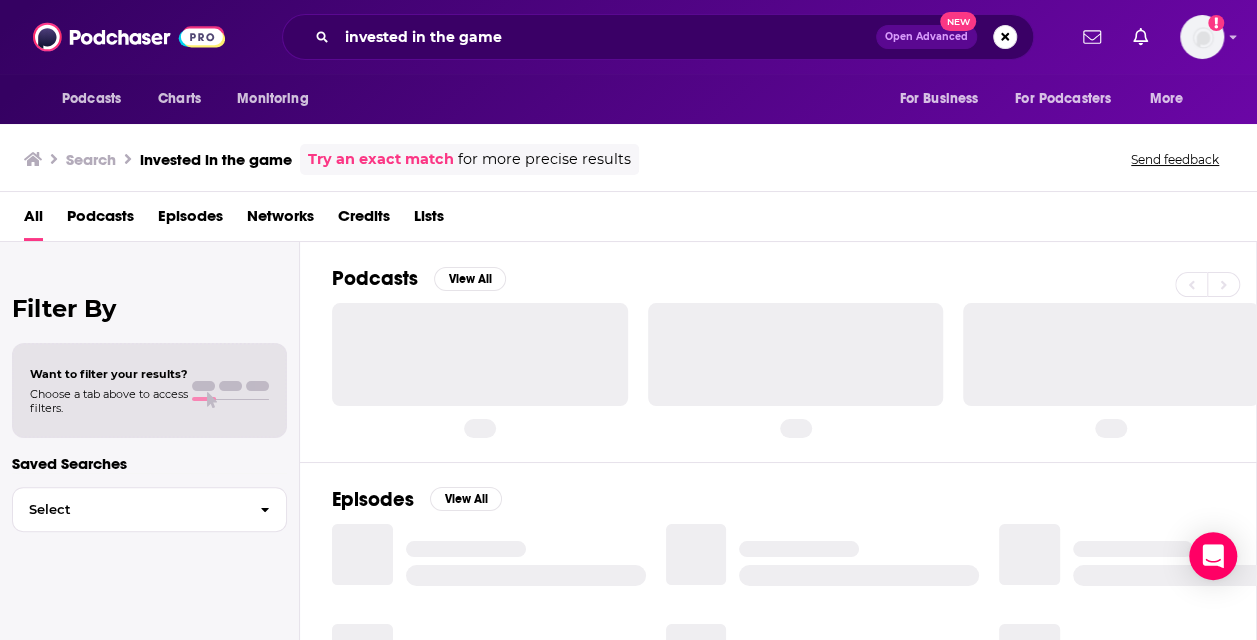 scroll, scrollTop: 0, scrollLeft: 0, axis: both 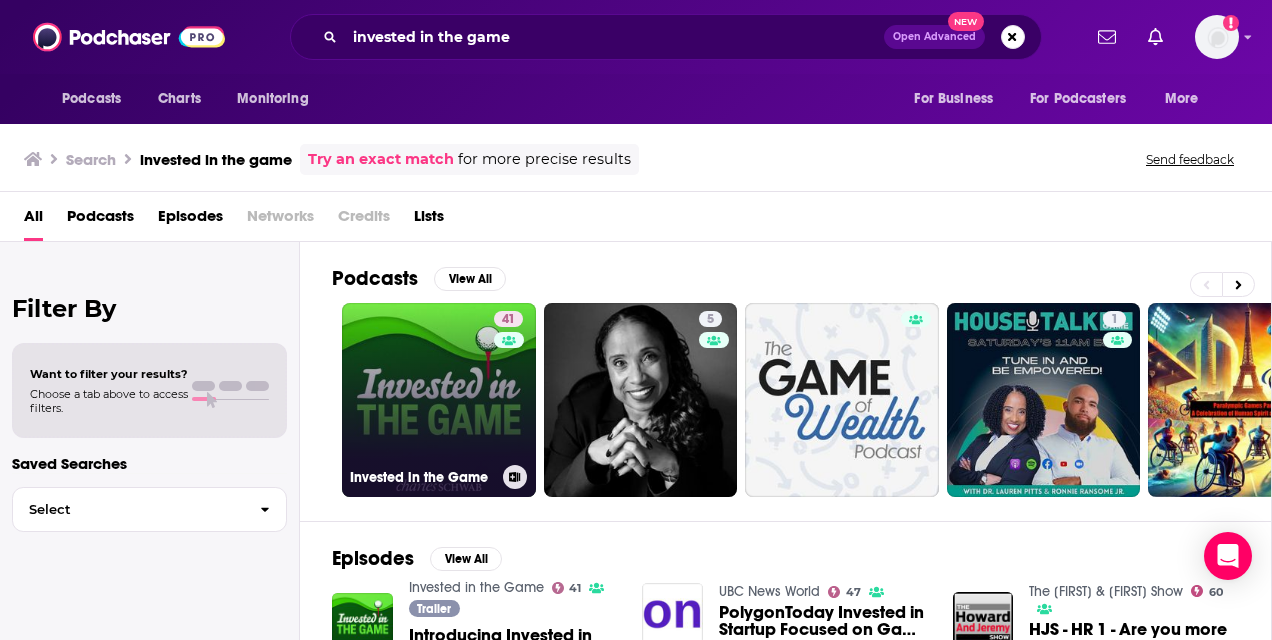 click on "41 Invested in the Game" at bounding box center (439, 400) 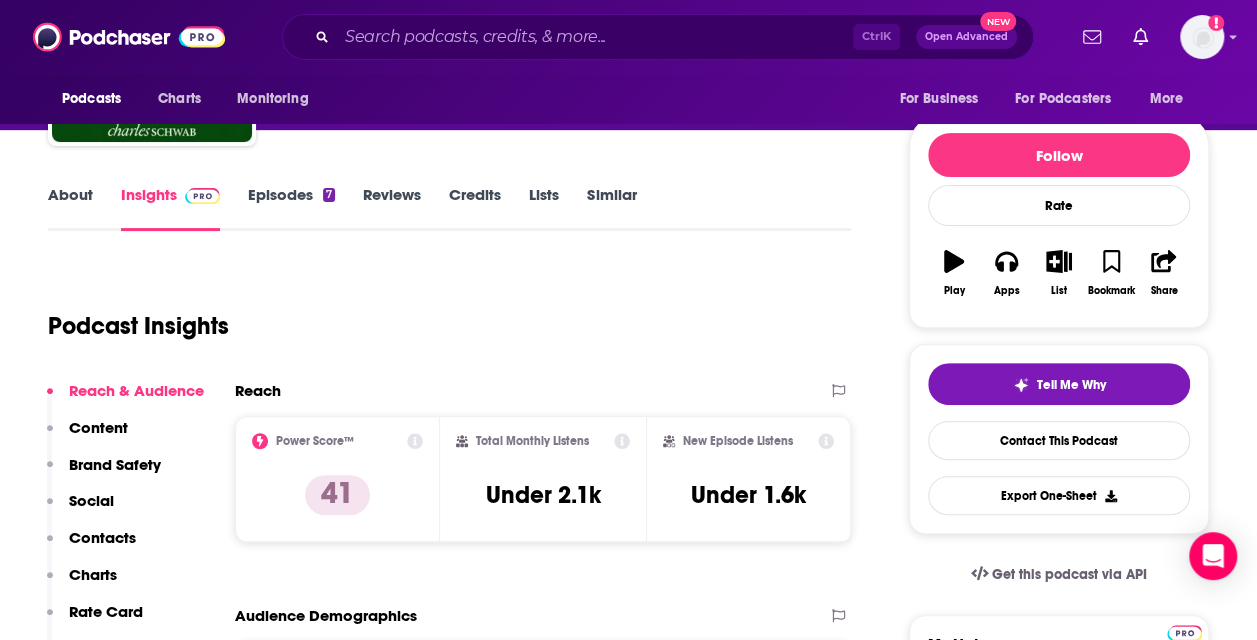 scroll, scrollTop: 446, scrollLeft: 0, axis: vertical 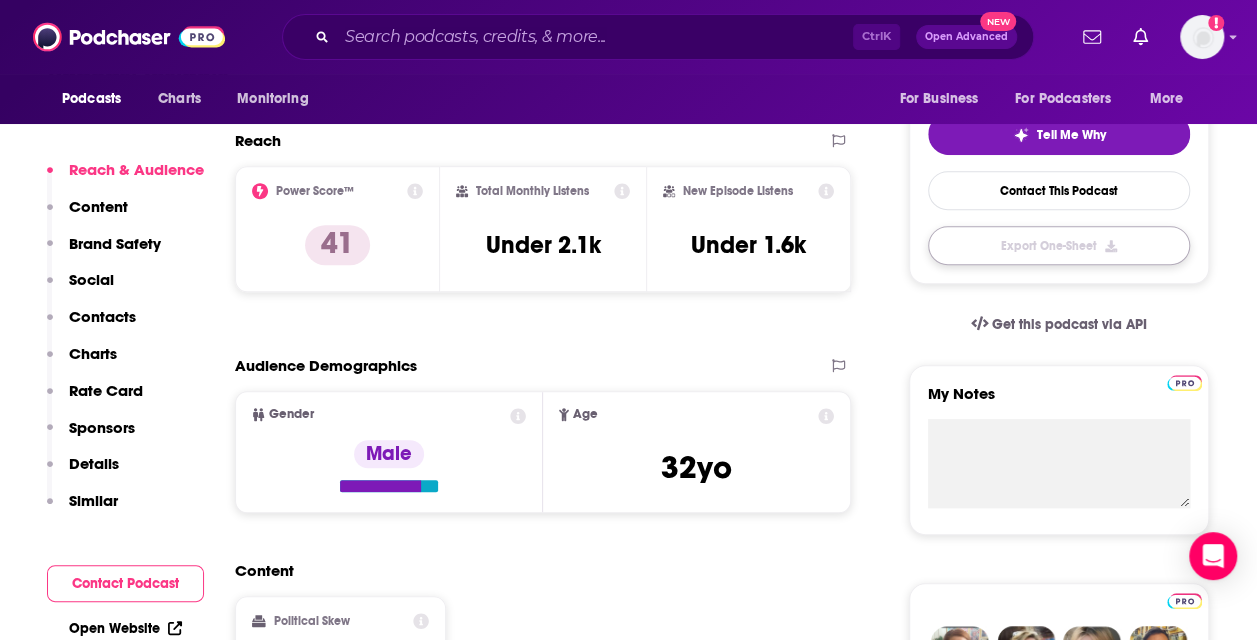click on "Export One-Sheet" at bounding box center (1059, 245) 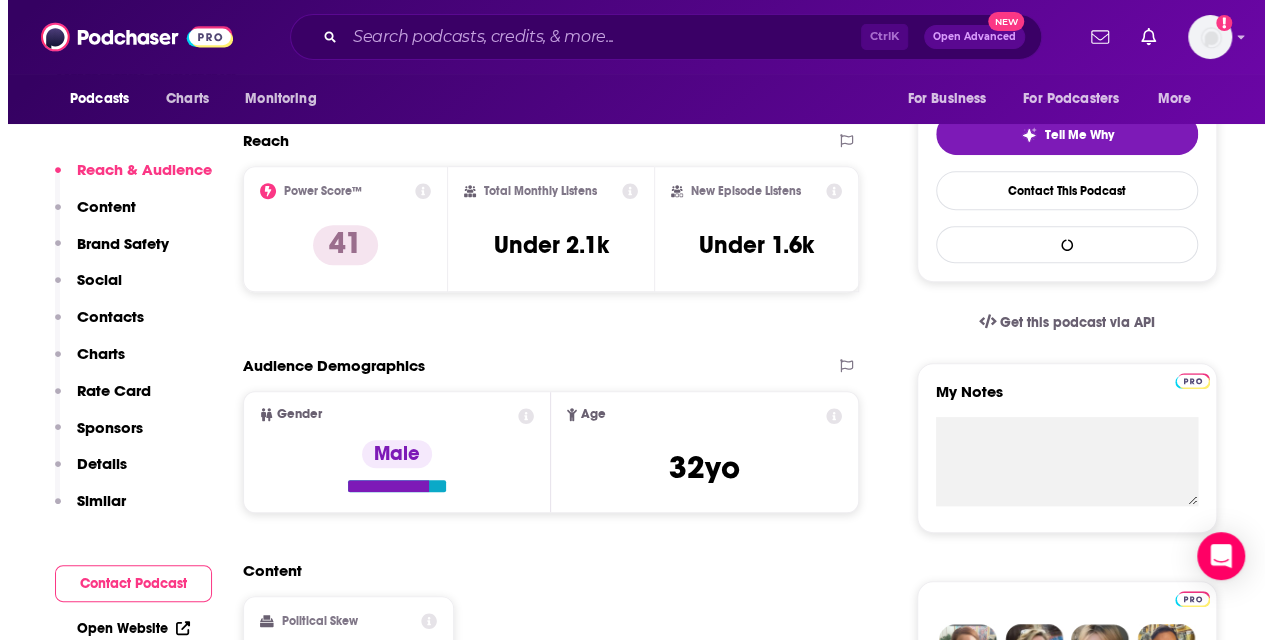 scroll, scrollTop: 0, scrollLeft: 0, axis: both 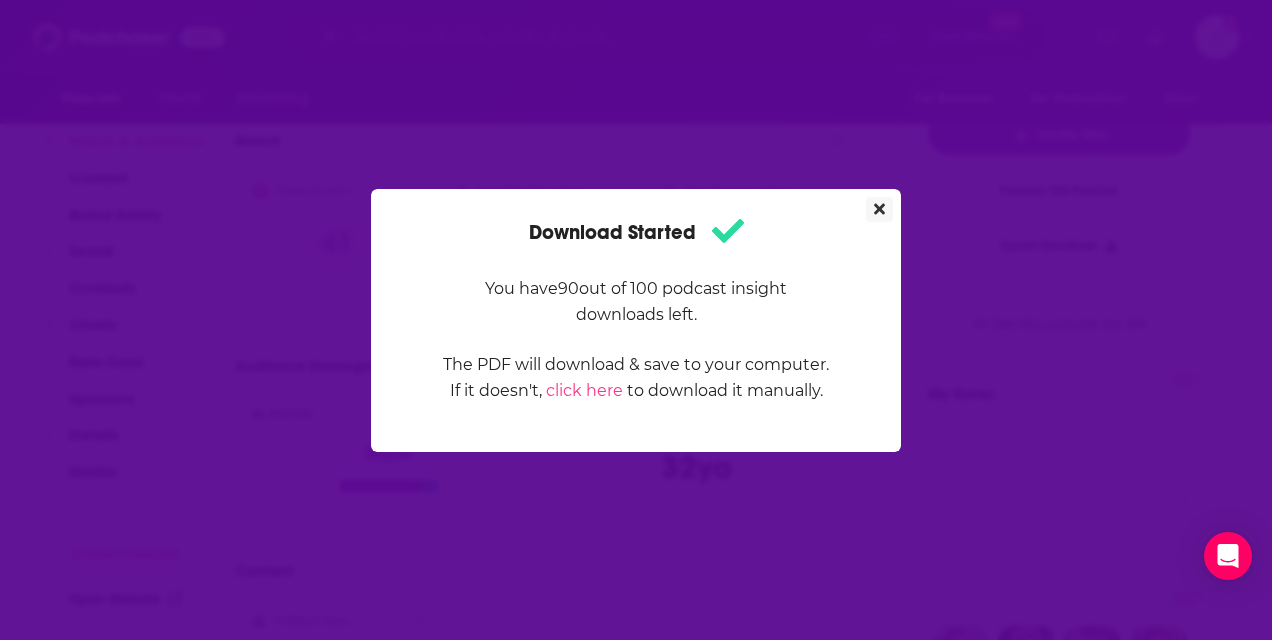 click at bounding box center [879, 209] 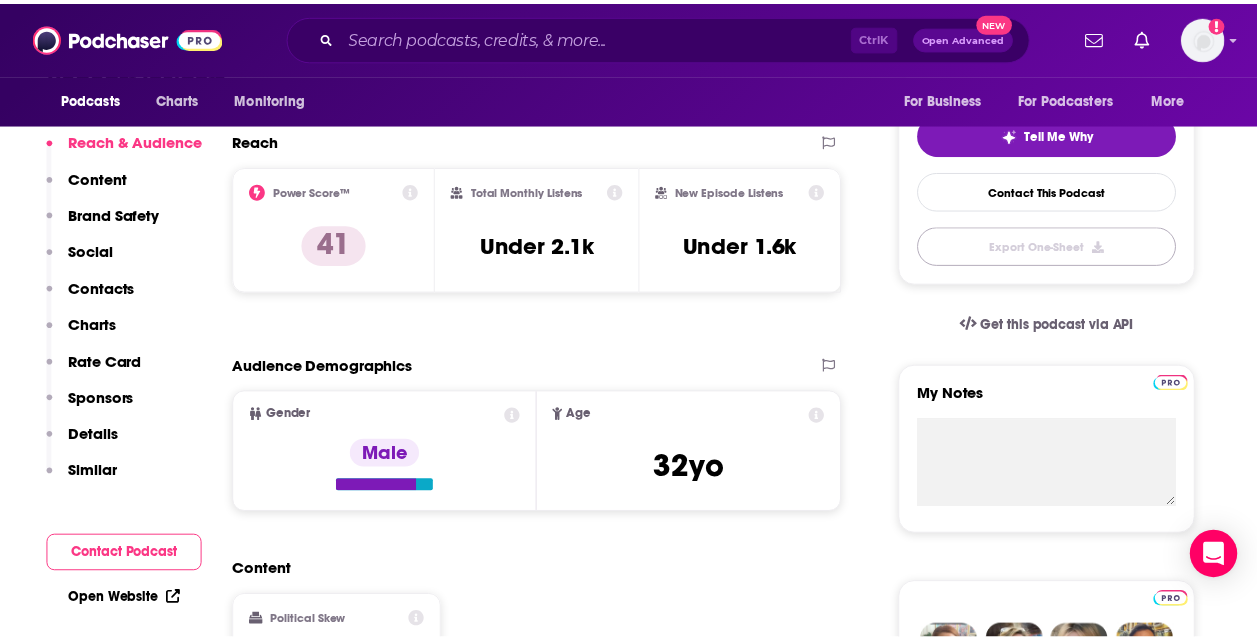 scroll, scrollTop: 446, scrollLeft: 0, axis: vertical 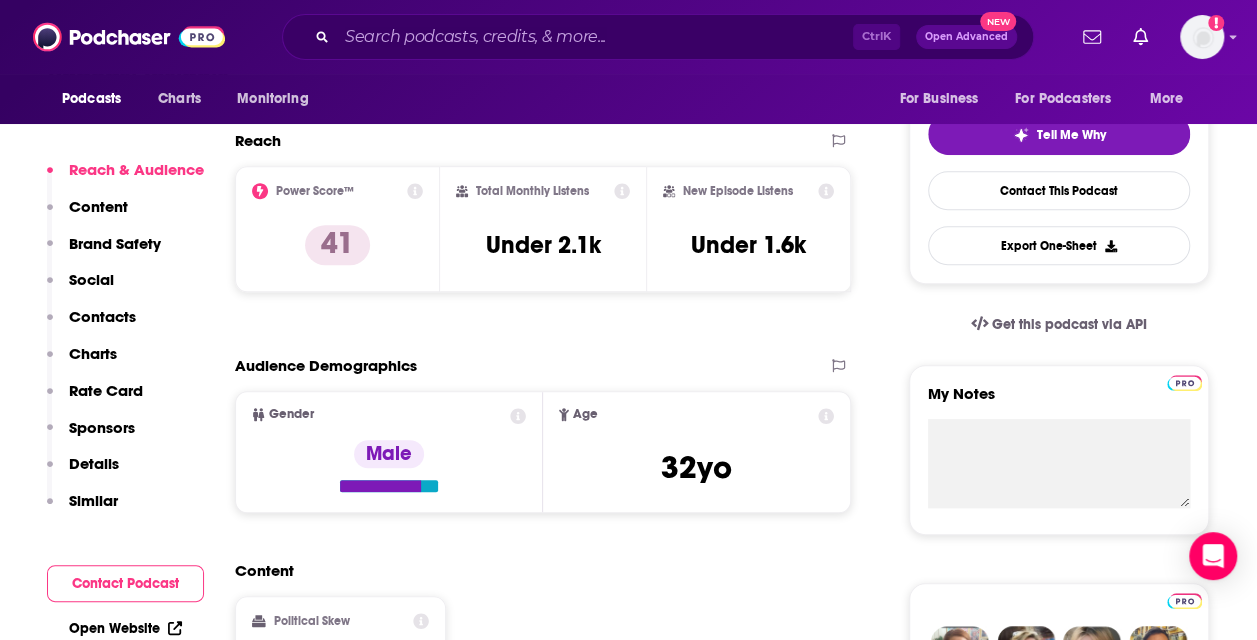click on "Ctrl  K Open Advanced New" at bounding box center (658, 37) 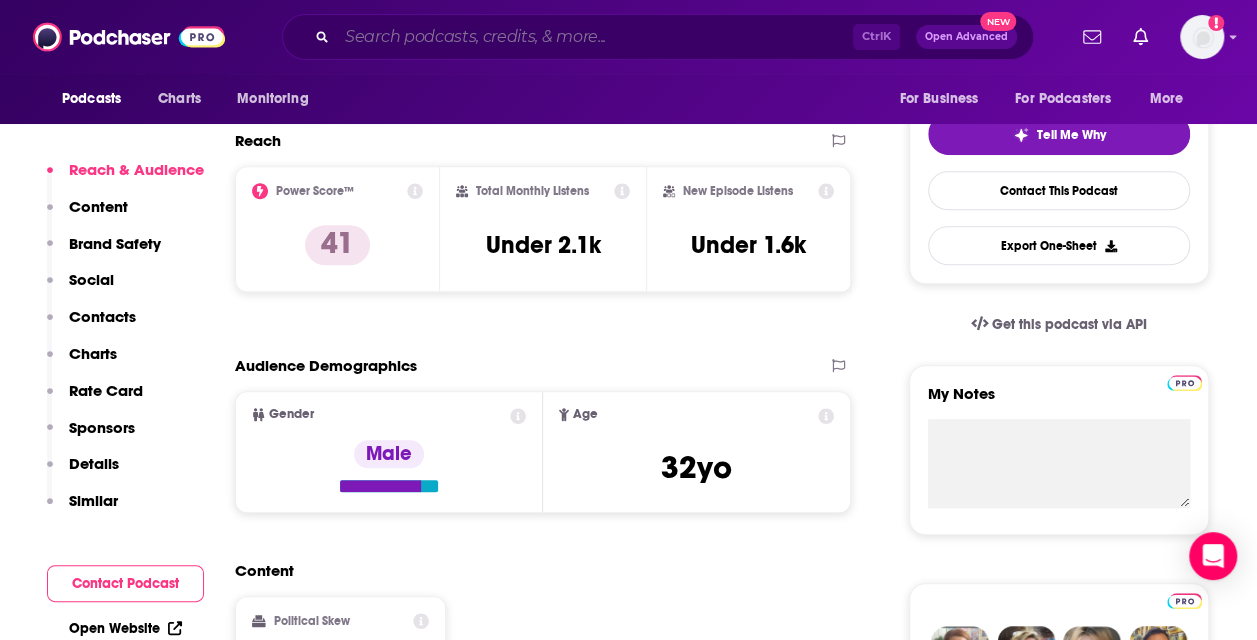 click at bounding box center [595, 37] 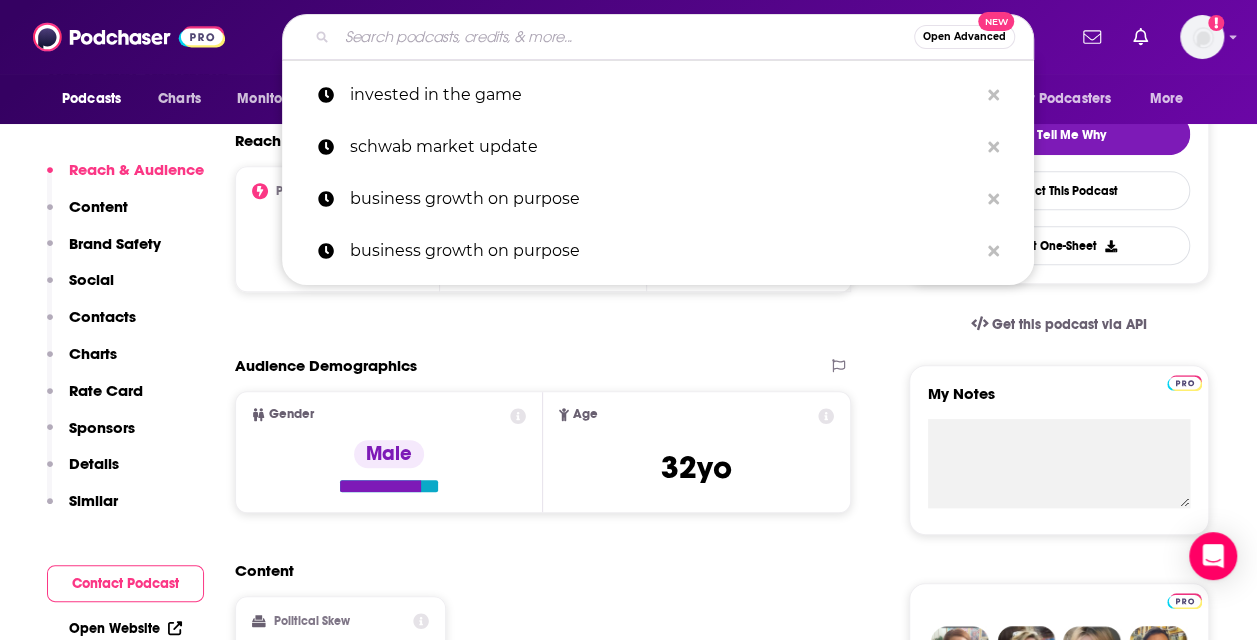 type on "d" 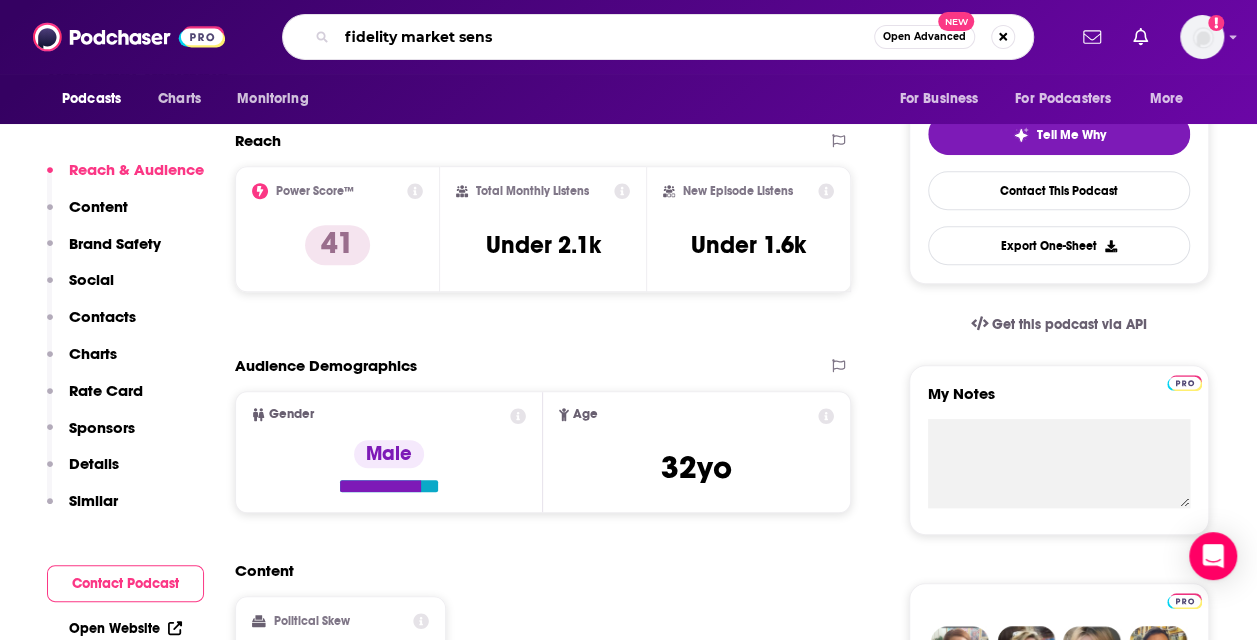 type on "fidelity market sense" 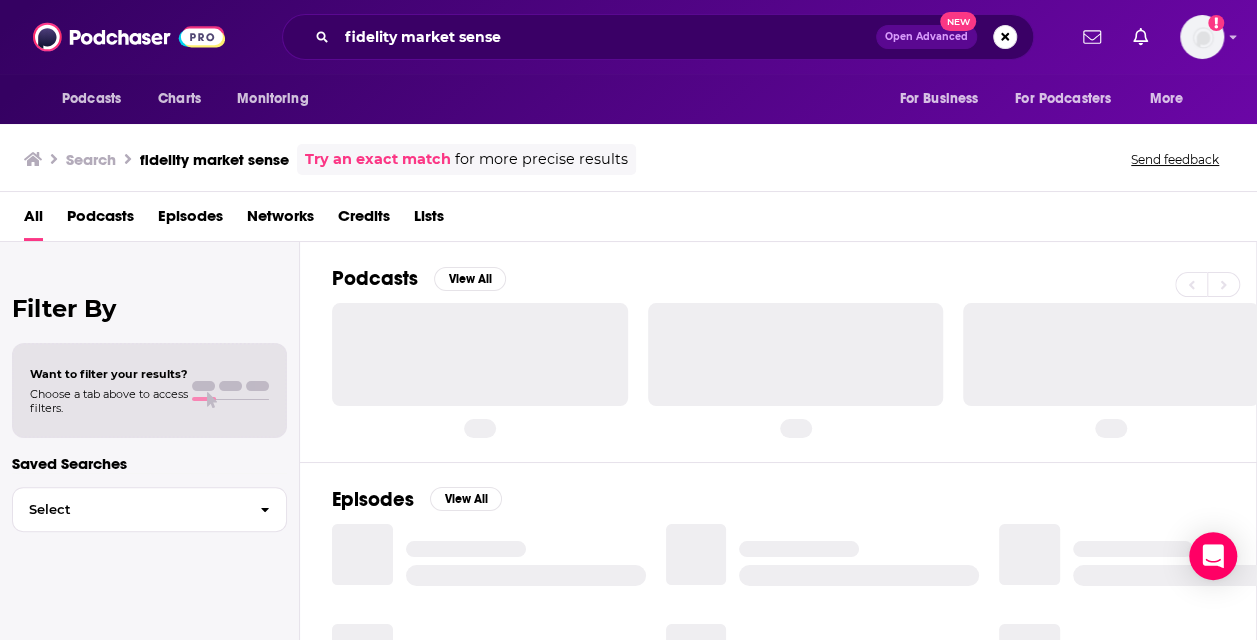 scroll, scrollTop: 0, scrollLeft: 0, axis: both 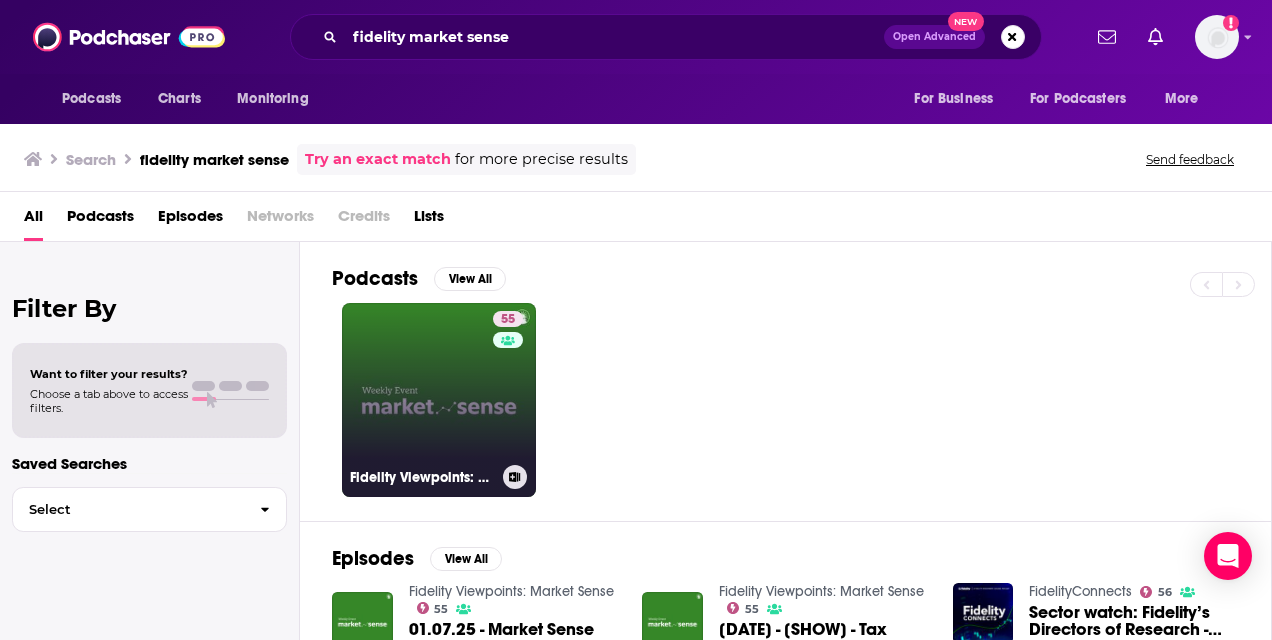 click on "55 Fidelity Viewpoints: Market Sense" at bounding box center (439, 400) 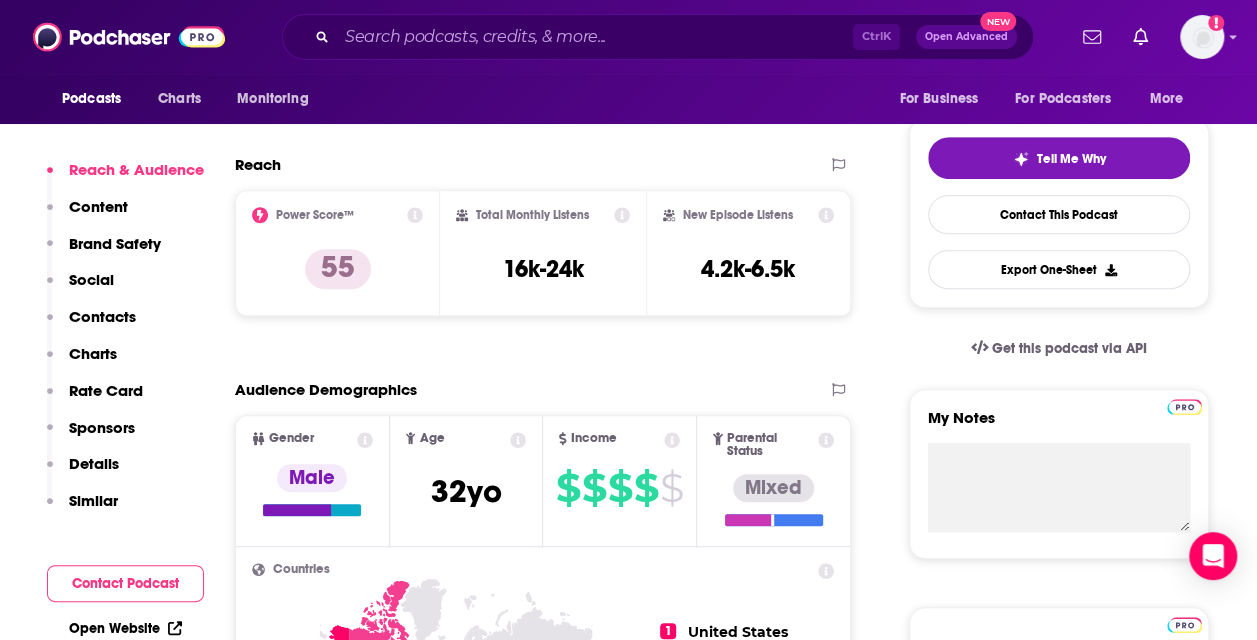 scroll, scrollTop: 526, scrollLeft: 0, axis: vertical 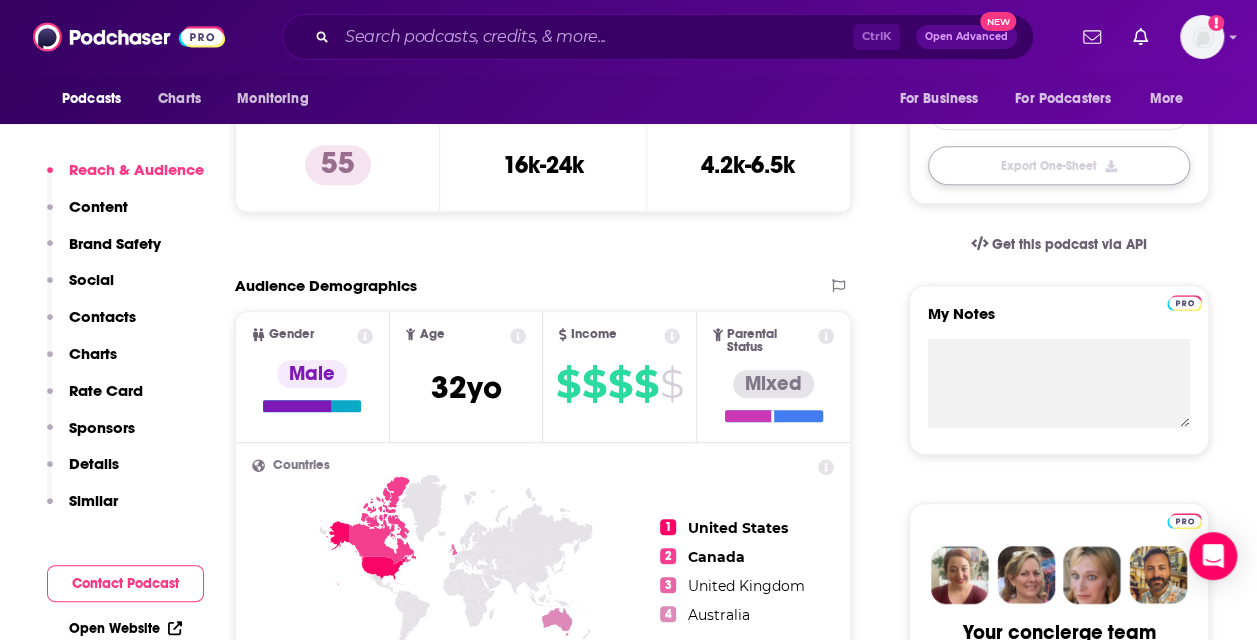 click on "Export One-Sheet" at bounding box center [1059, 165] 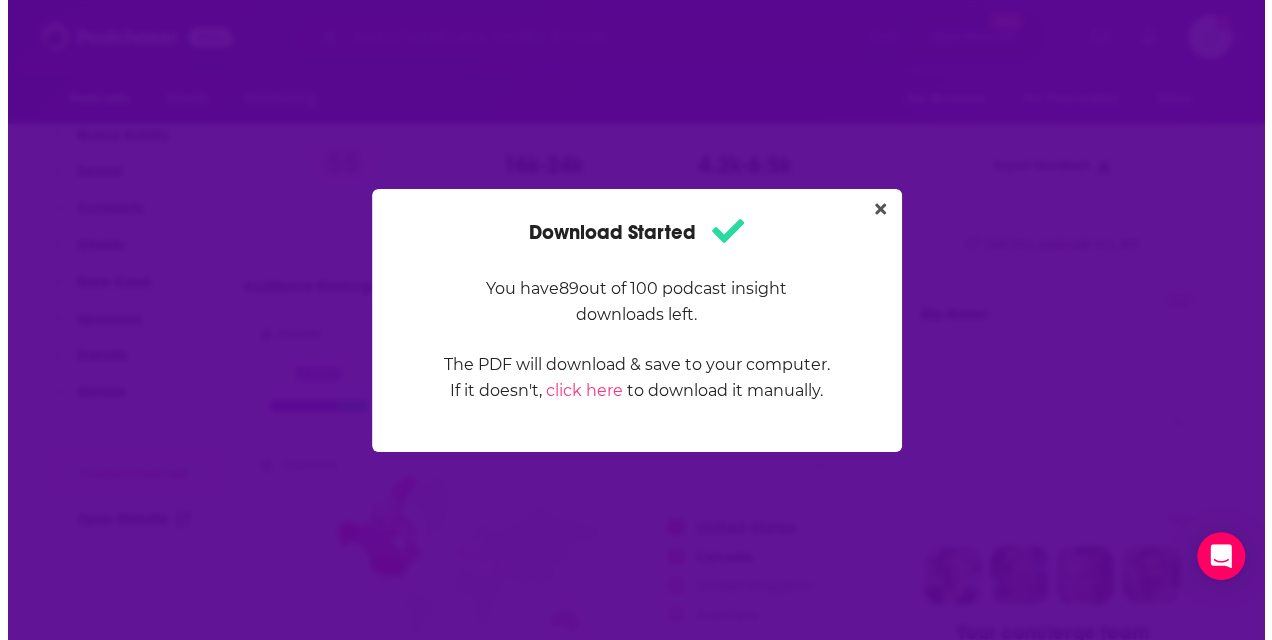 scroll, scrollTop: 0, scrollLeft: 0, axis: both 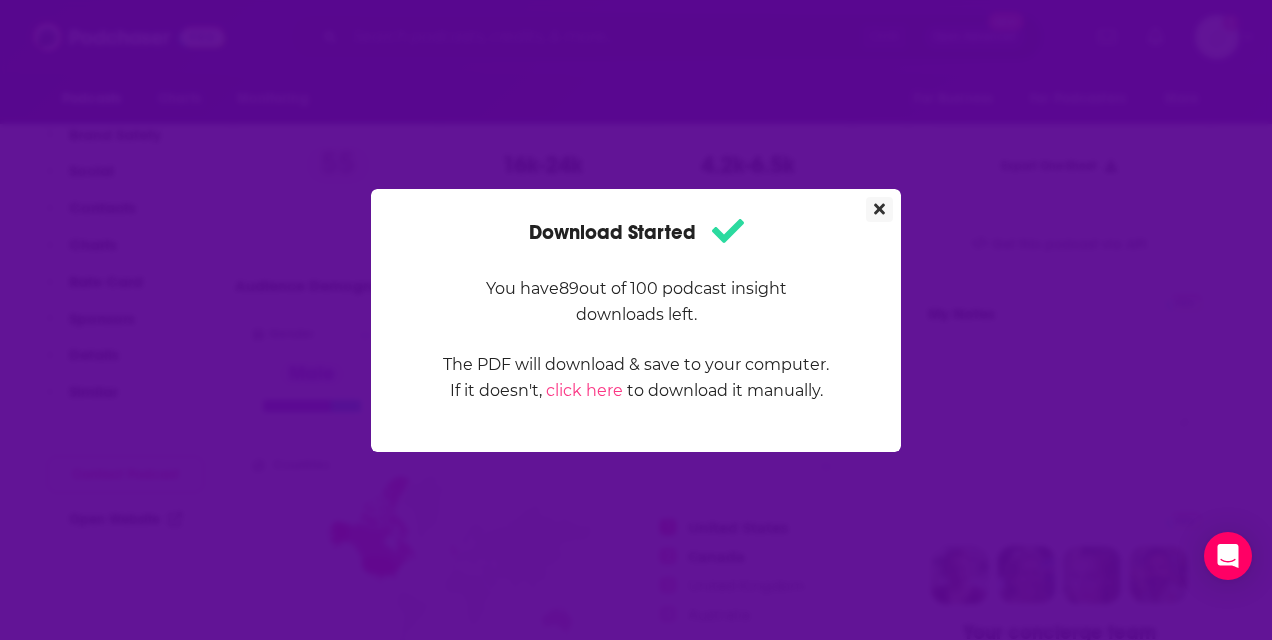click 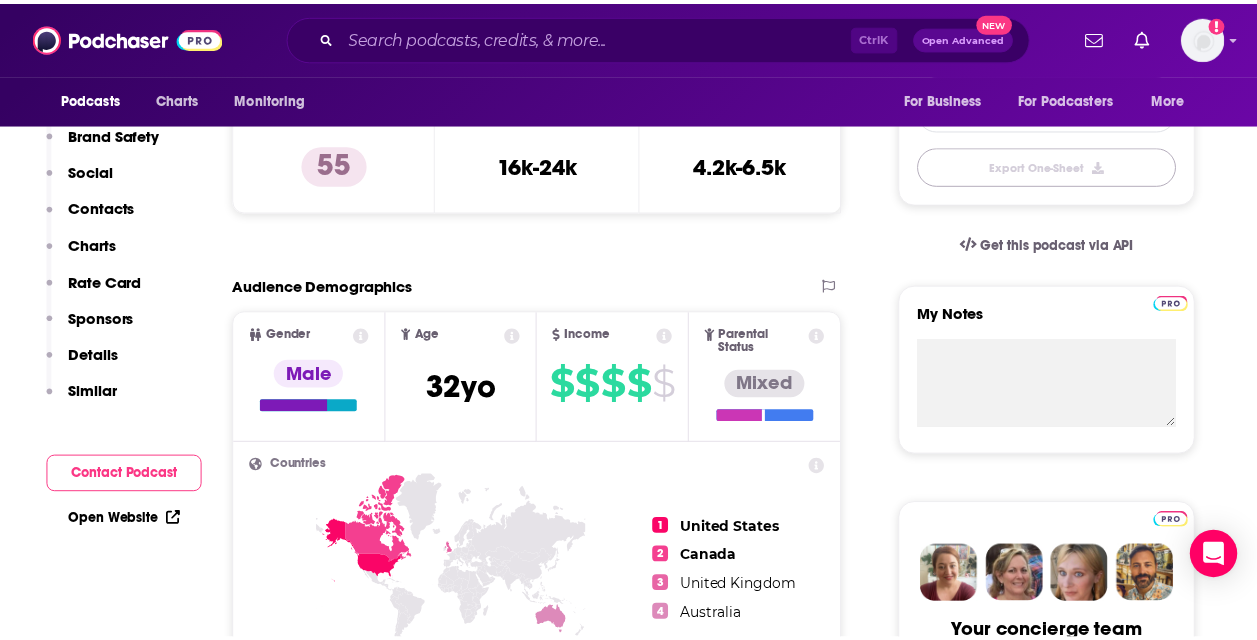 scroll, scrollTop: 526, scrollLeft: 0, axis: vertical 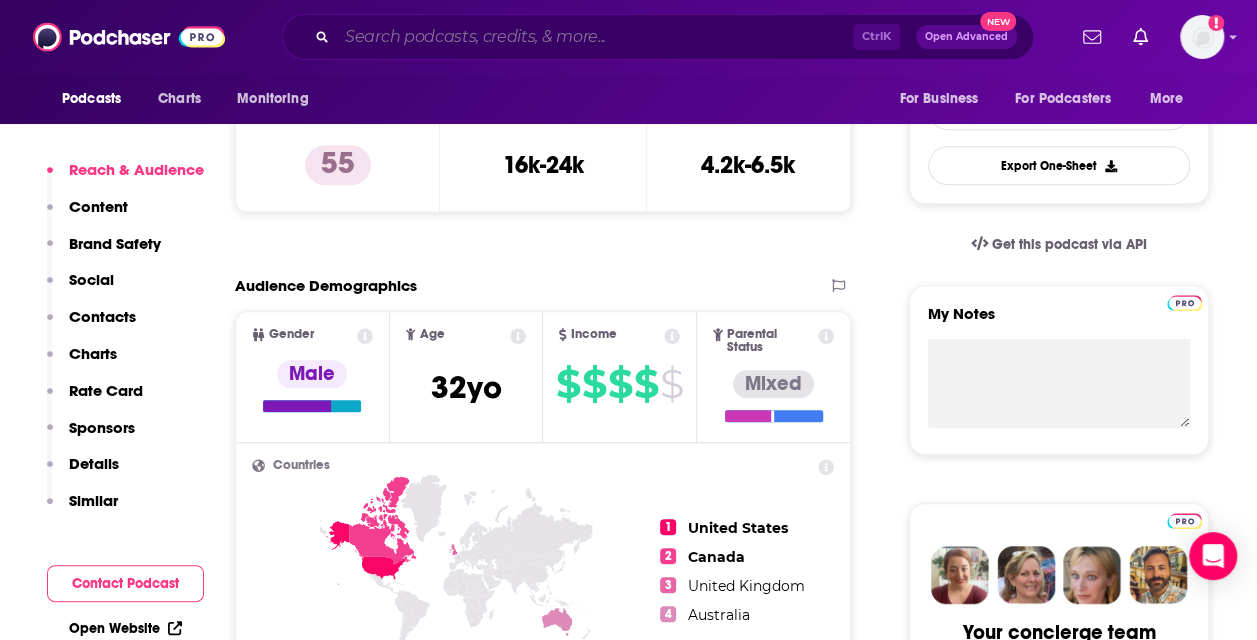 click at bounding box center [595, 37] 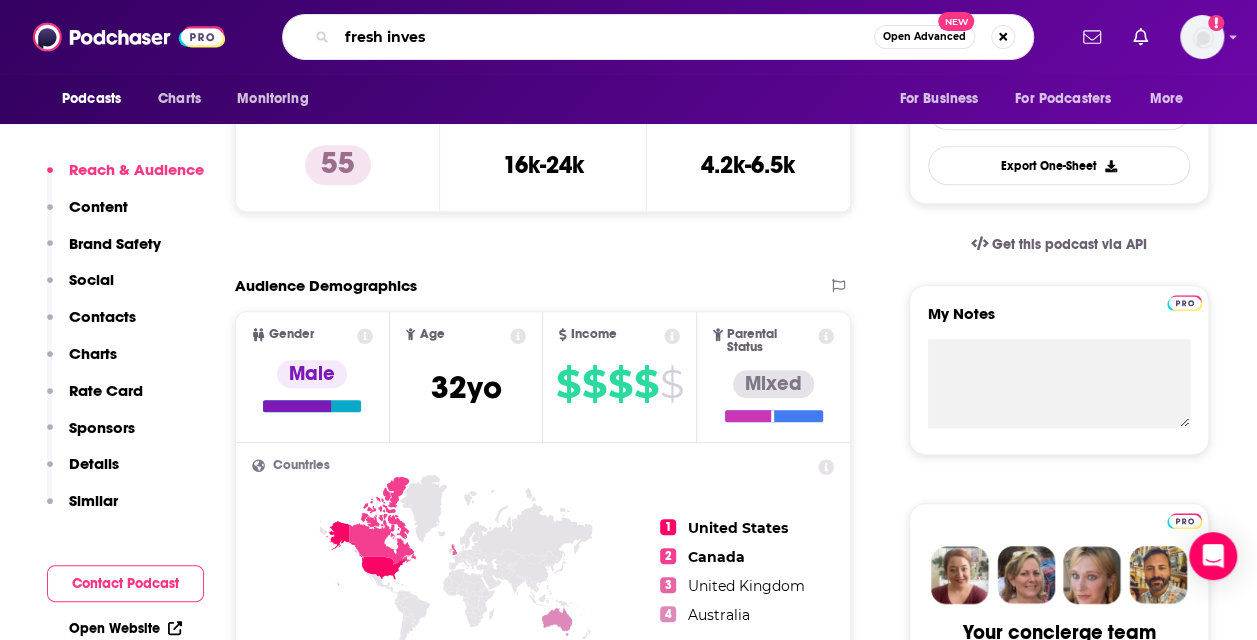 type on "fresh invest" 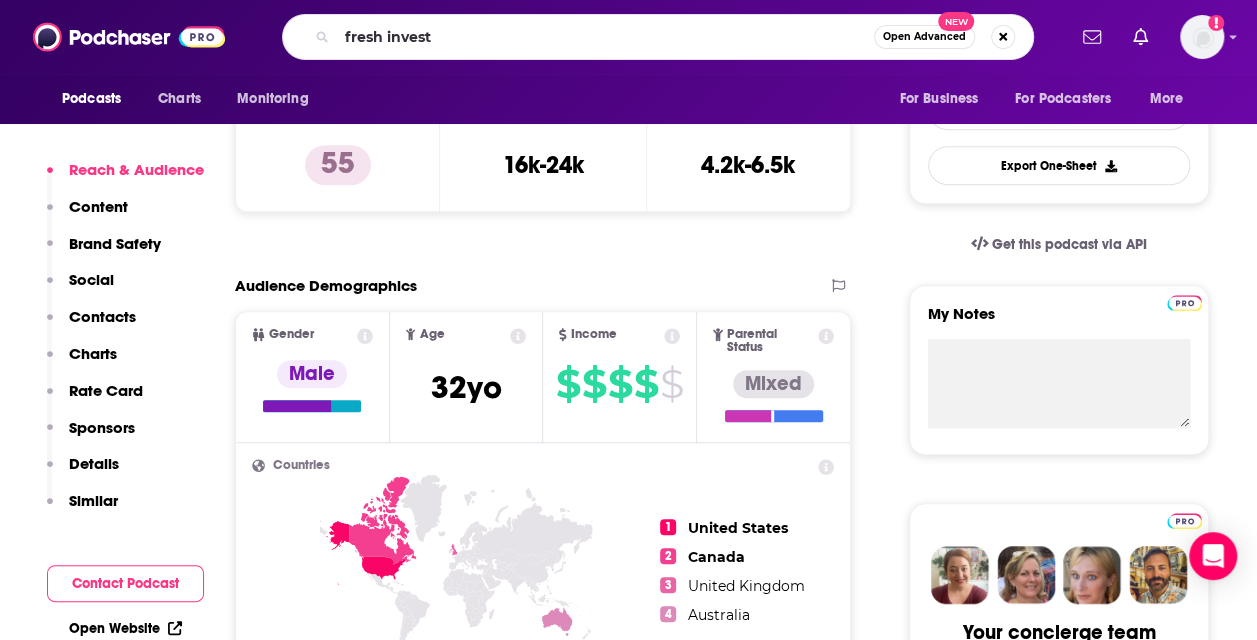 scroll, scrollTop: 0, scrollLeft: 0, axis: both 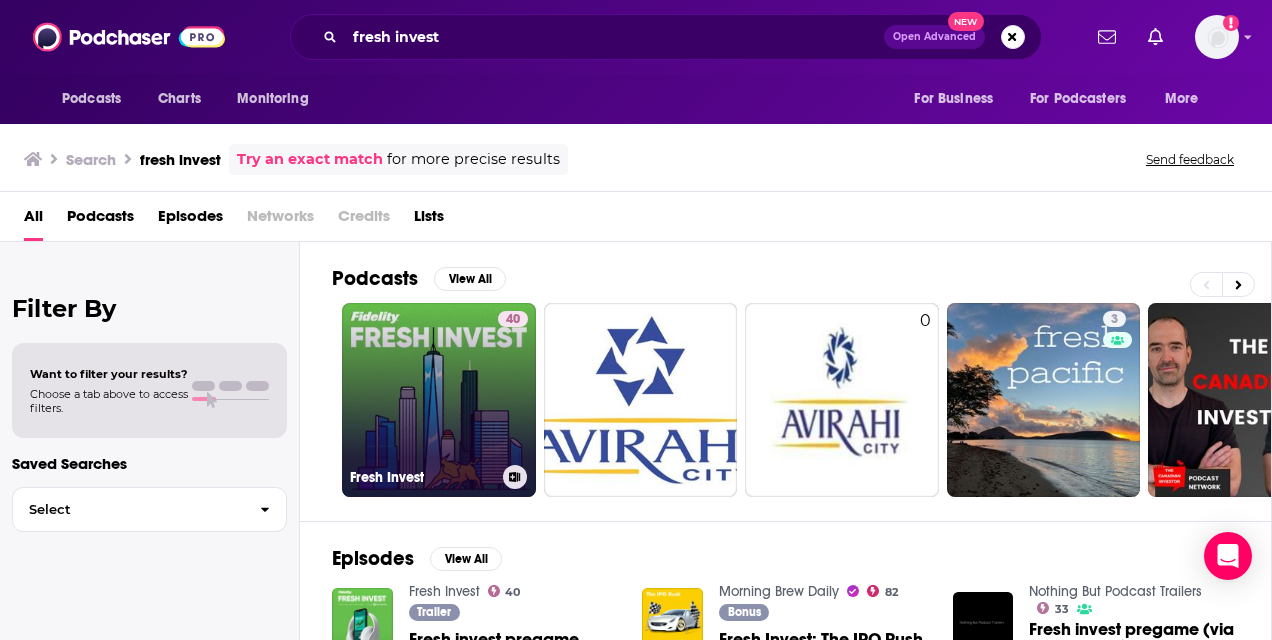 click on "40 Fresh Invest" at bounding box center (439, 400) 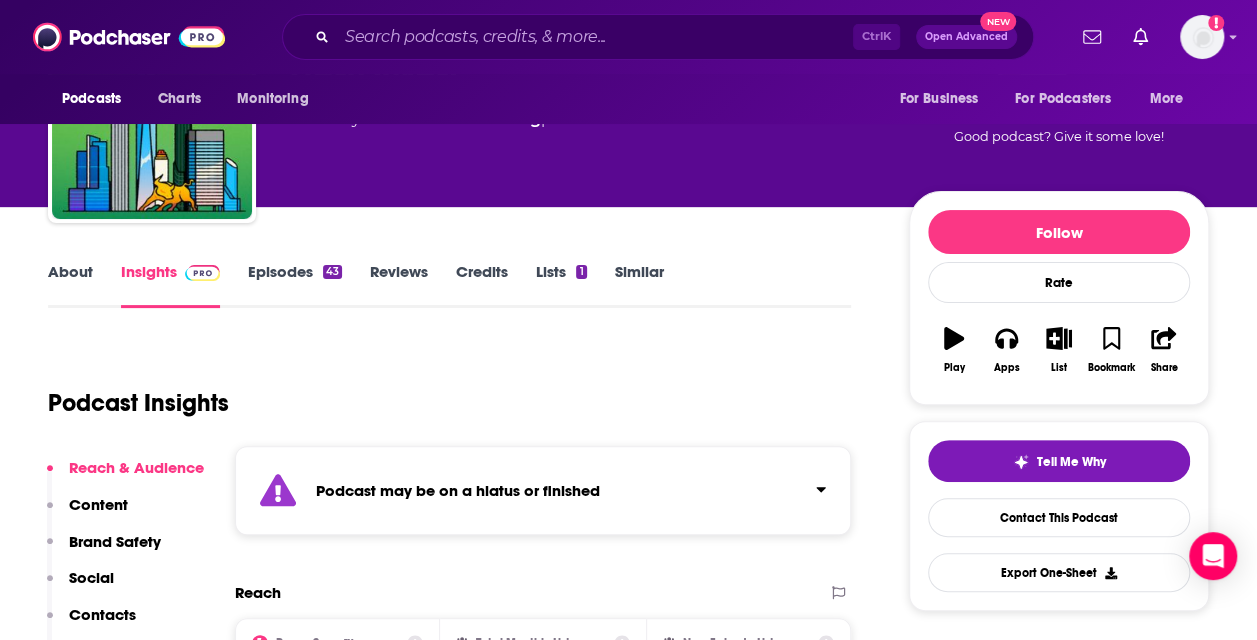 scroll, scrollTop: 44, scrollLeft: 0, axis: vertical 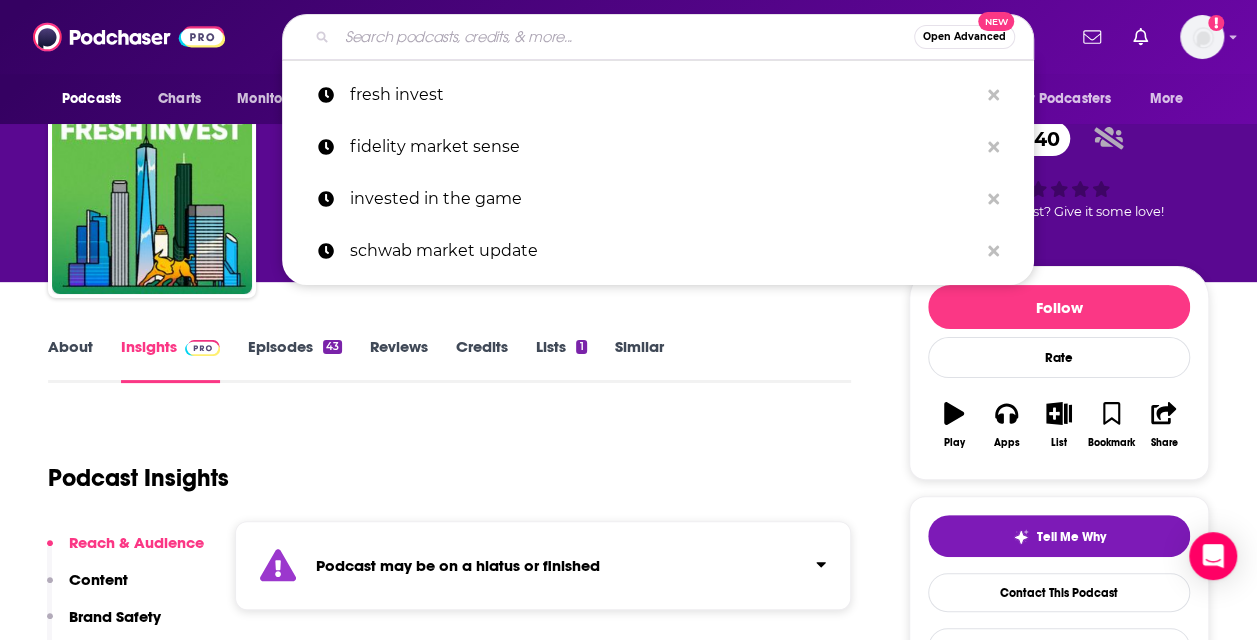 click at bounding box center [625, 37] 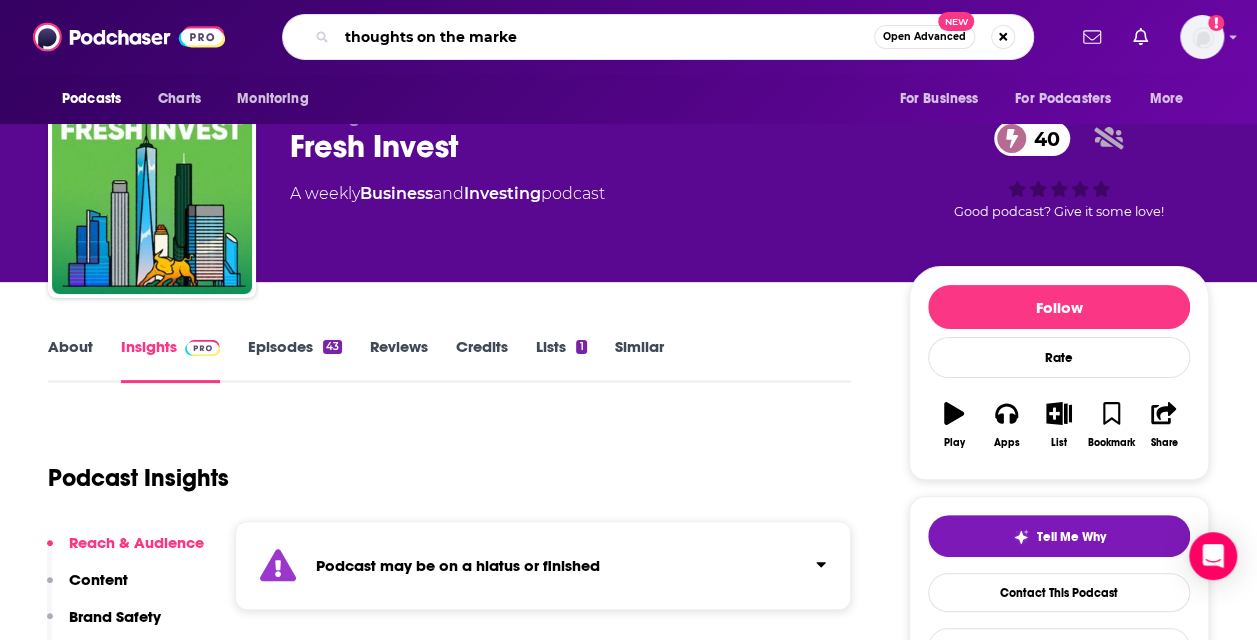type on "thoughts on the market" 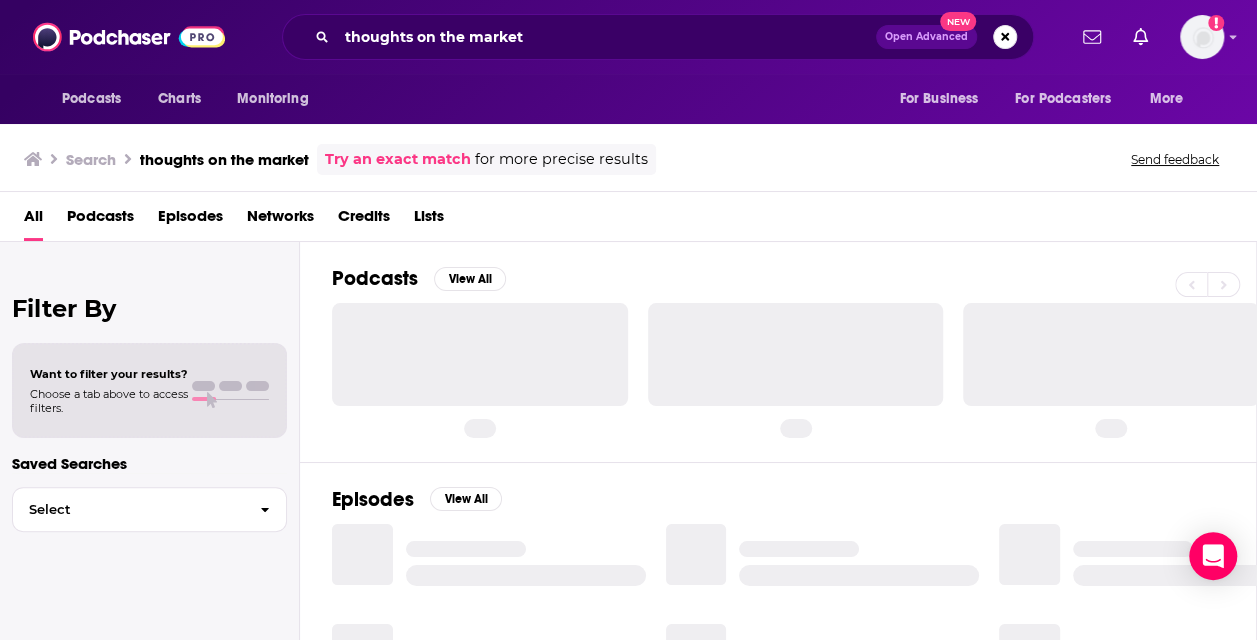 scroll, scrollTop: 0, scrollLeft: 0, axis: both 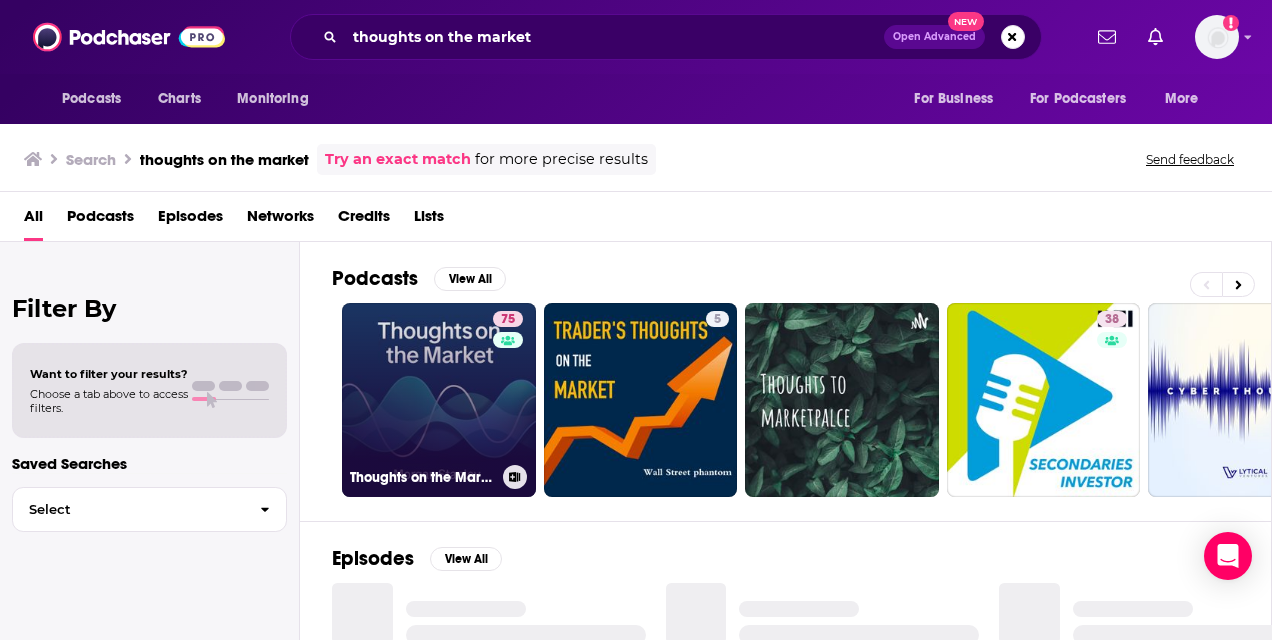 click on "75 Thoughts on the Market" at bounding box center (439, 400) 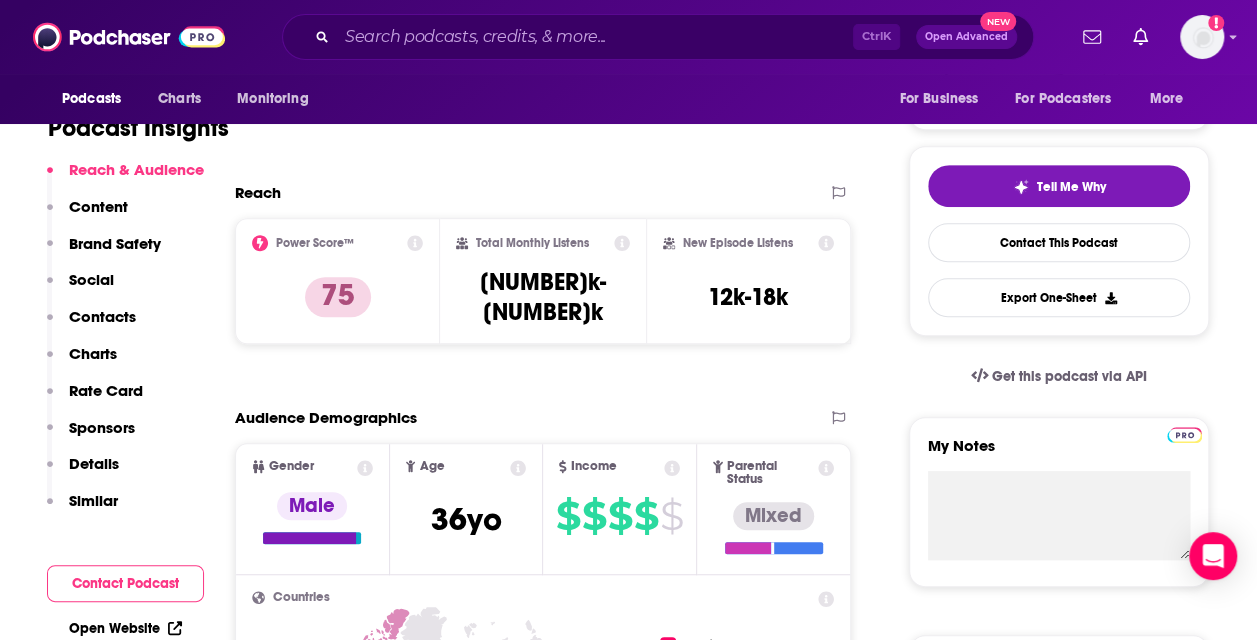 scroll, scrollTop: 365, scrollLeft: 0, axis: vertical 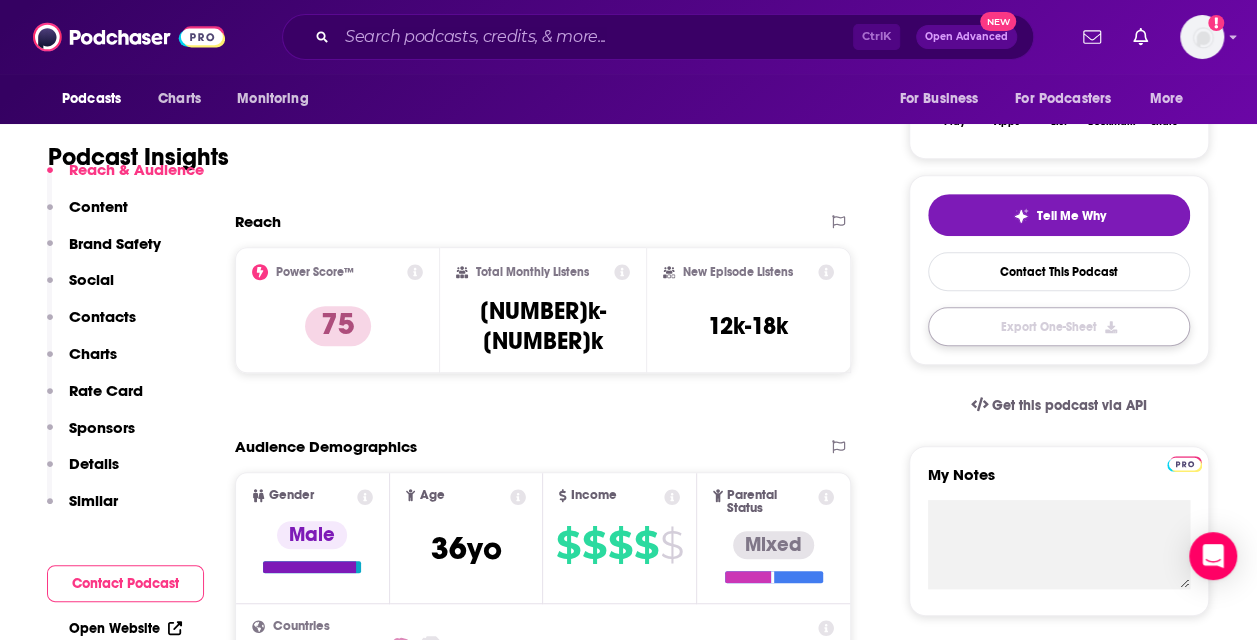 click on "Export One-Sheet" at bounding box center [1059, 326] 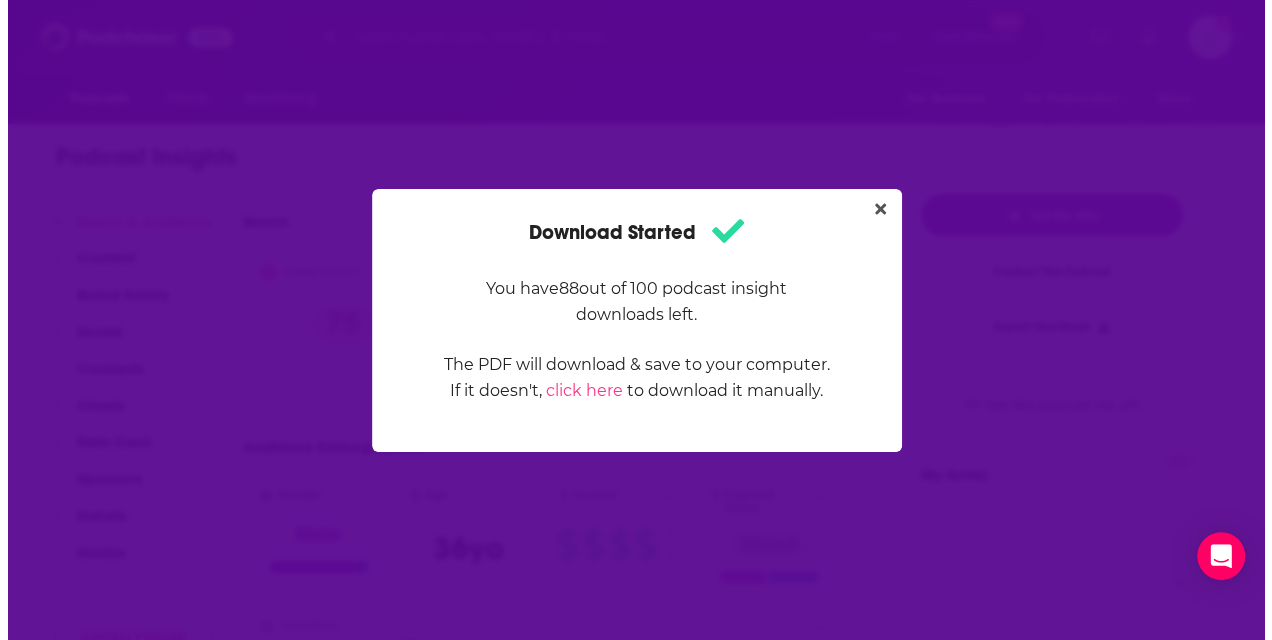 scroll, scrollTop: 0, scrollLeft: 0, axis: both 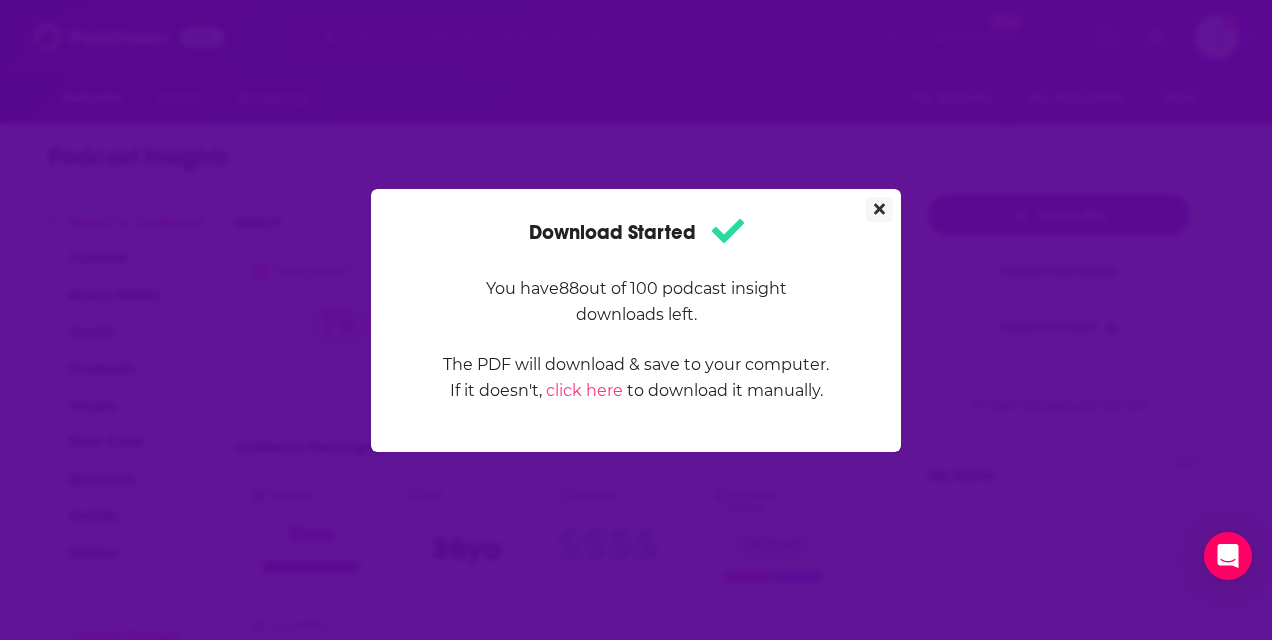 click at bounding box center (879, 209) 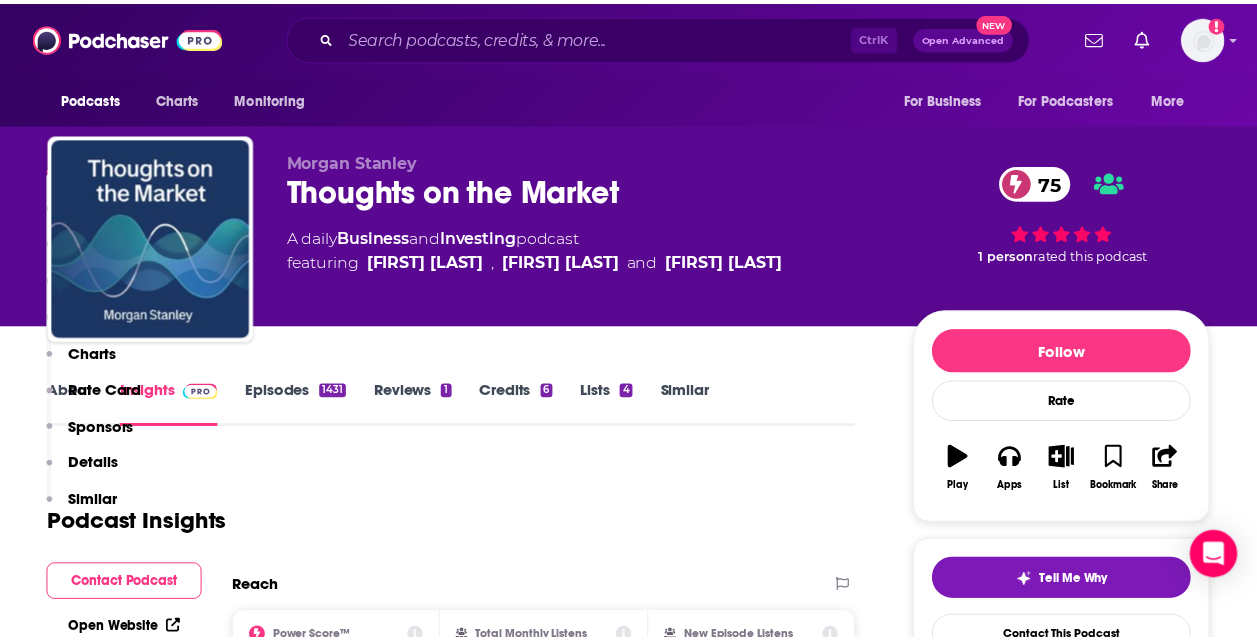 scroll, scrollTop: 365, scrollLeft: 0, axis: vertical 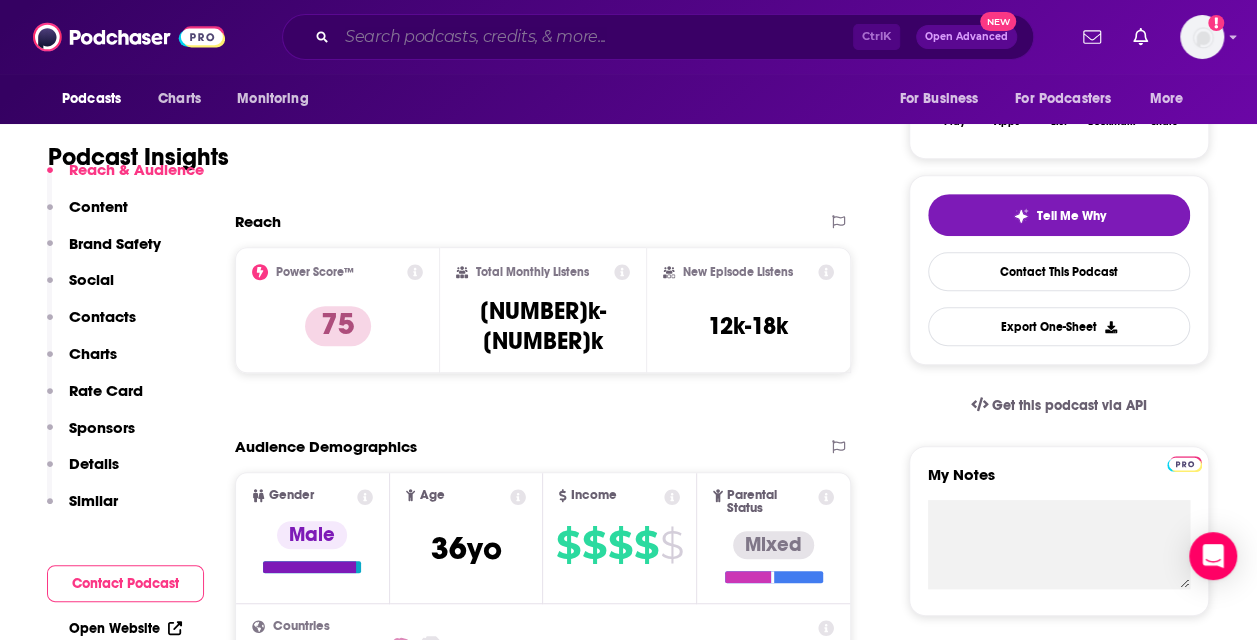 click at bounding box center (595, 37) 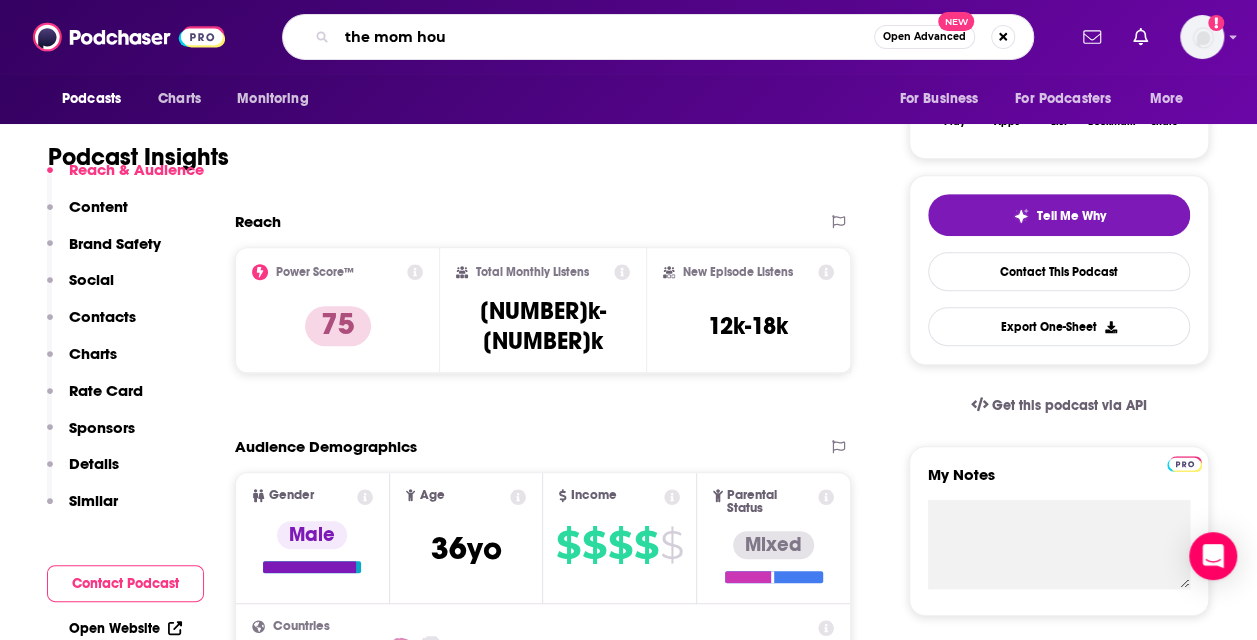 type on "the mom hour" 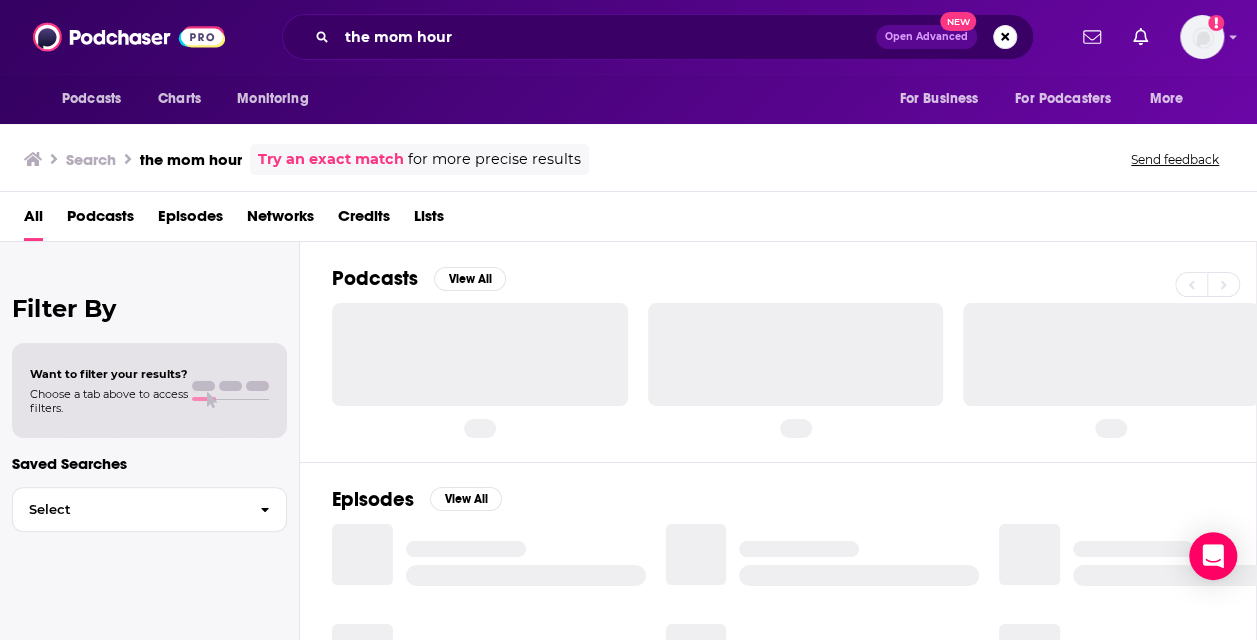 scroll, scrollTop: 0, scrollLeft: 0, axis: both 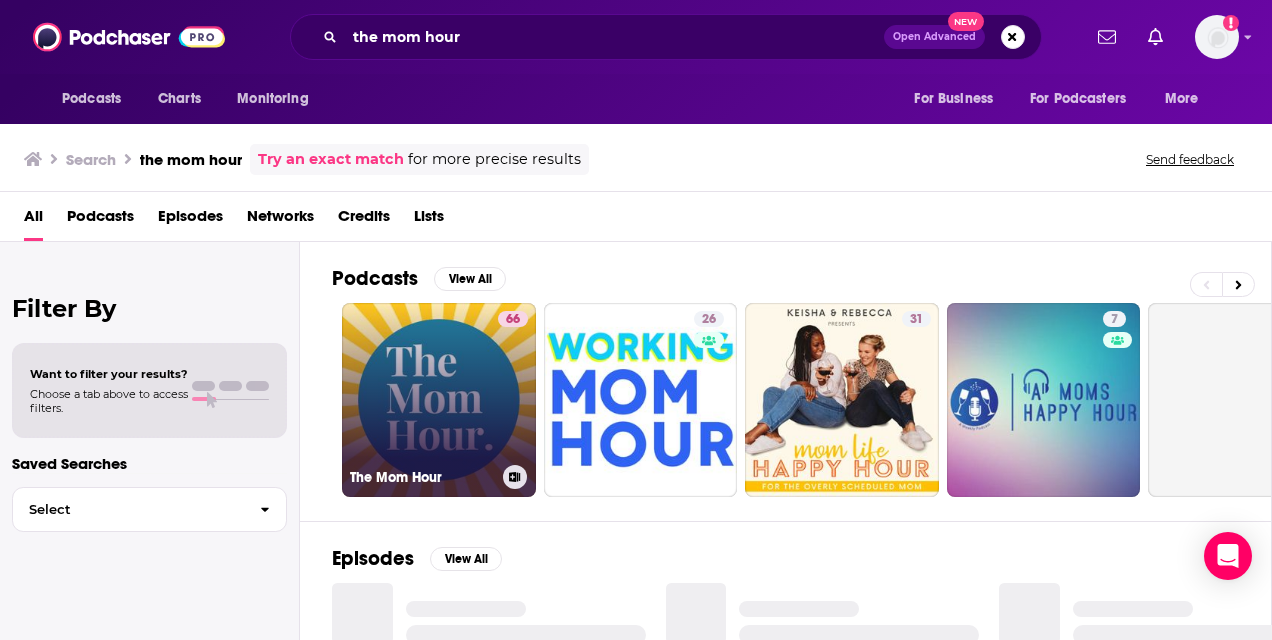 click on "66 The Mom Hour" at bounding box center [439, 400] 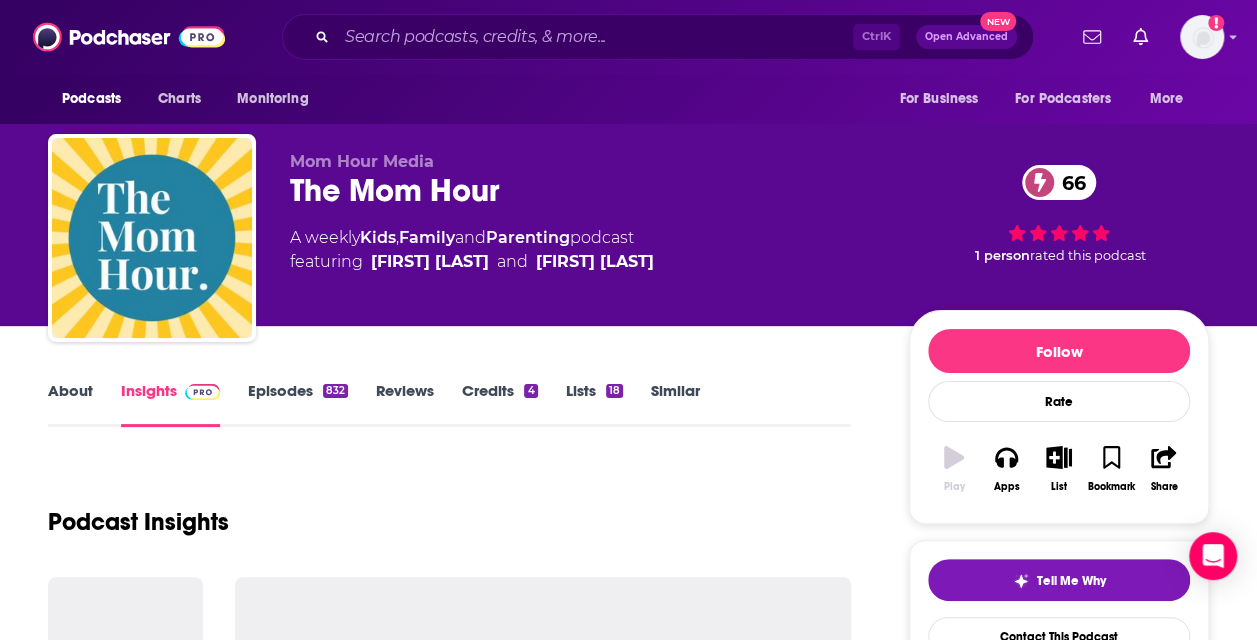 scroll, scrollTop: 80, scrollLeft: 0, axis: vertical 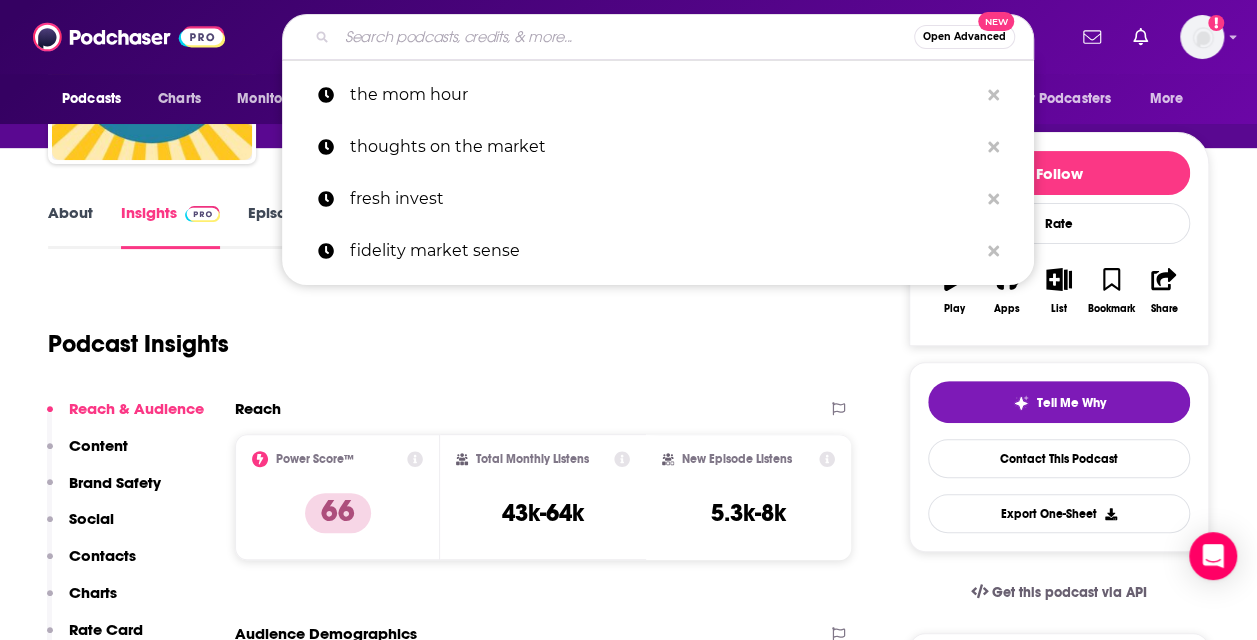 click at bounding box center (625, 37) 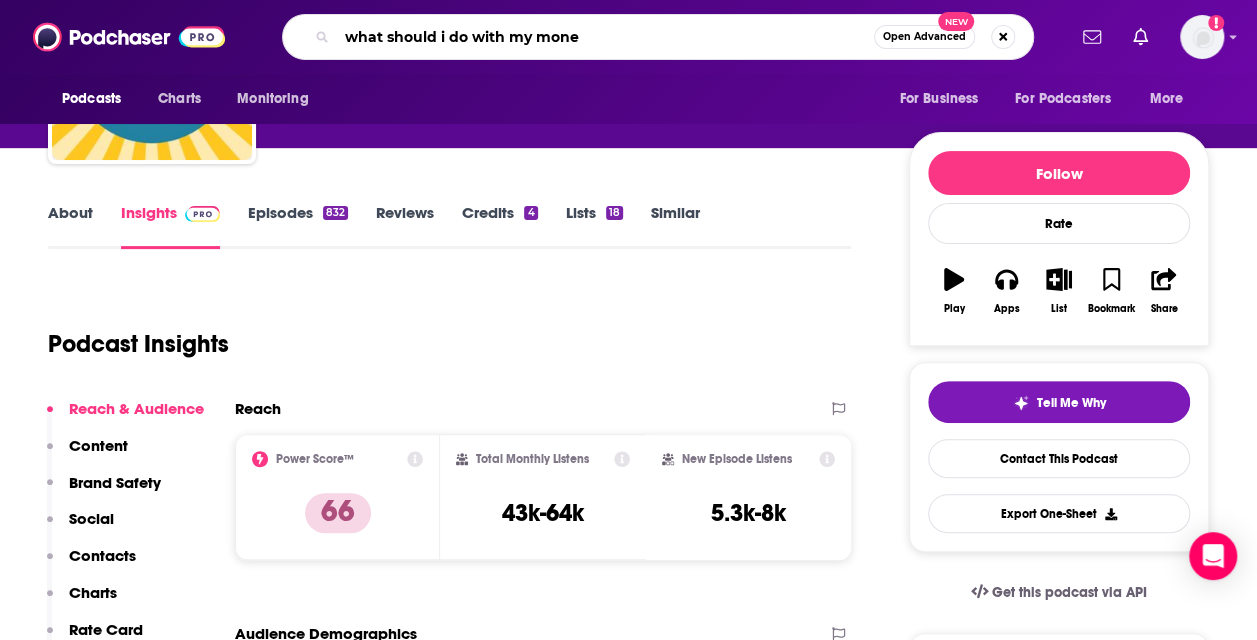 type on "what should i do with my money" 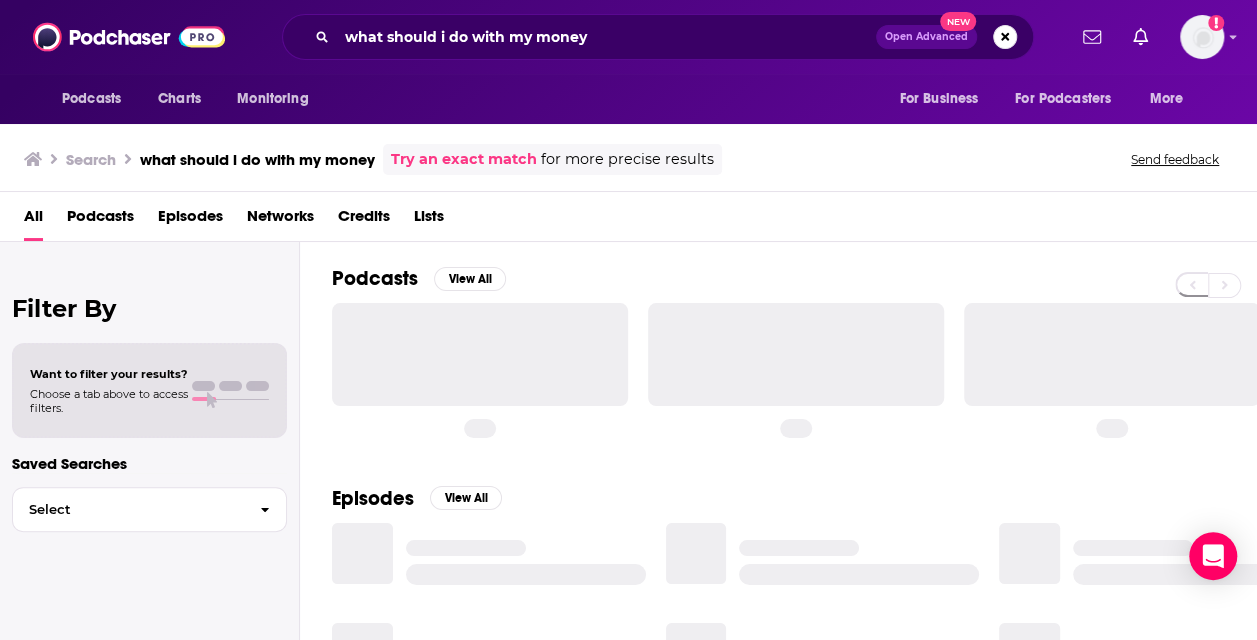 scroll, scrollTop: 0, scrollLeft: 0, axis: both 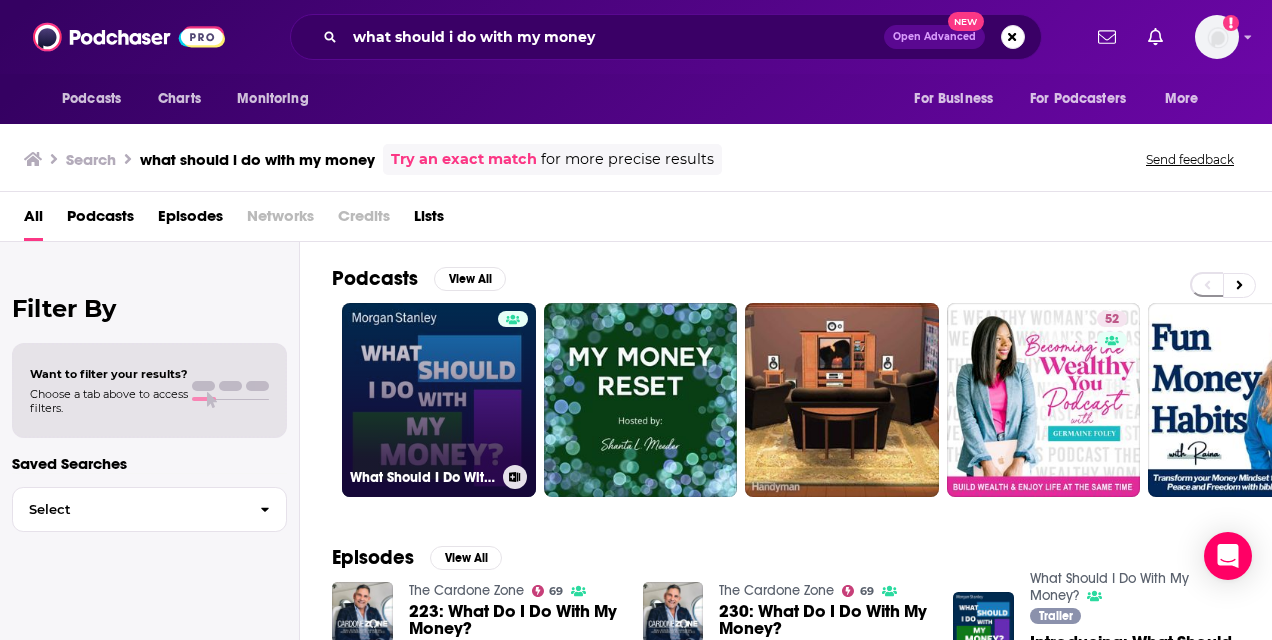 click on "What Should I Do With My Money?" at bounding box center [439, 400] 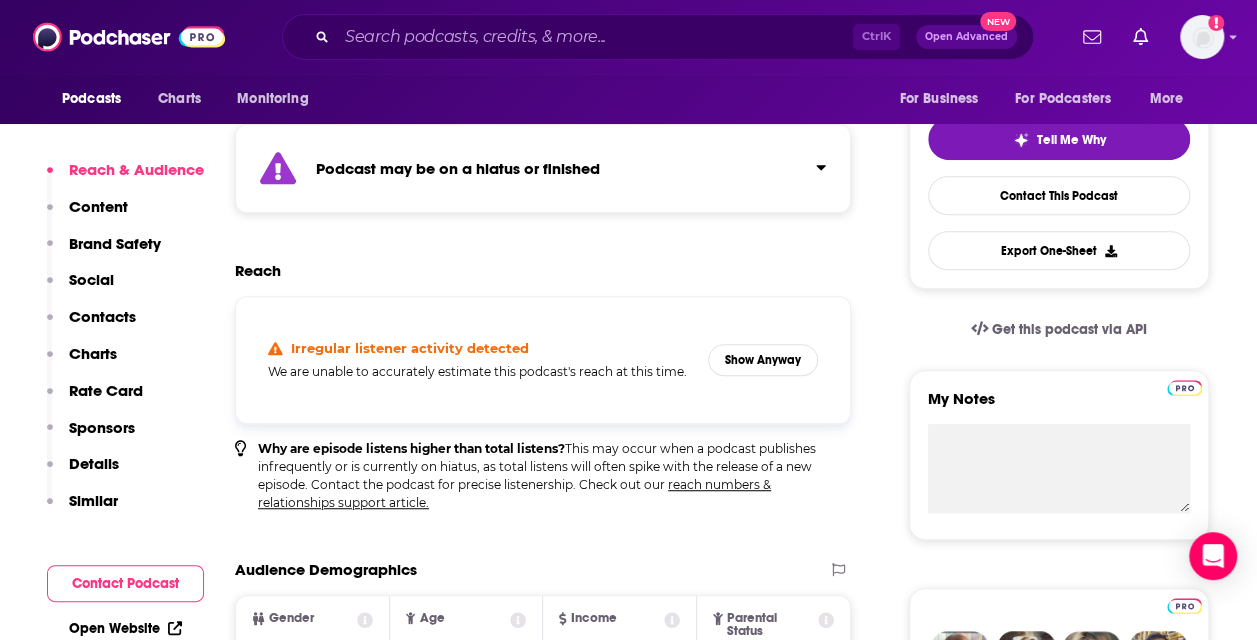 scroll, scrollTop: 440, scrollLeft: 0, axis: vertical 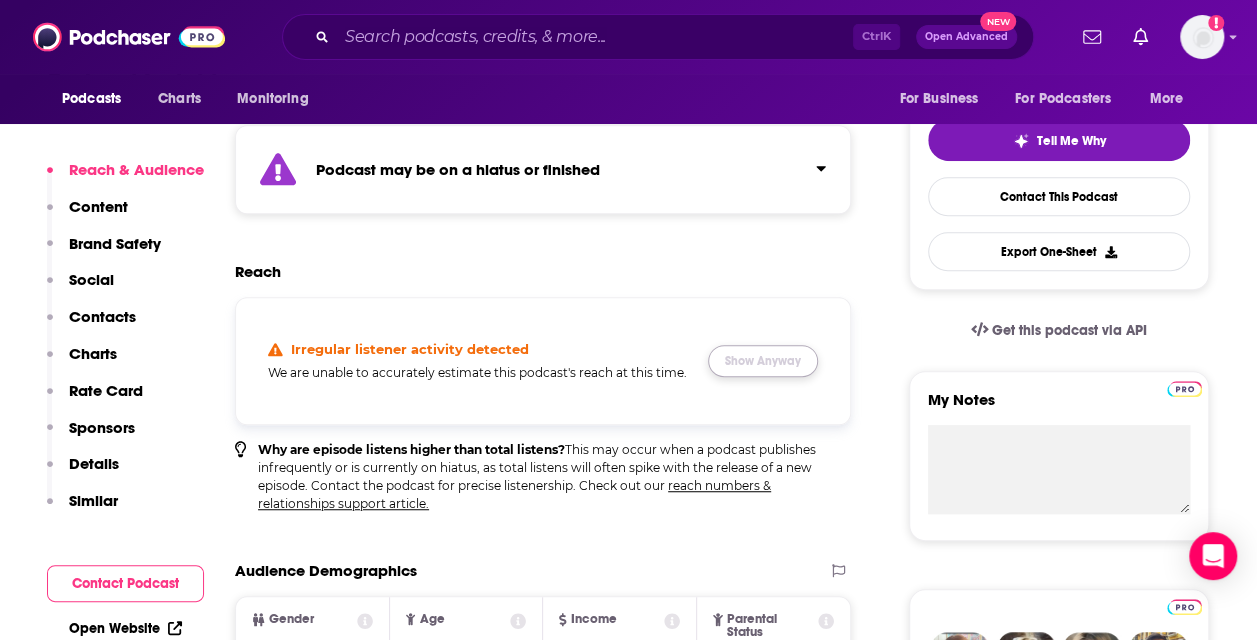 click on "Show Anyway" at bounding box center [763, 361] 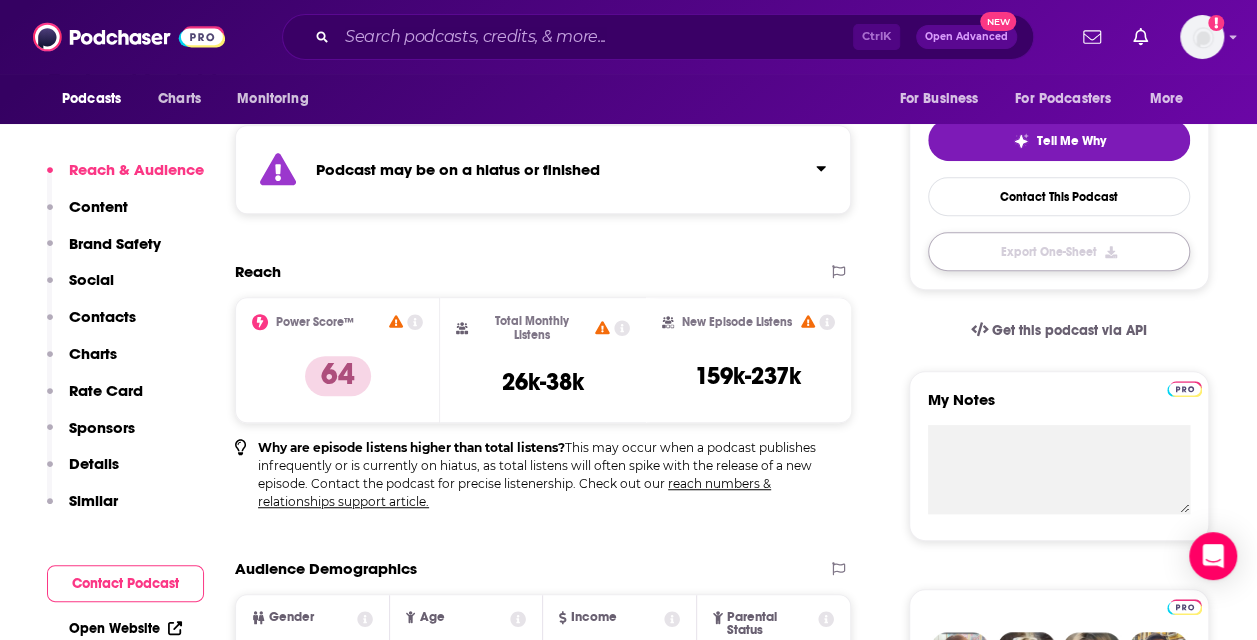 click on "Export One-Sheet" at bounding box center (1059, 251) 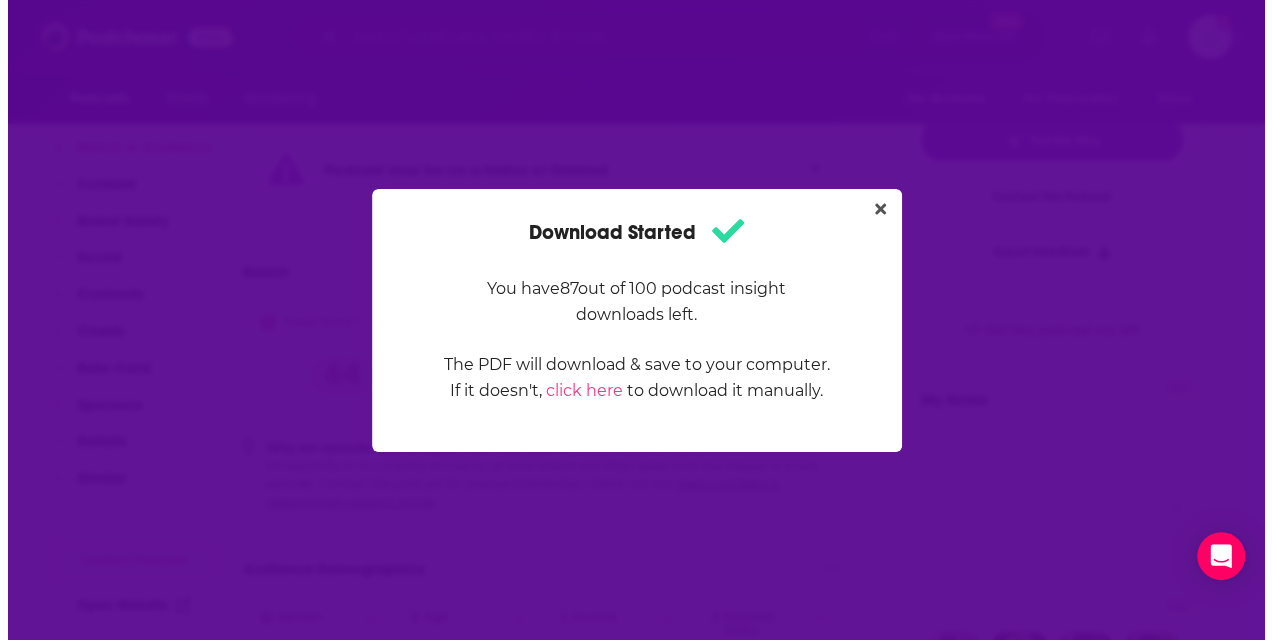 scroll, scrollTop: 0, scrollLeft: 0, axis: both 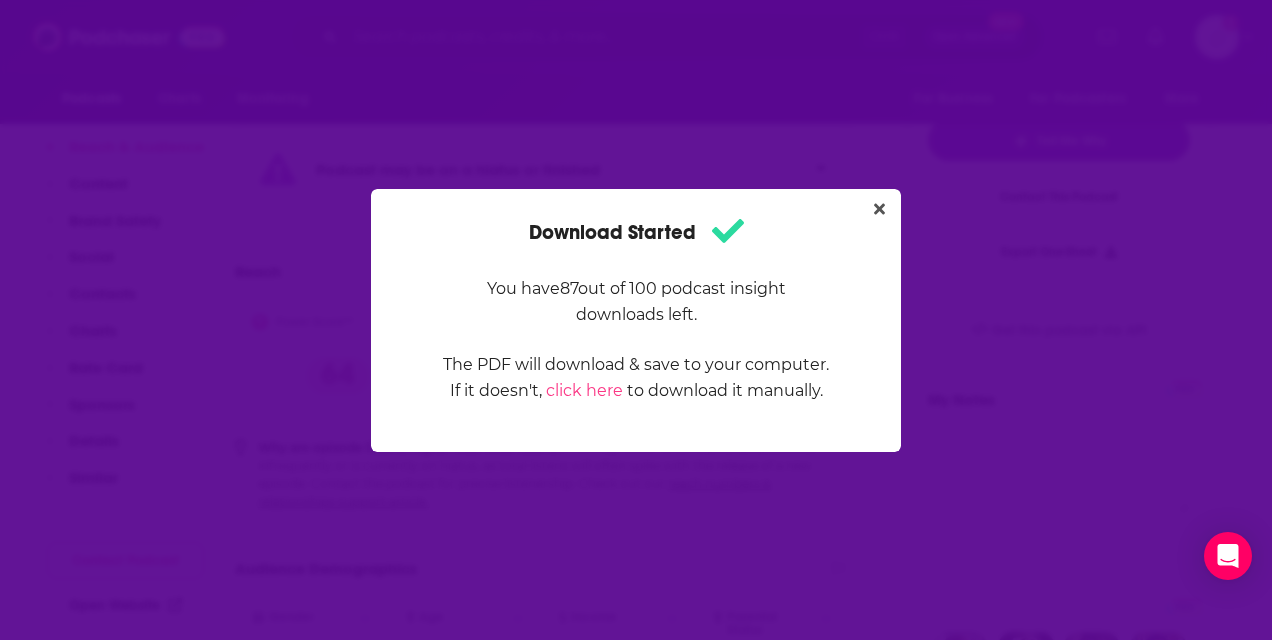 click on "Download Started You have  87  out of 100 podcast insight downloads left. The PDF will download & save to your computer. If it doesn't,   click here   to download it manually." at bounding box center [636, 320] 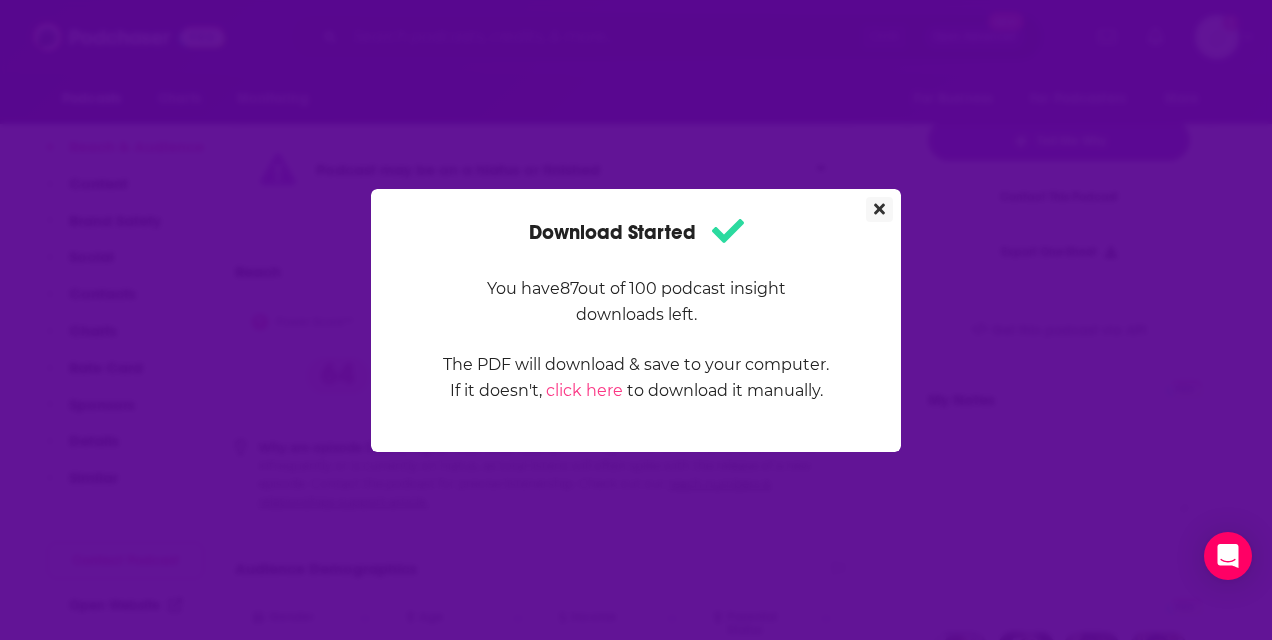 click 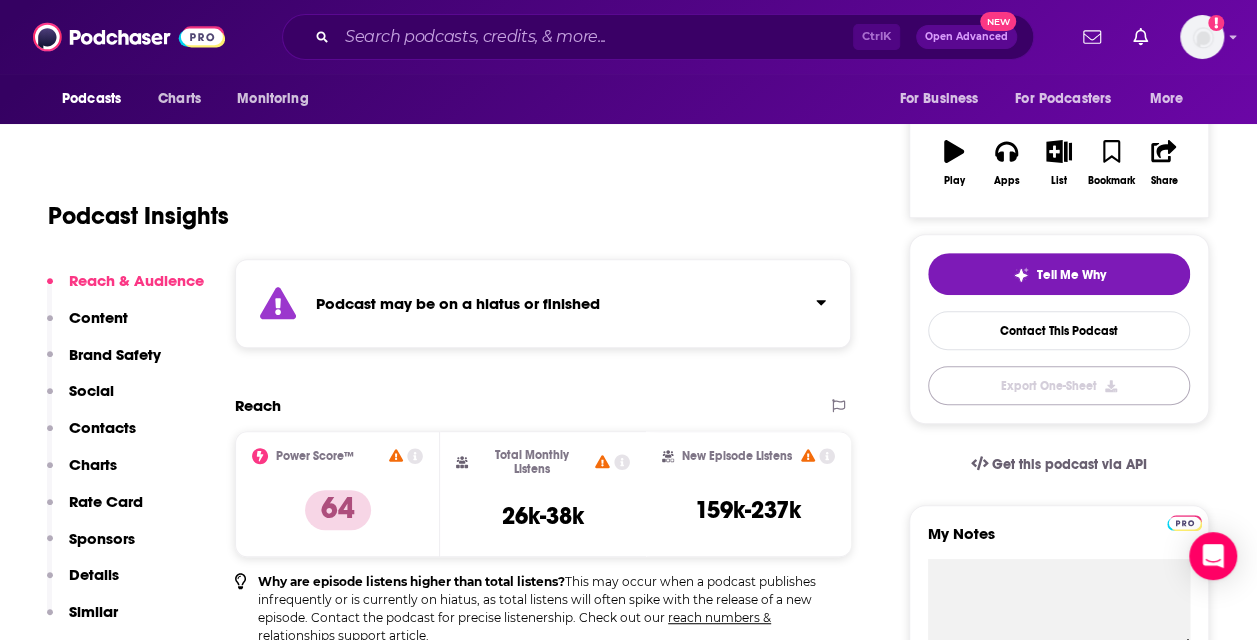 scroll, scrollTop: 0, scrollLeft: 0, axis: both 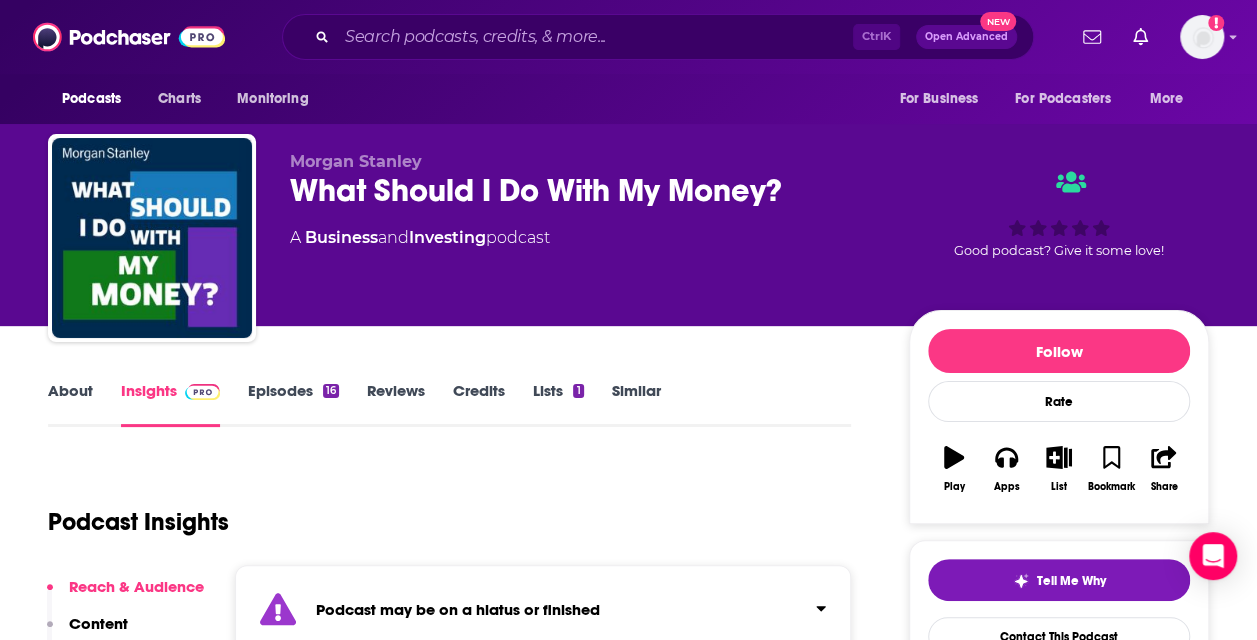 type 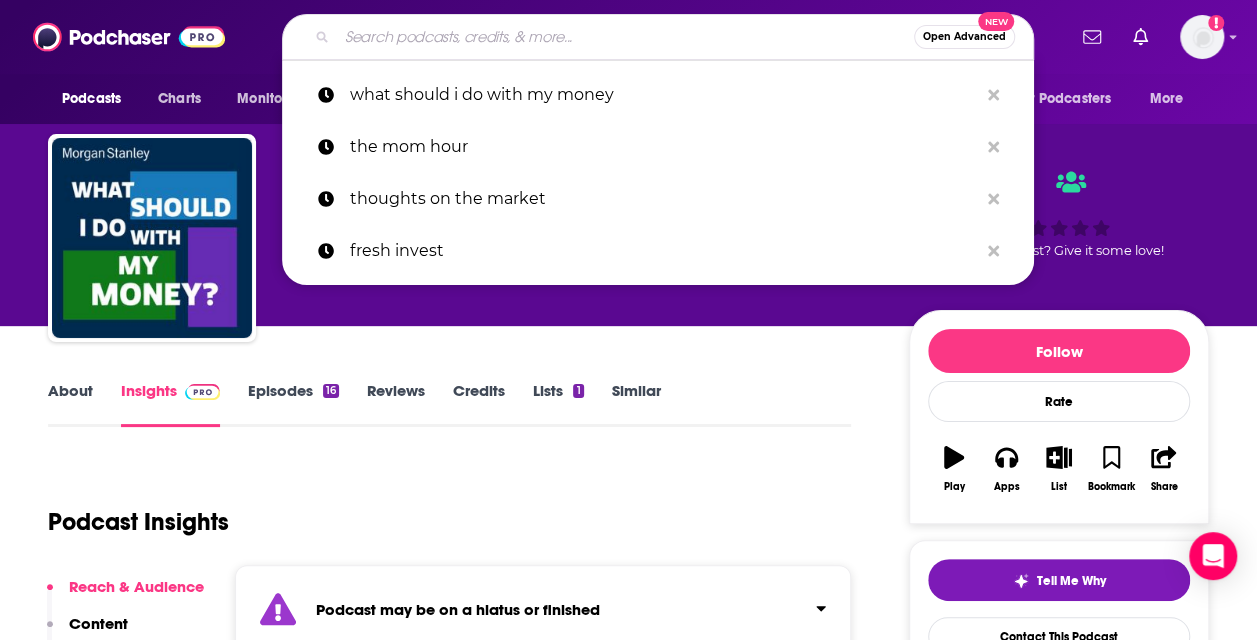 click at bounding box center (625, 37) 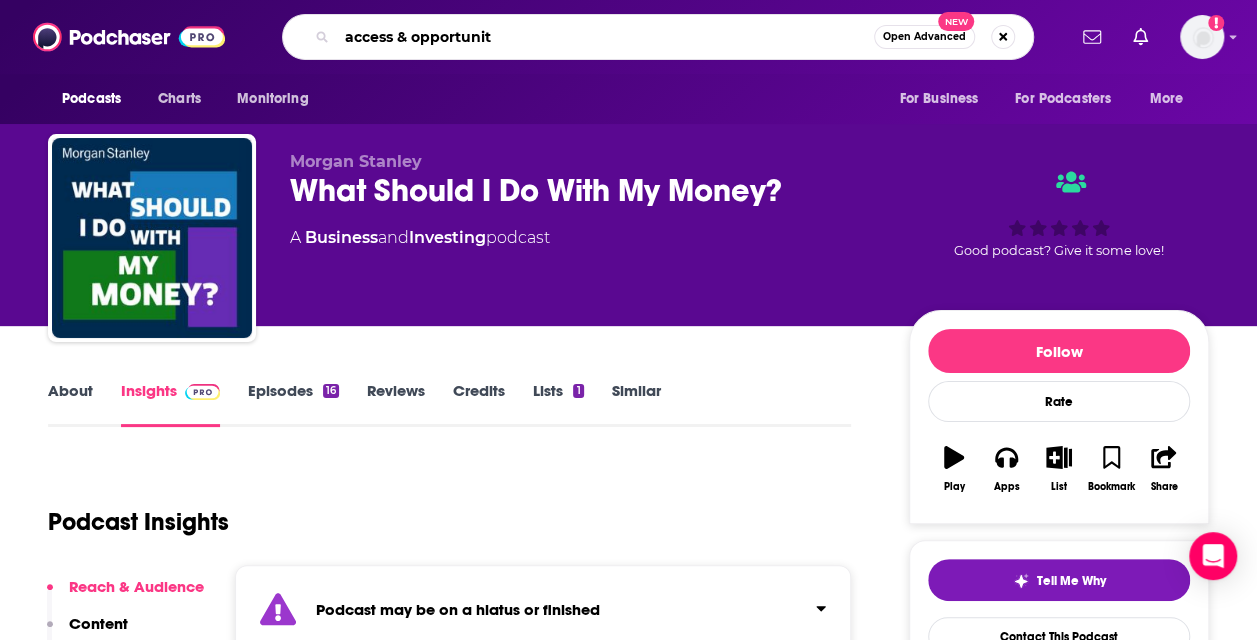 type on "access & opportunity" 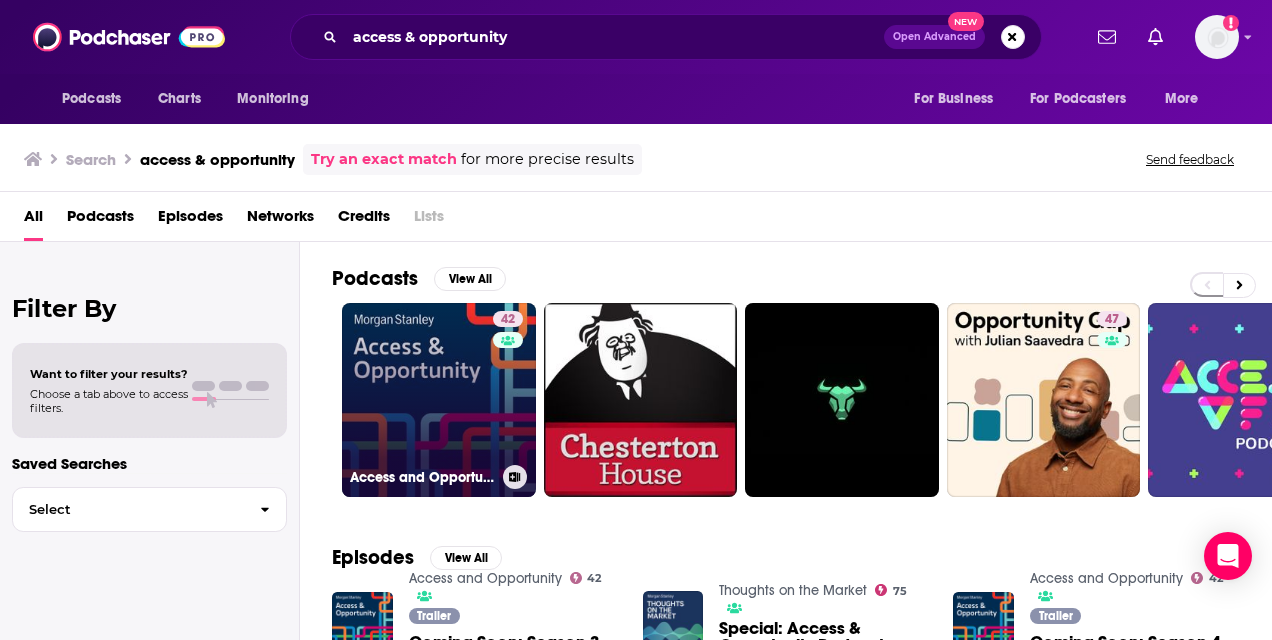 click on "42 Access and Opportunity" at bounding box center [439, 400] 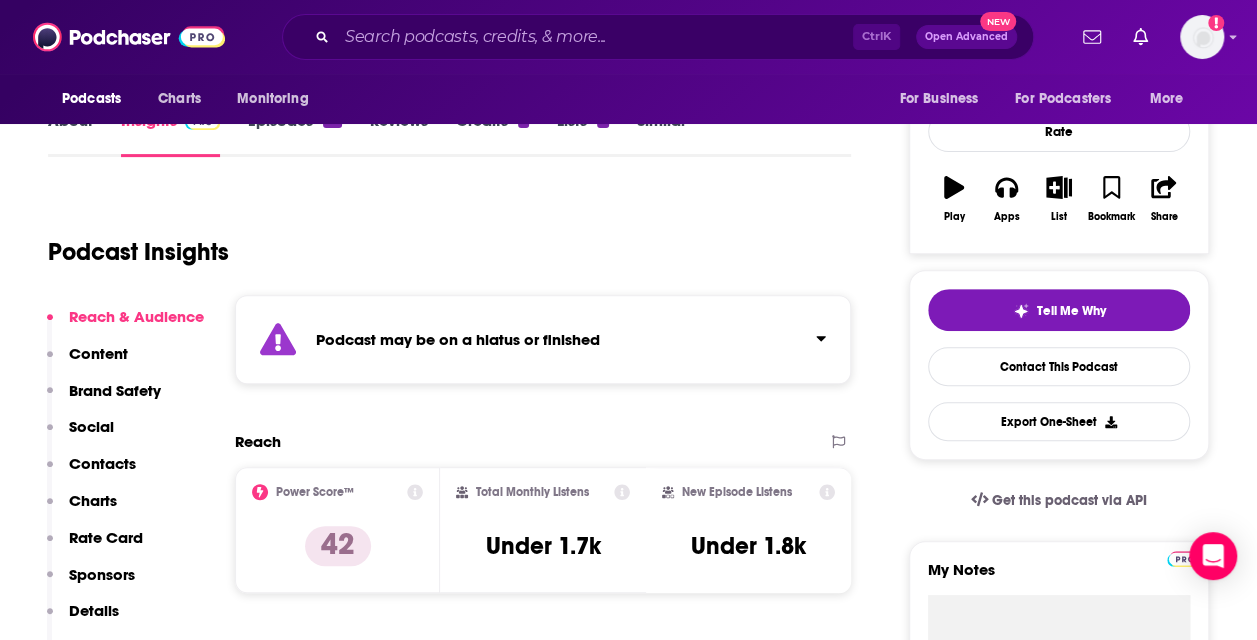scroll, scrollTop: 0, scrollLeft: 0, axis: both 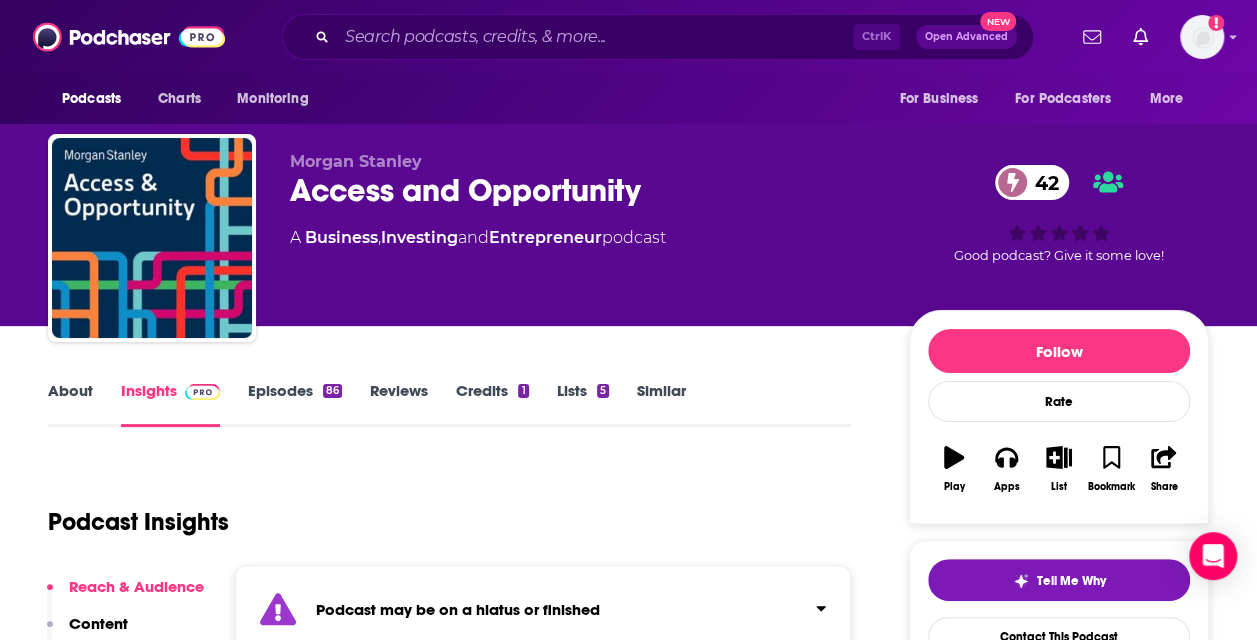 click on "Ctrl  K Open Advanced New" at bounding box center [658, 37] 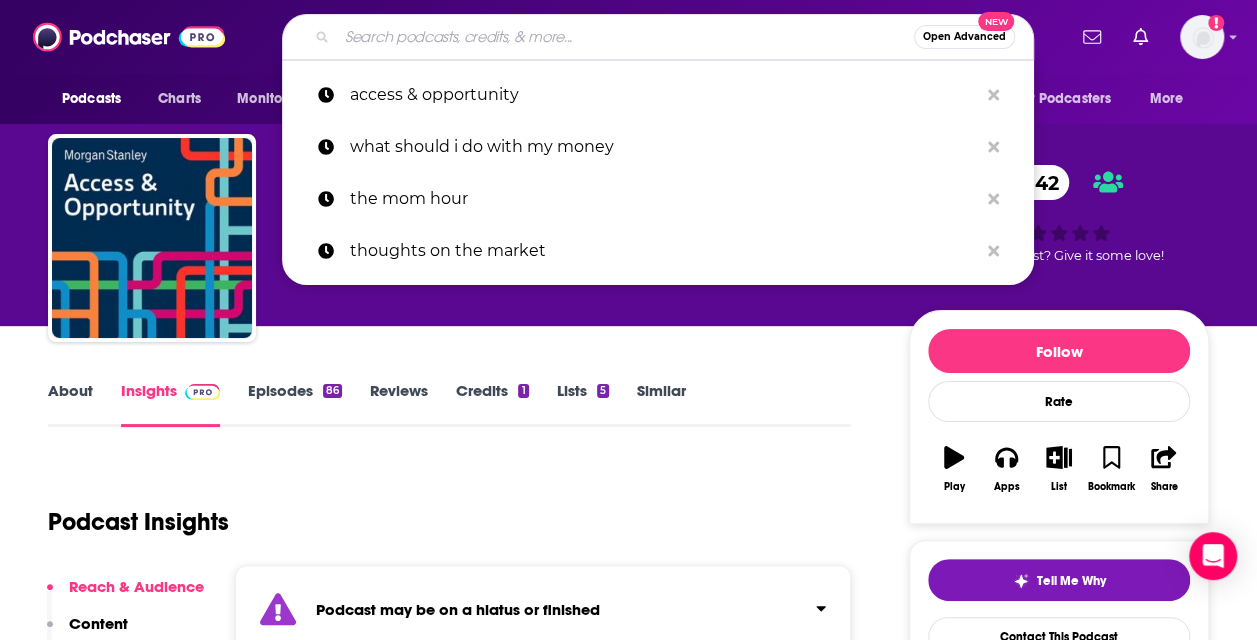 click at bounding box center [625, 37] 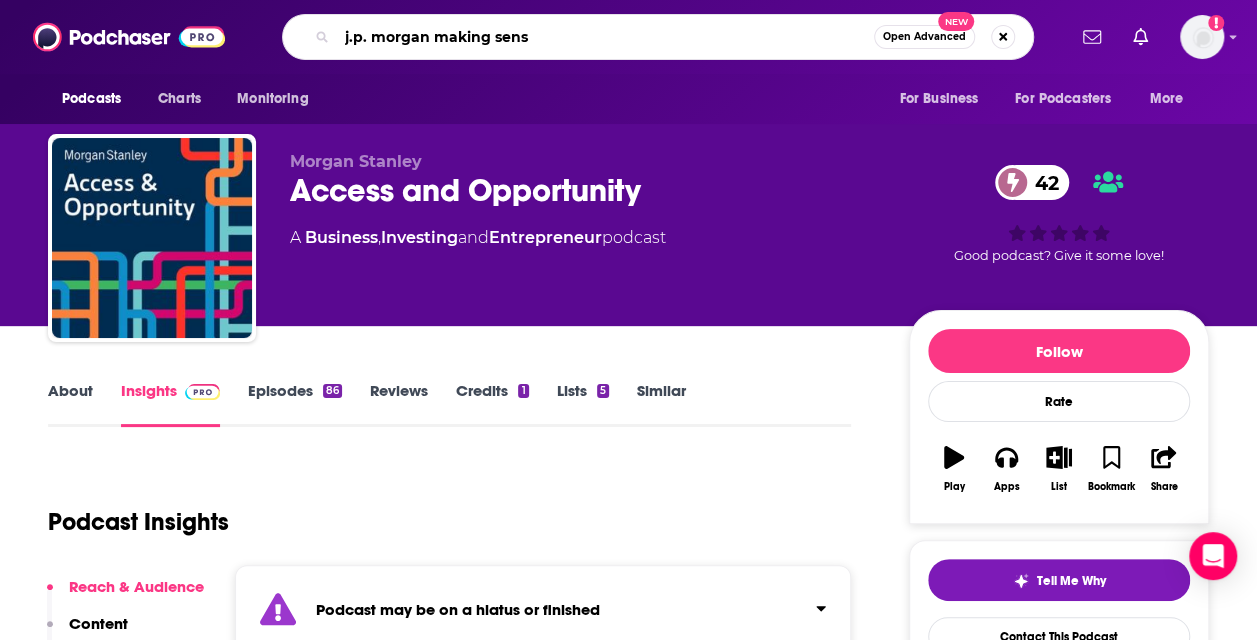 type on "j.p. morgan making sense" 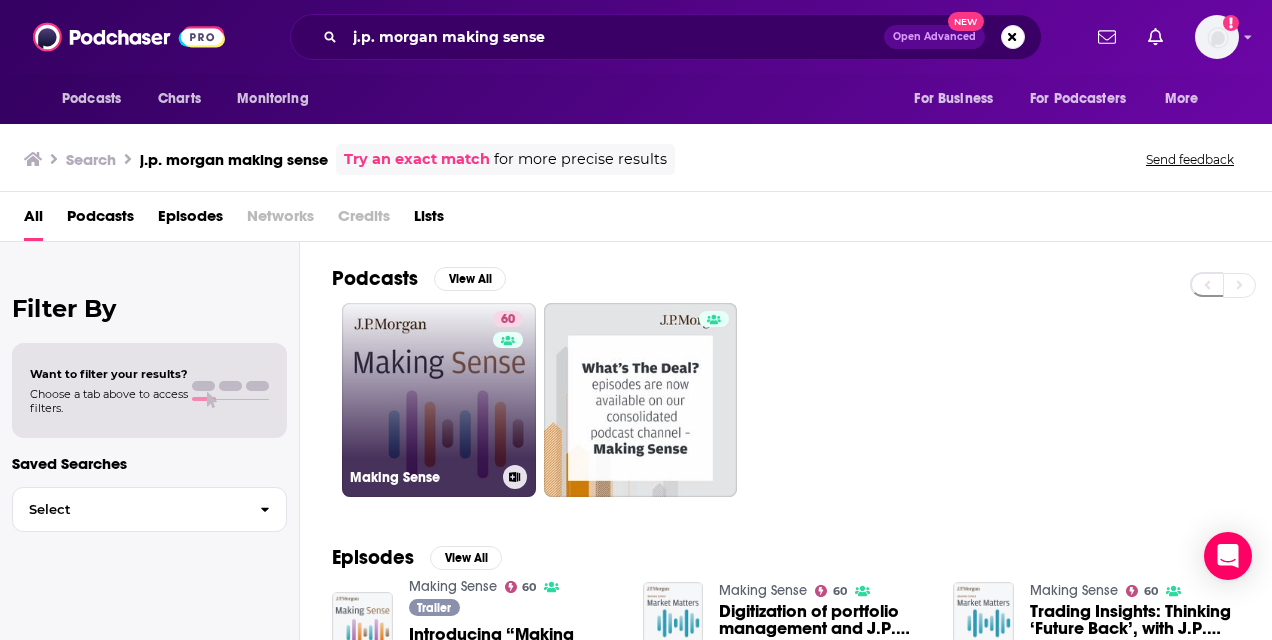 click on "60 Making Sense" at bounding box center [439, 400] 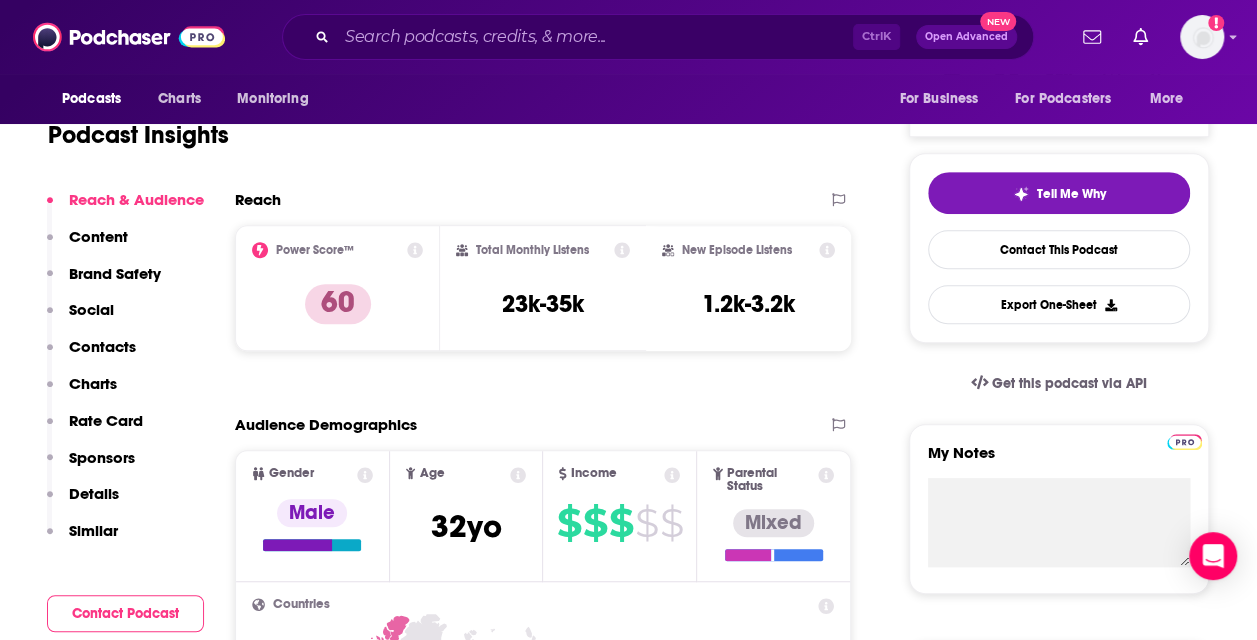 scroll, scrollTop: 211, scrollLeft: 0, axis: vertical 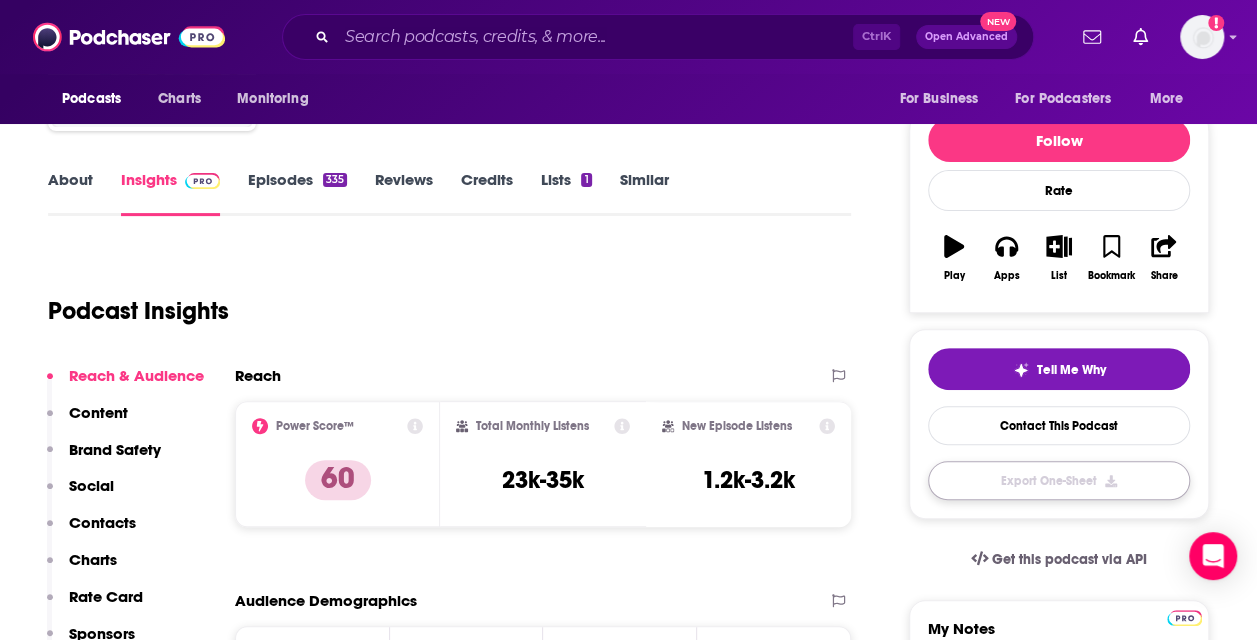 click on "Export One-Sheet" at bounding box center (1059, 480) 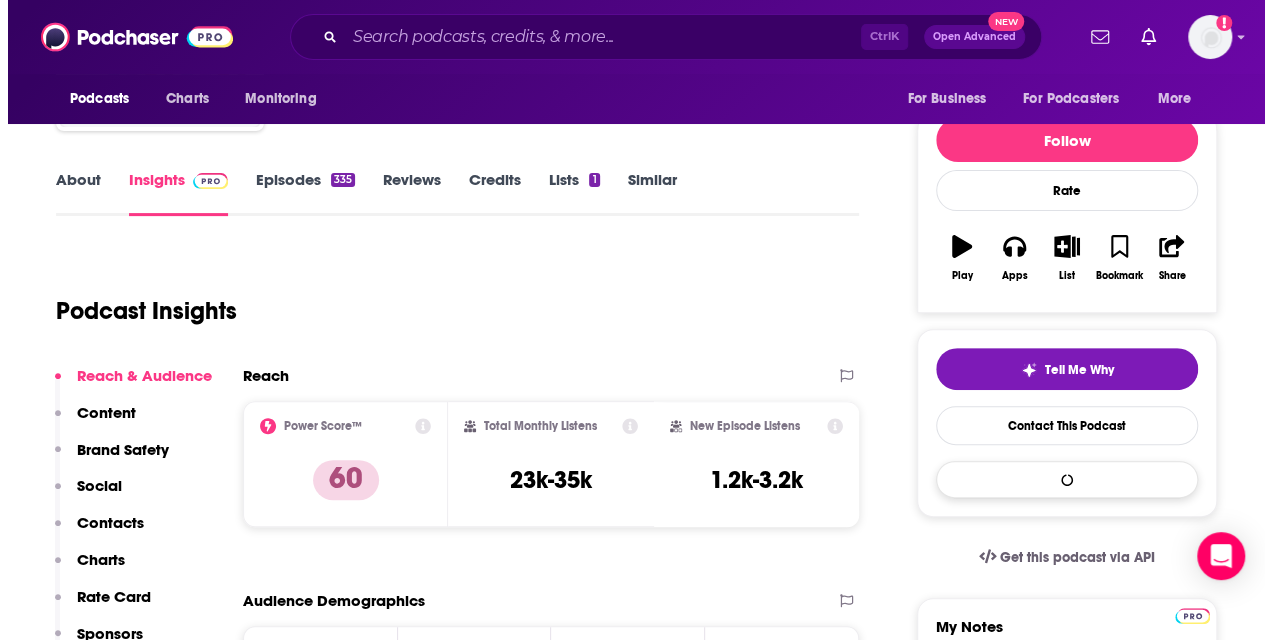scroll, scrollTop: 0, scrollLeft: 0, axis: both 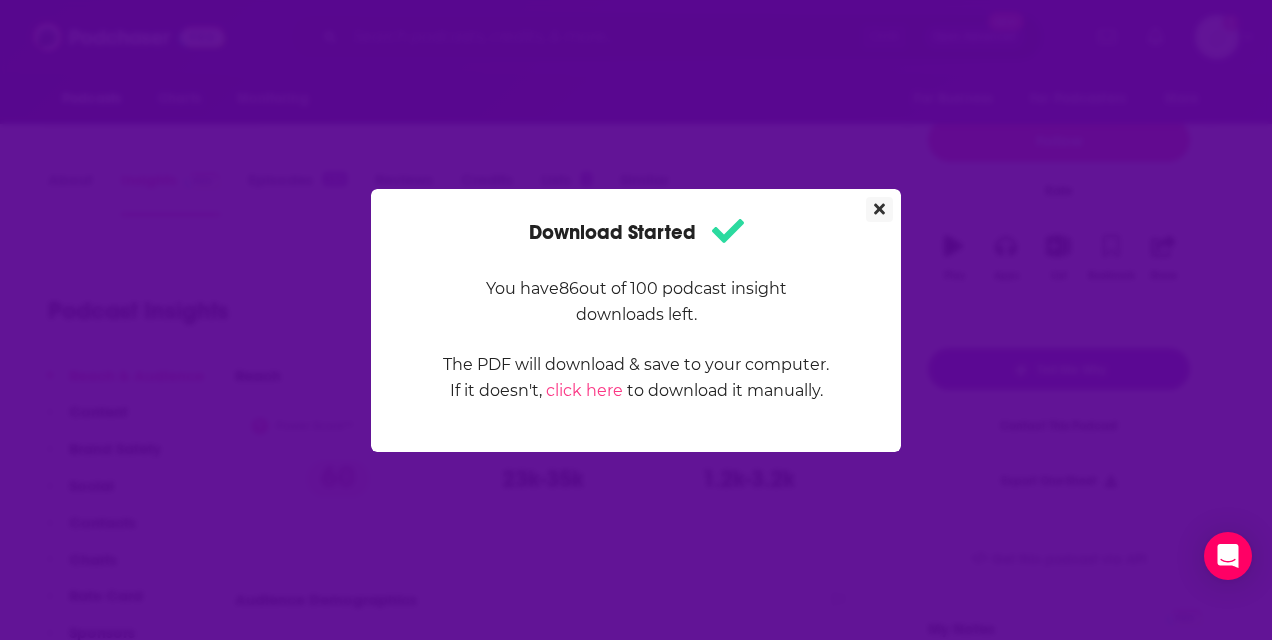 click at bounding box center [879, 209] 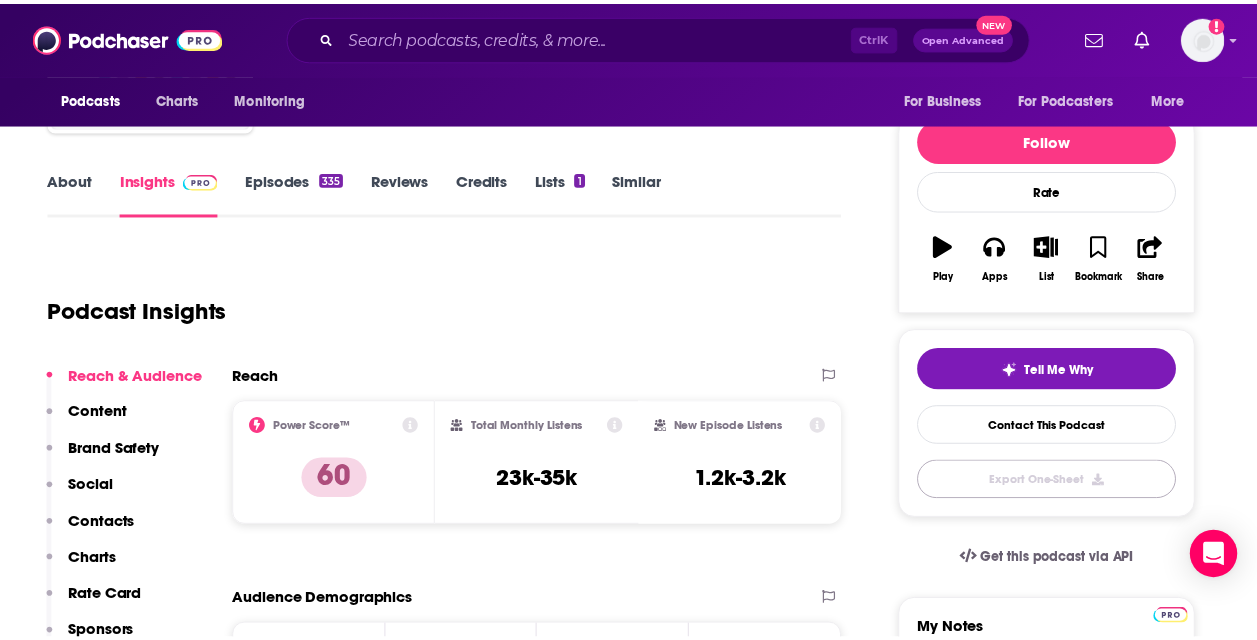 scroll, scrollTop: 211, scrollLeft: 0, axis: vertical 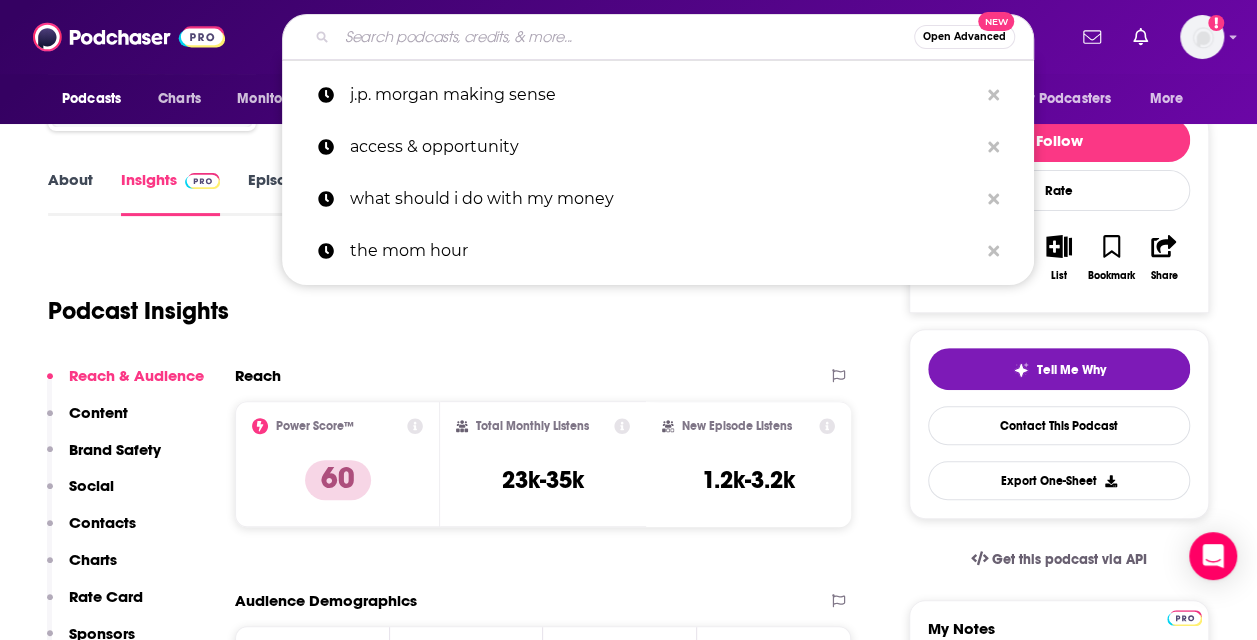 click at bounding box center (625, 37) 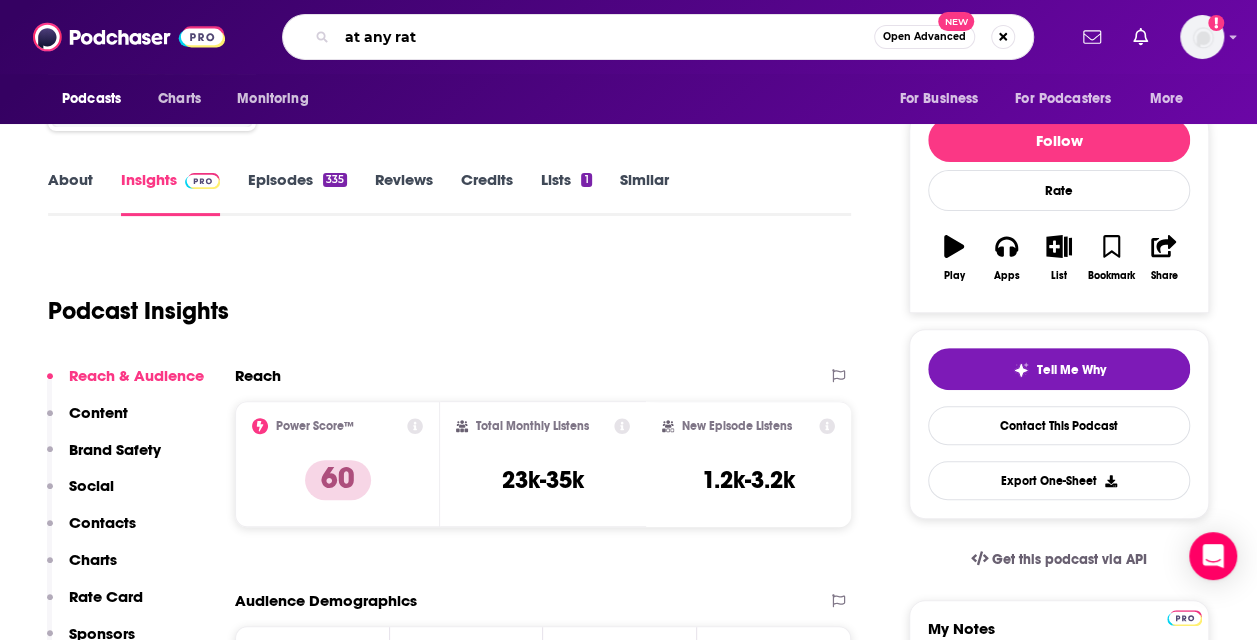 type on "at any rate" 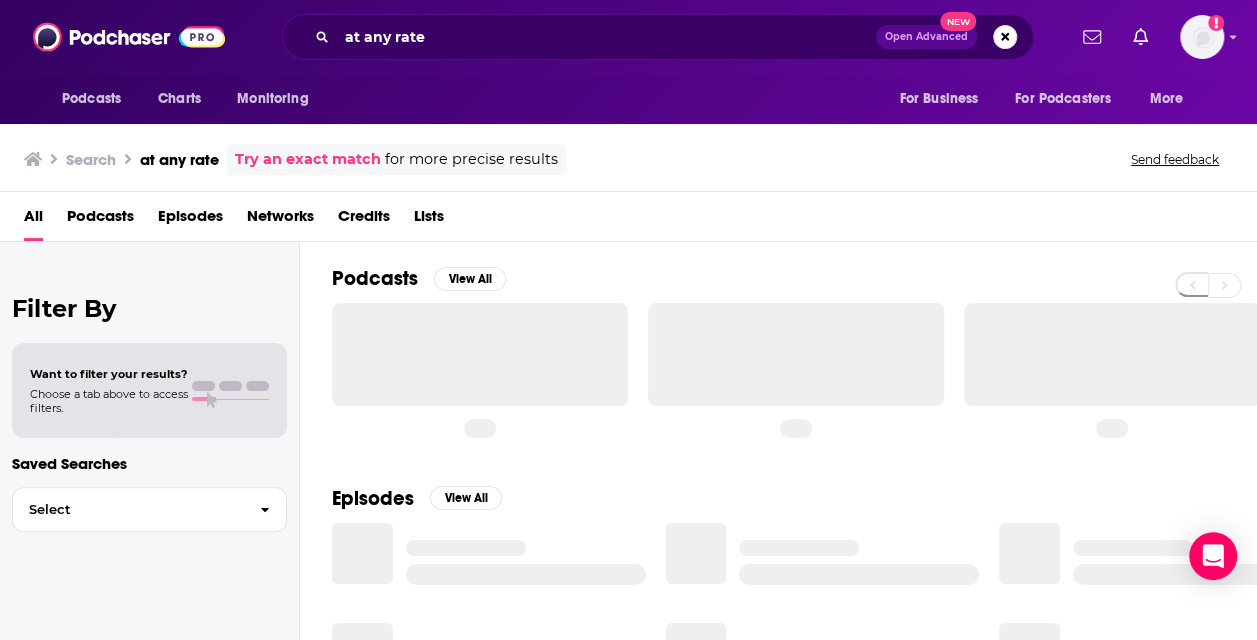 scroll, scrollTop: 0, scrollLeft: 0, axis: both 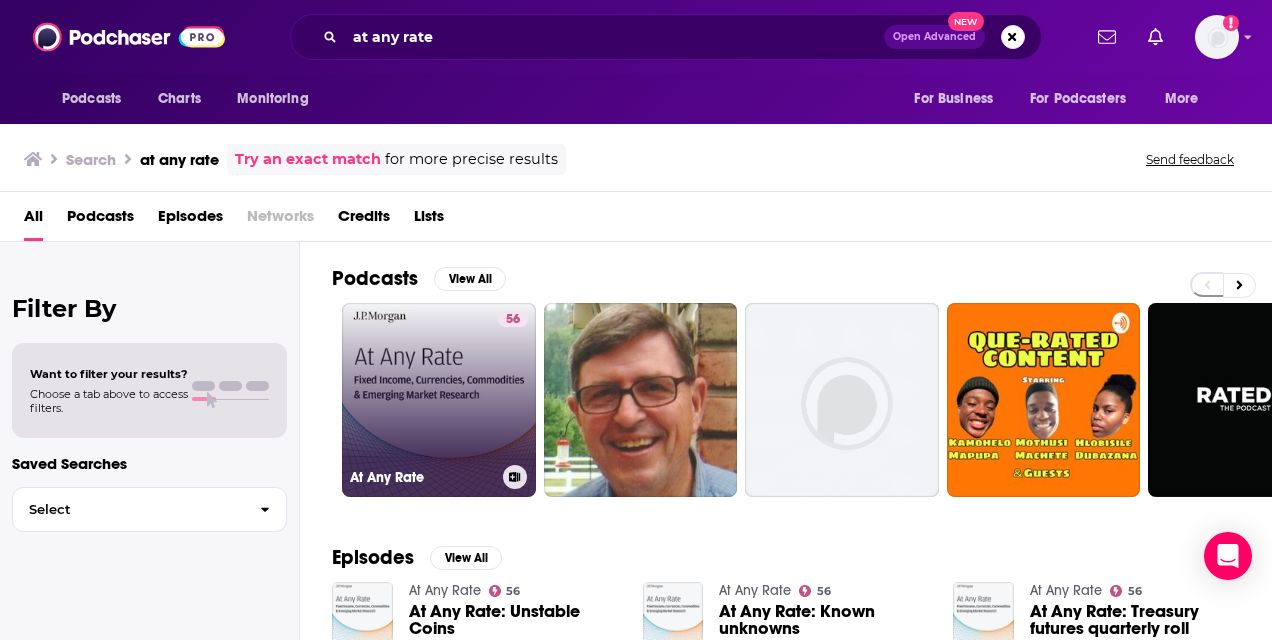 click on "56 At Any Rate" at bounding box center [439, 400] 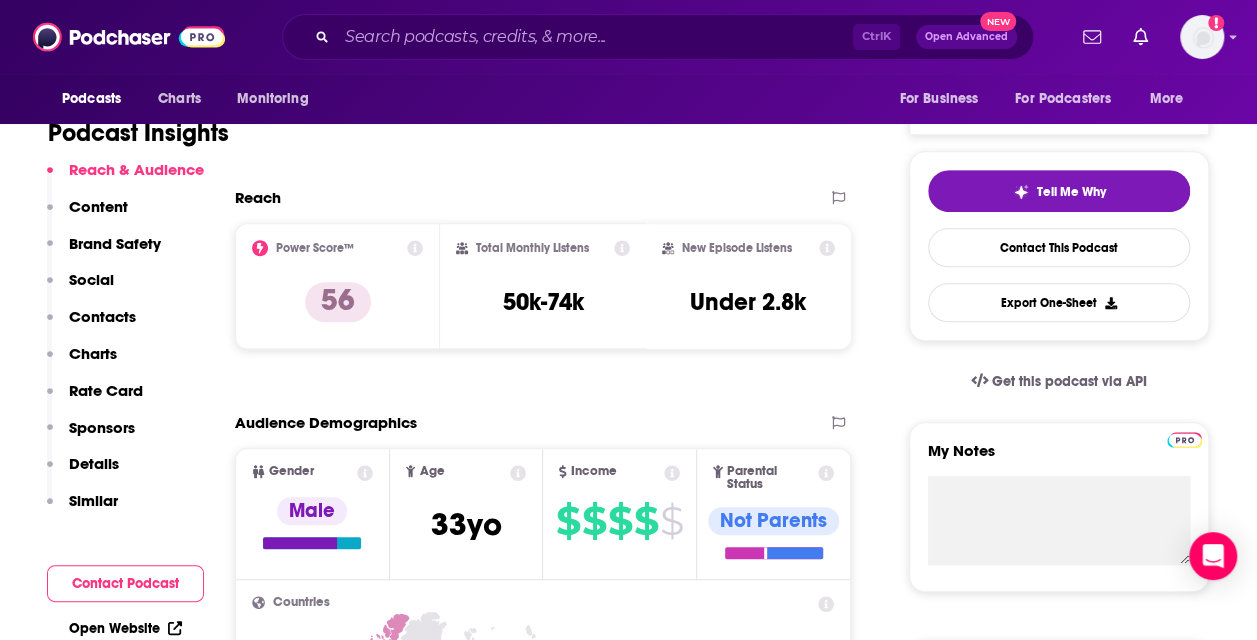 scroll, scrollTop: 380, scrollLeft: 0, axis: vertical 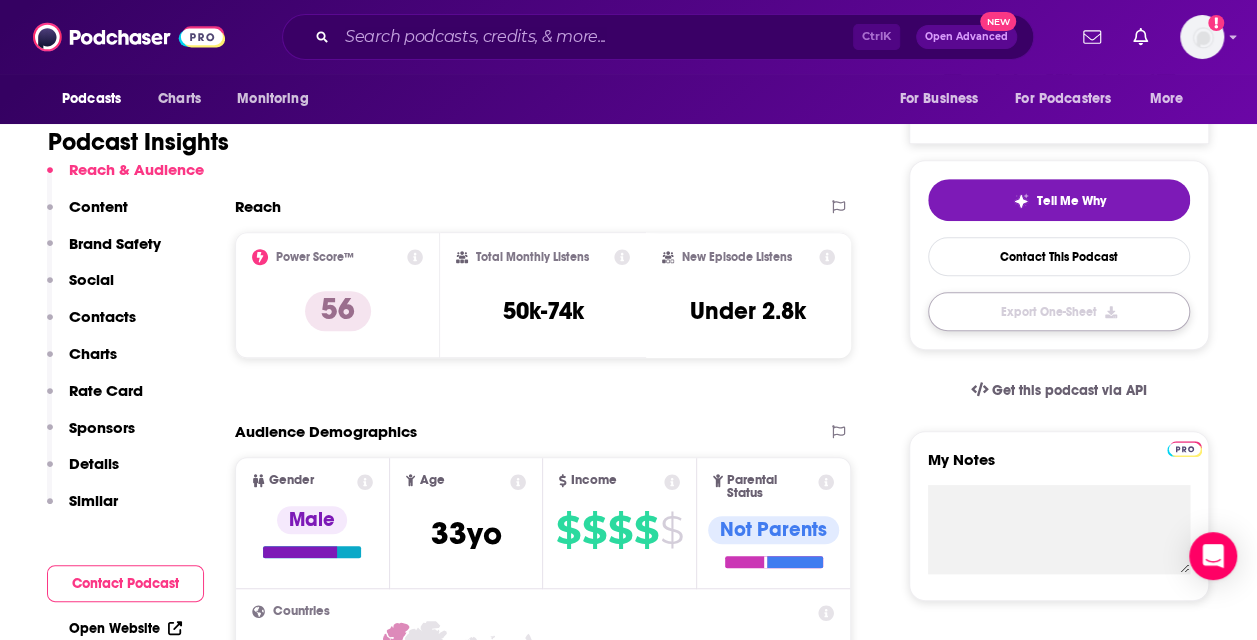 click on "Export One-Sheet" at bounding box center [1059, 311] 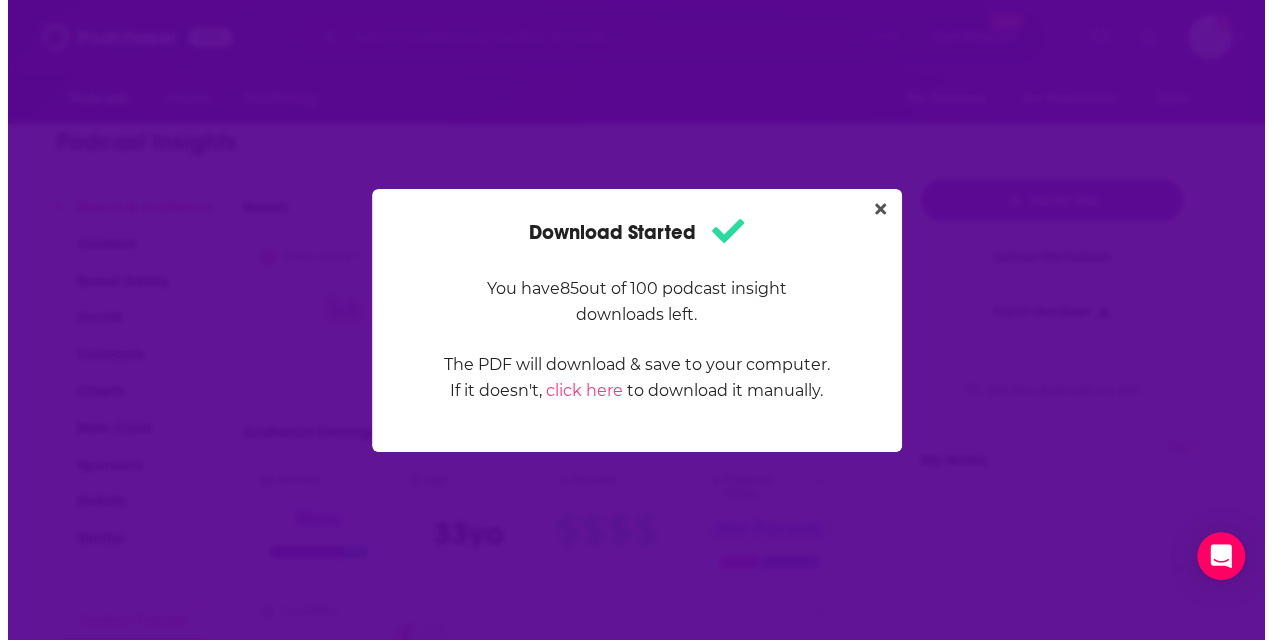 scroll, scrollTop: 0, scrollLeft: 0, axis: both 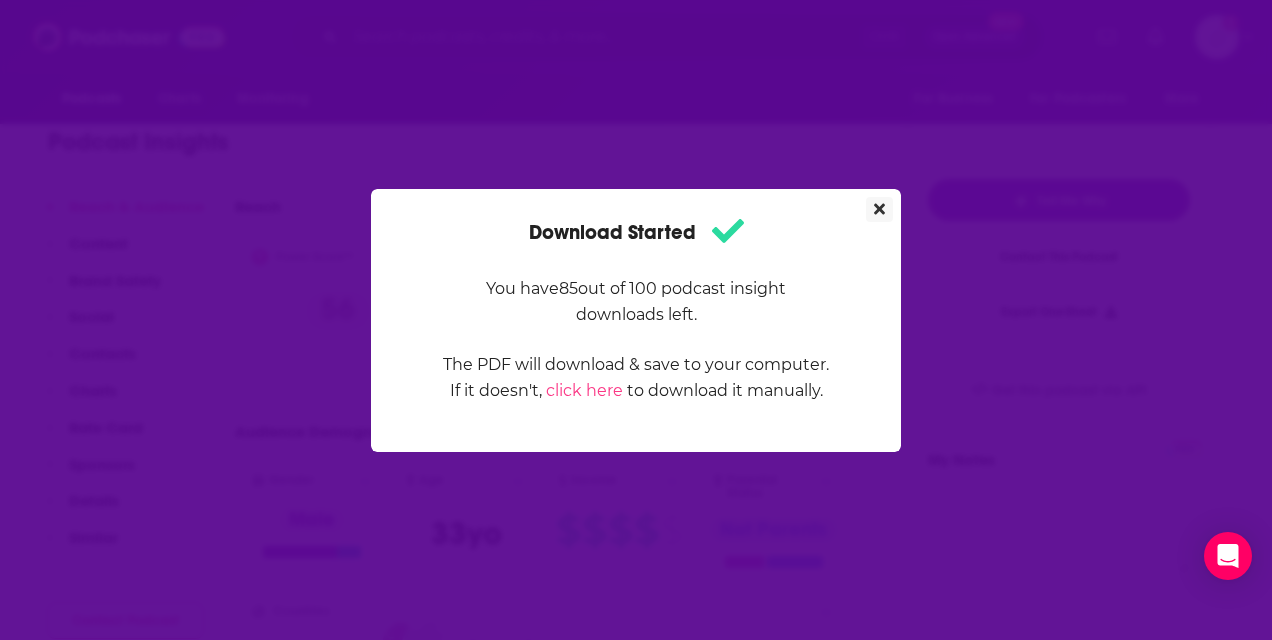 click at bounding box center (879, 209) 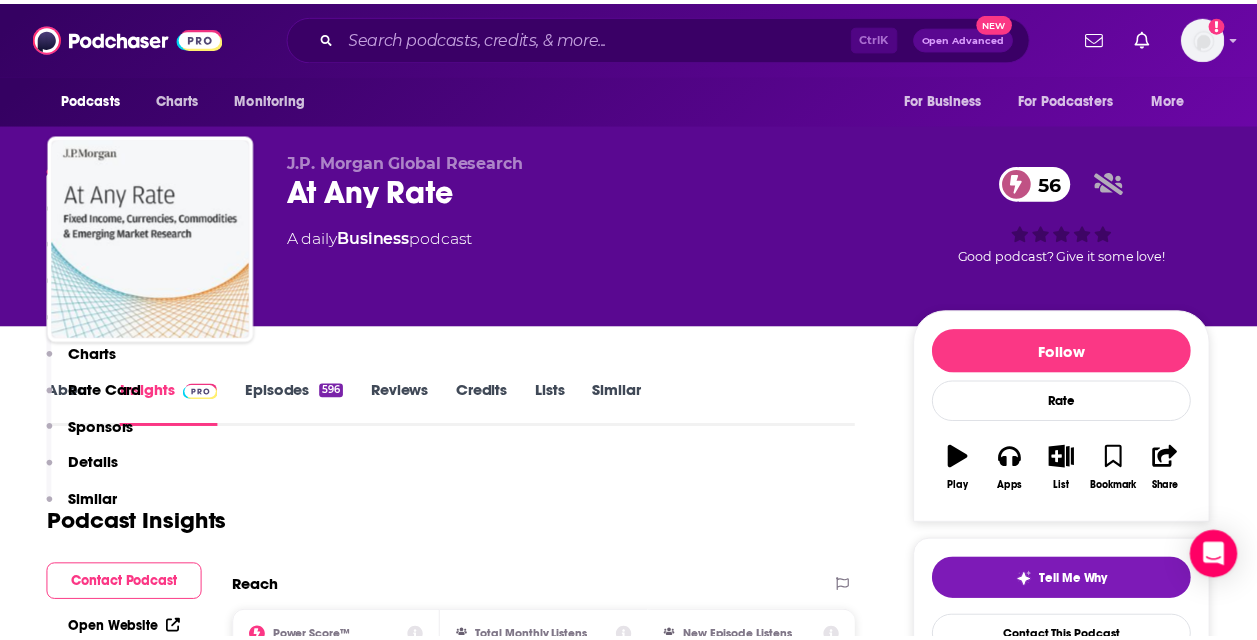 scroll, scrollTop: 380, scrollLeft: 0, axis: vertical 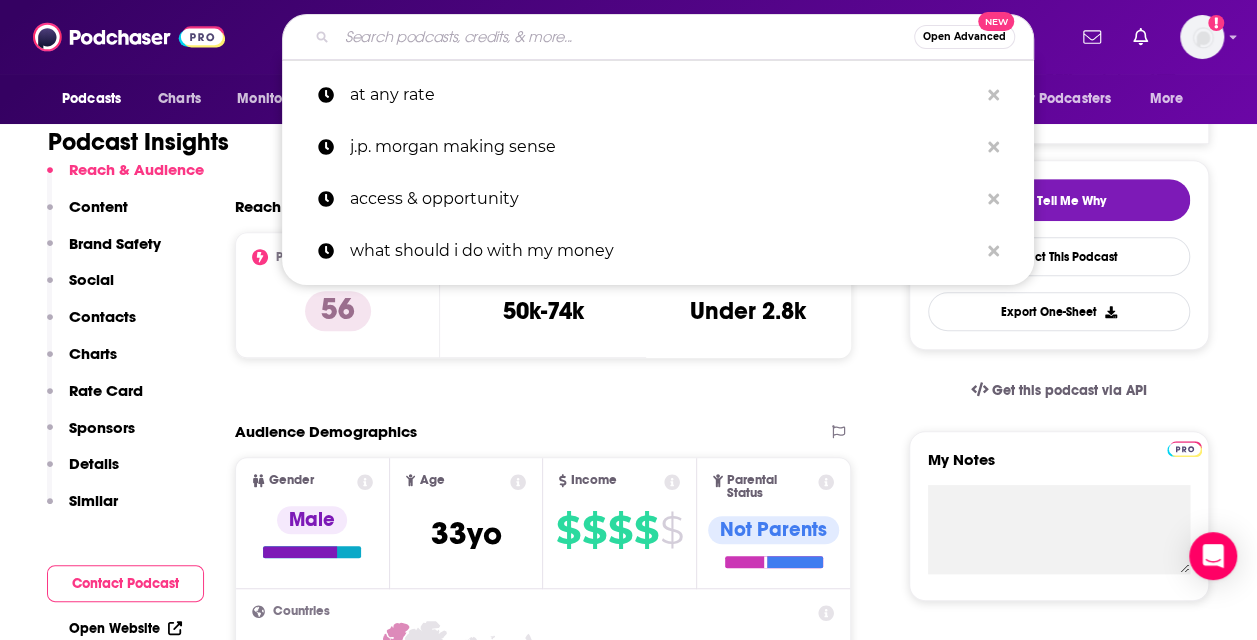 click at bounding box center (625, 37) 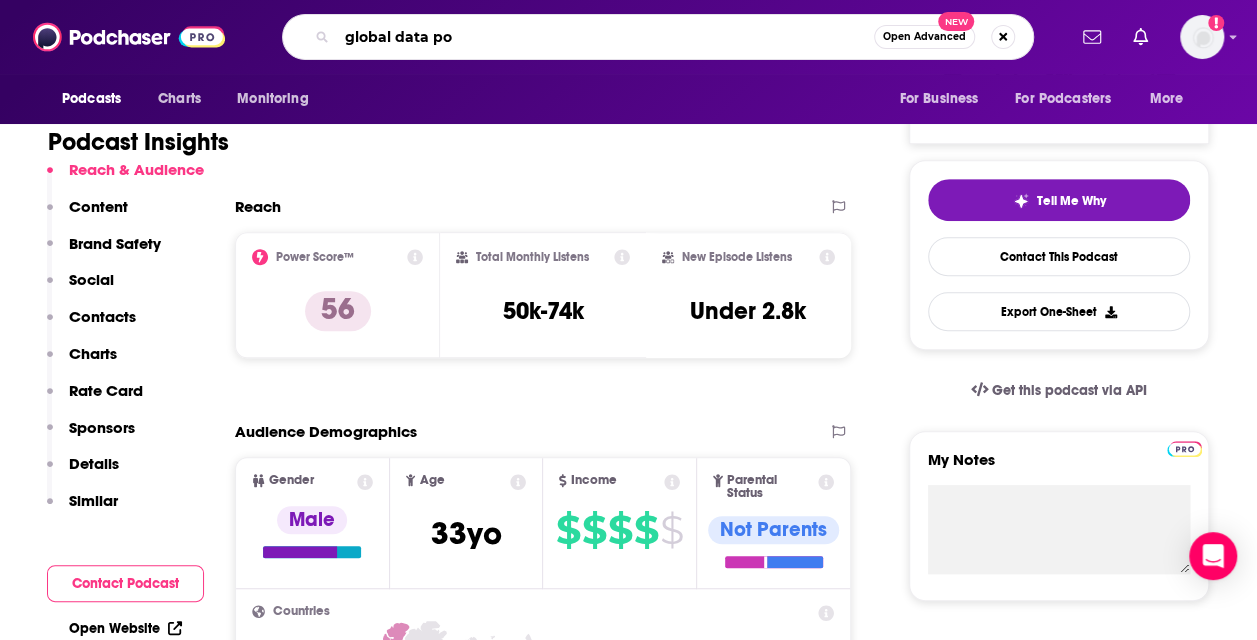type on "global data pod" 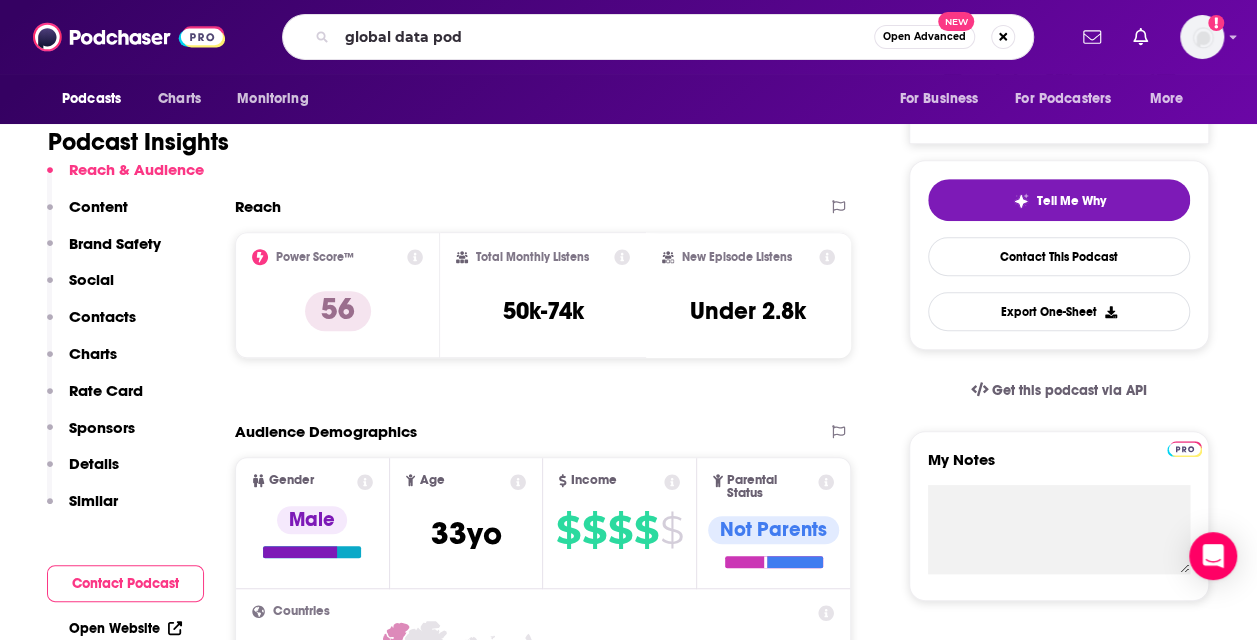scroll, scrollTop: 0, scrollLeft: 0, axis: both 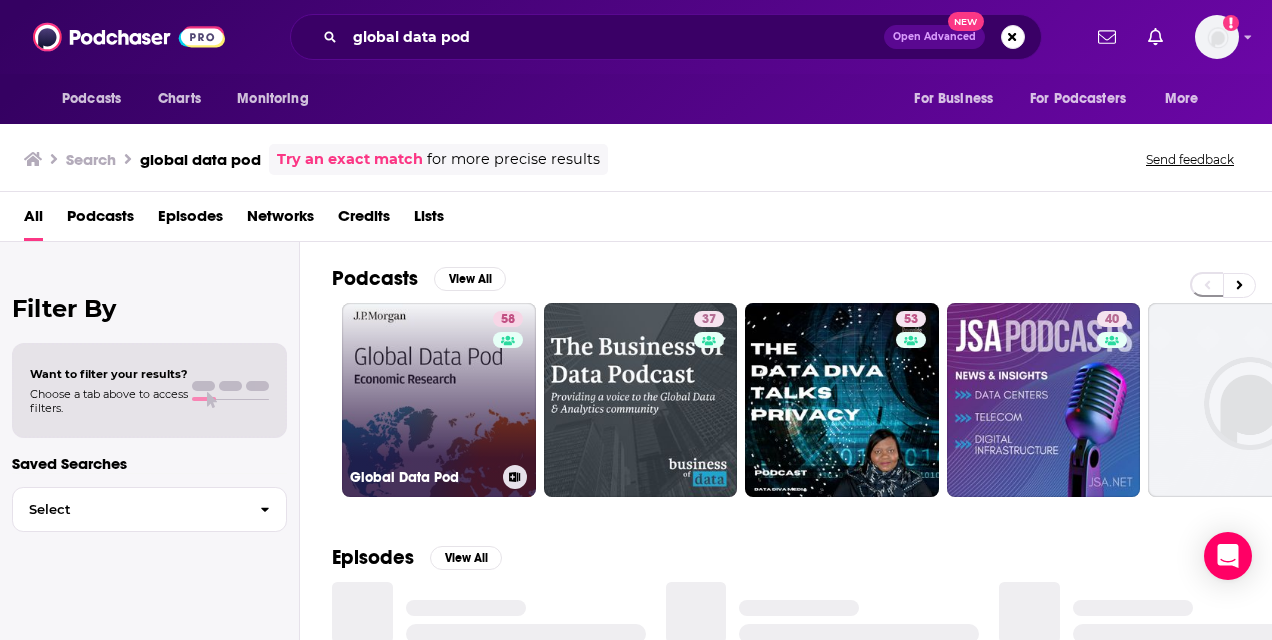 click on "58 Global Data Pod" at bounding box center [439, 400] 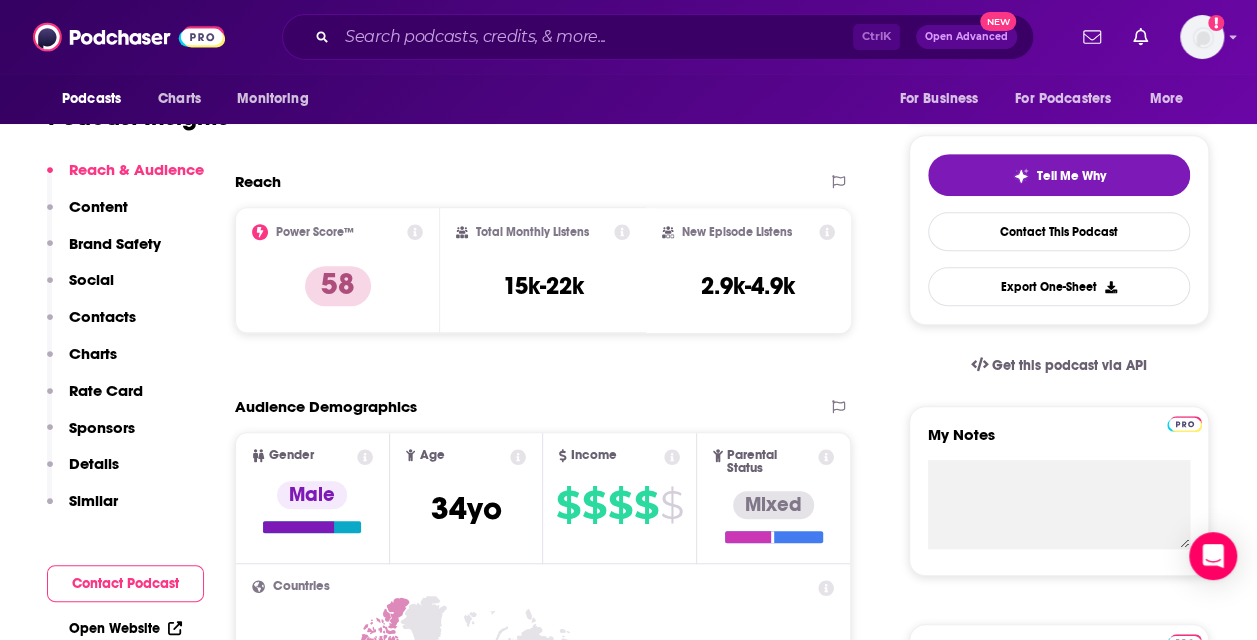 scroll, scrollTop: 389, scrollLeft: 0, axis: vertical 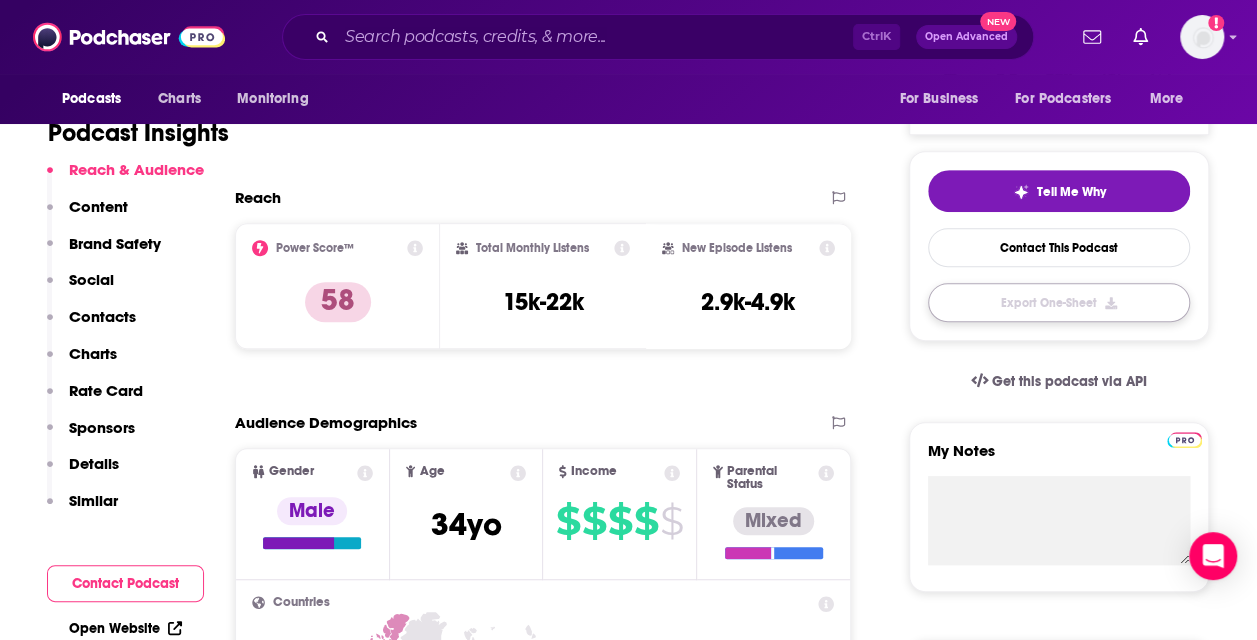 click on "Export One-Sheet" at bounding box center [1059, 302] 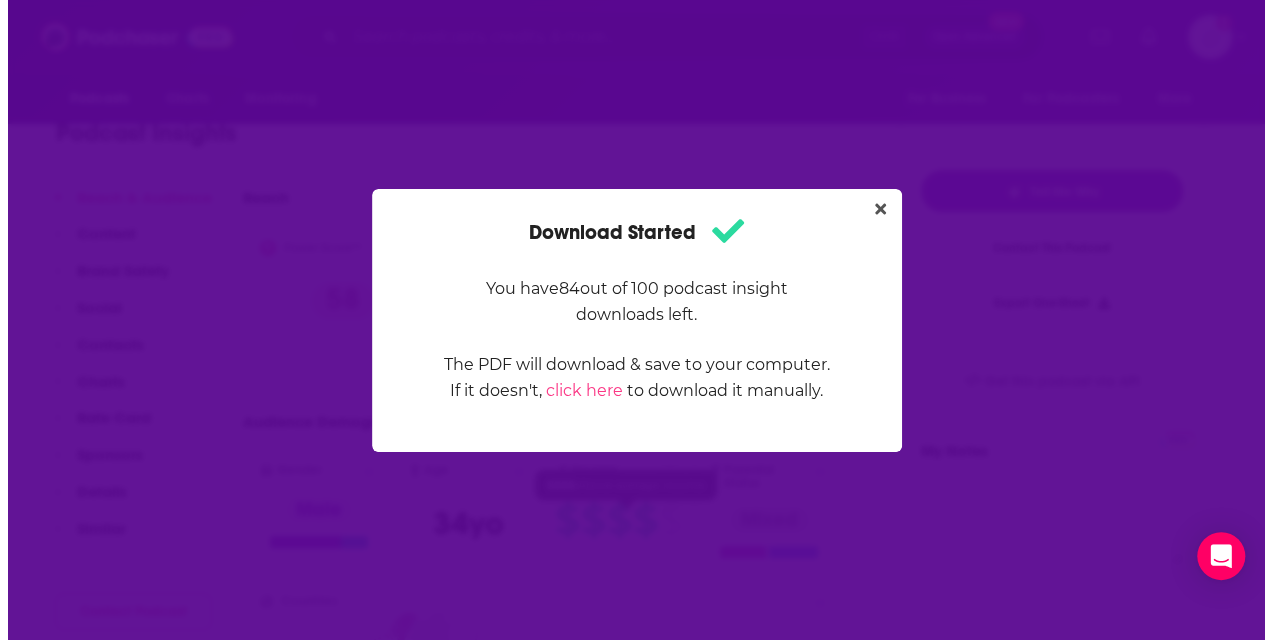 scroll, scrollTop: 0, scrollLeft: 0, axis: both 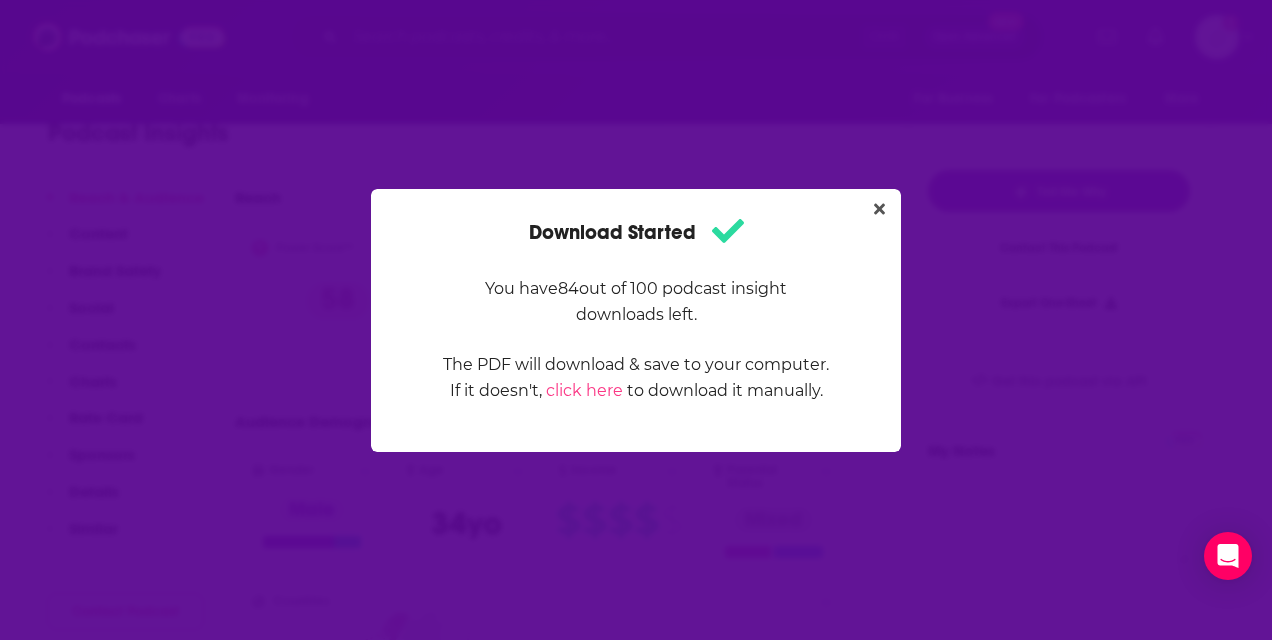 click on "Download Started You have  84  out of 100 podcast insight downloads left. The PDF will download & save to your computer. If it doesn't,   click here   to download it manually." at bounding box center [636, 320] 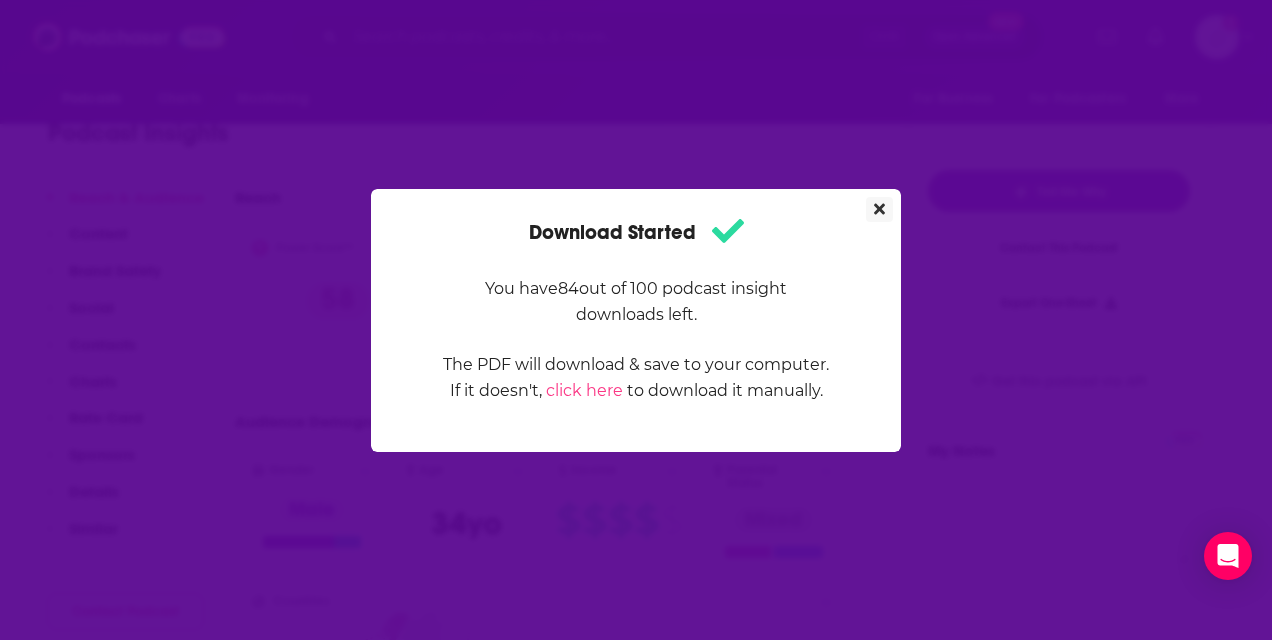 click 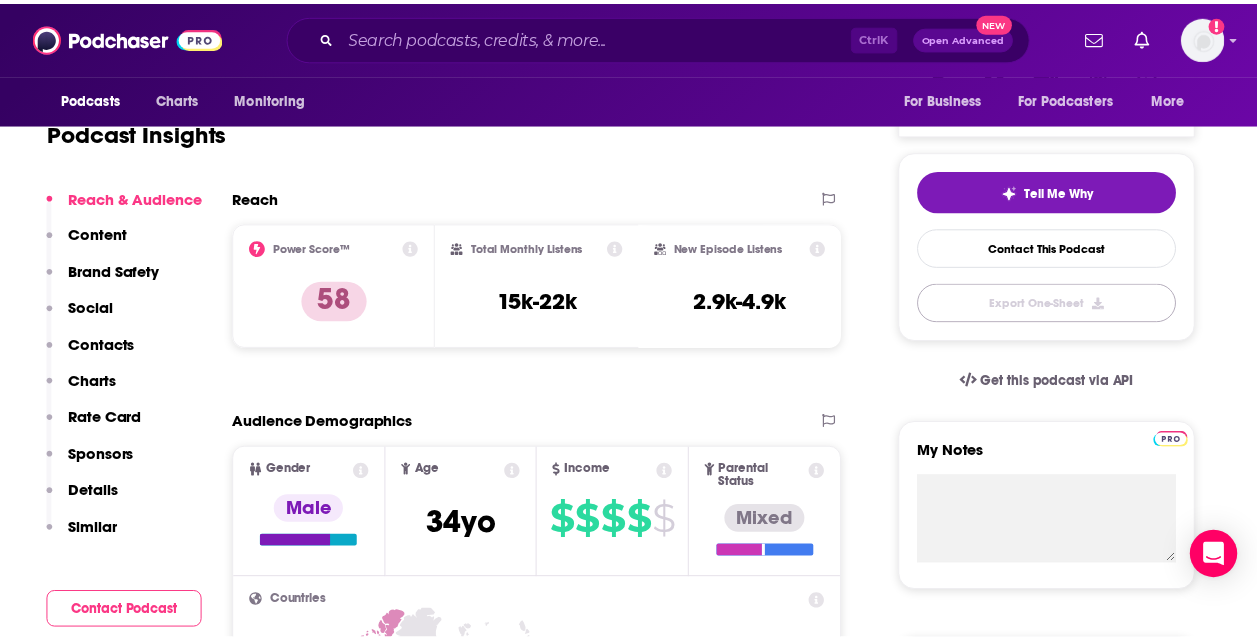 scroll, scrollTop: 389, scrollLeft: 0, axis: vertical 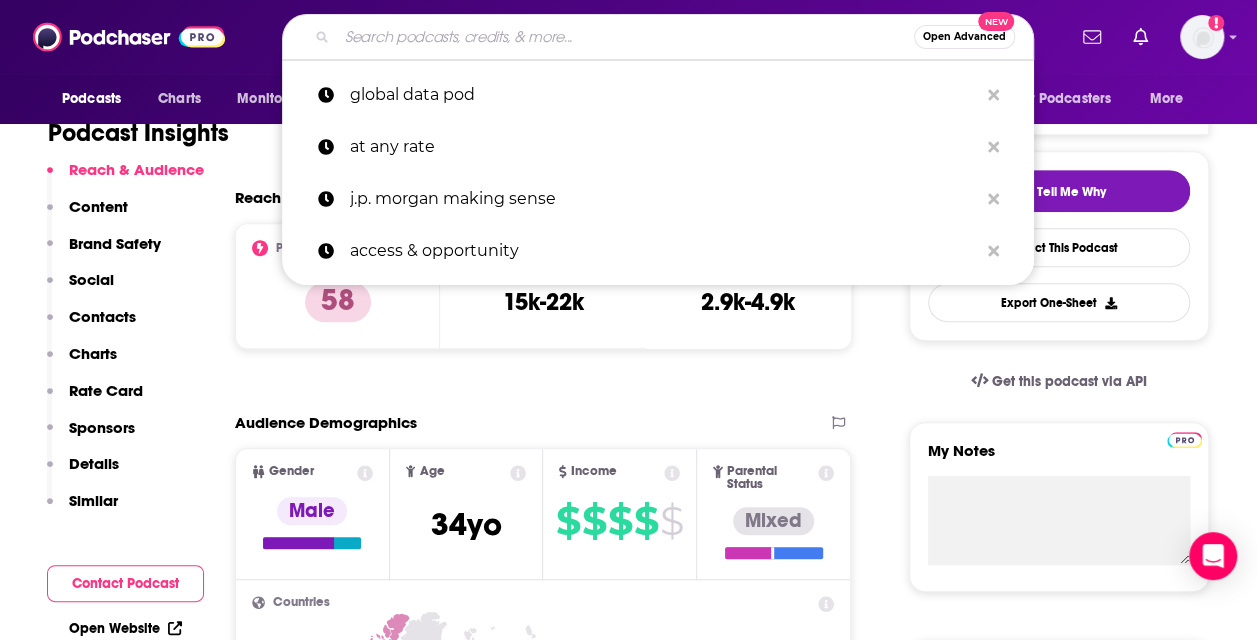 click at bounding box center [625, 37] 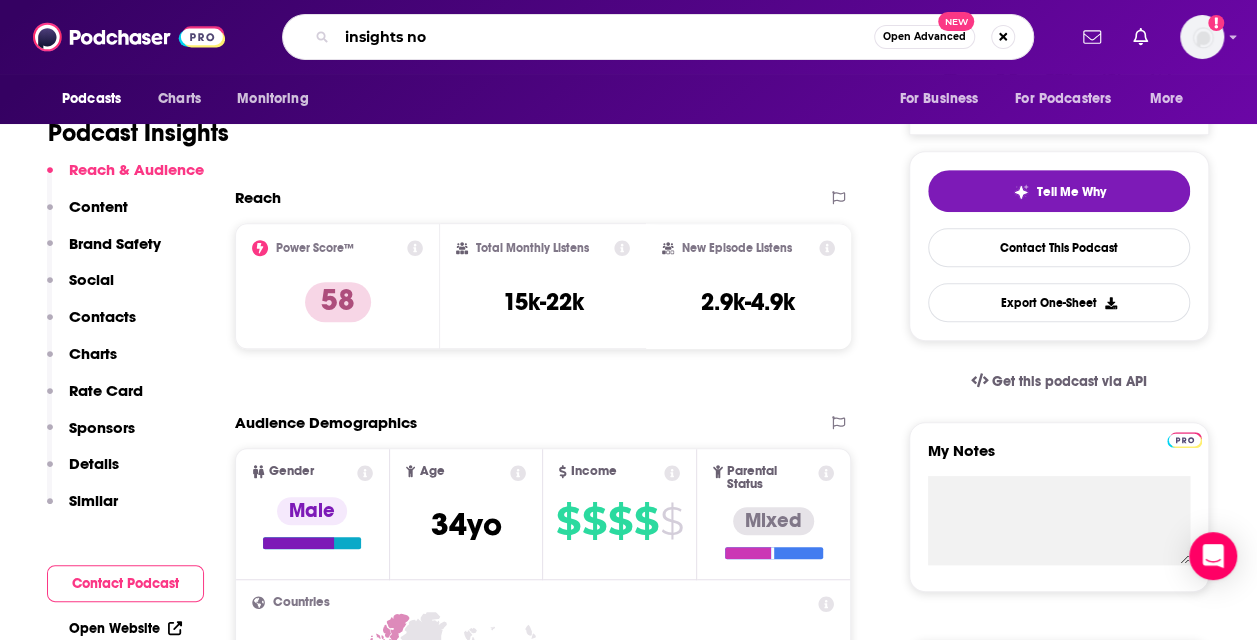 type on "insights now" 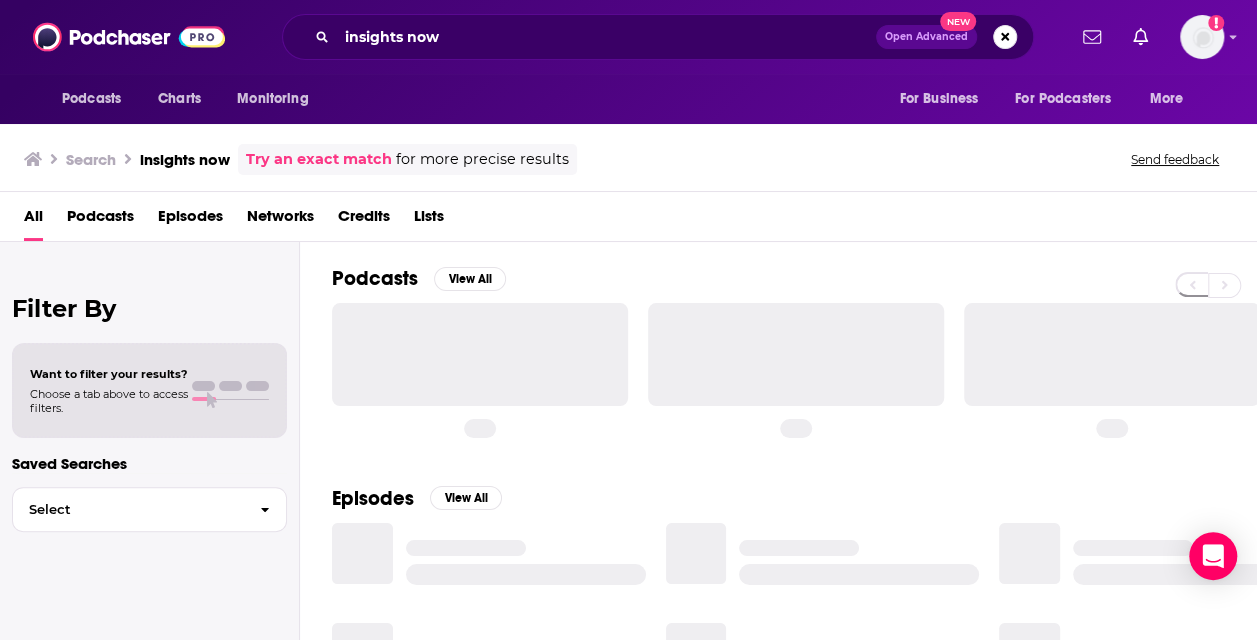 scroll, scrollTop: 0, scrollLeft: 0, axis: both 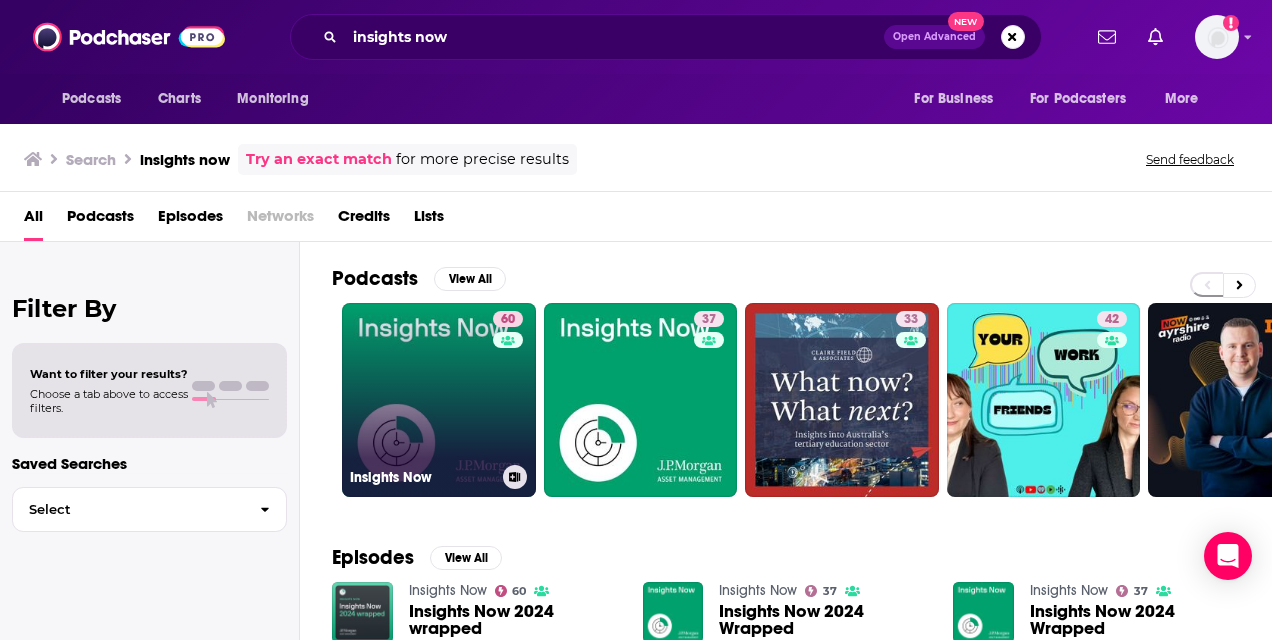 click on "60 Insights Now" at bounding box center [439, 400] 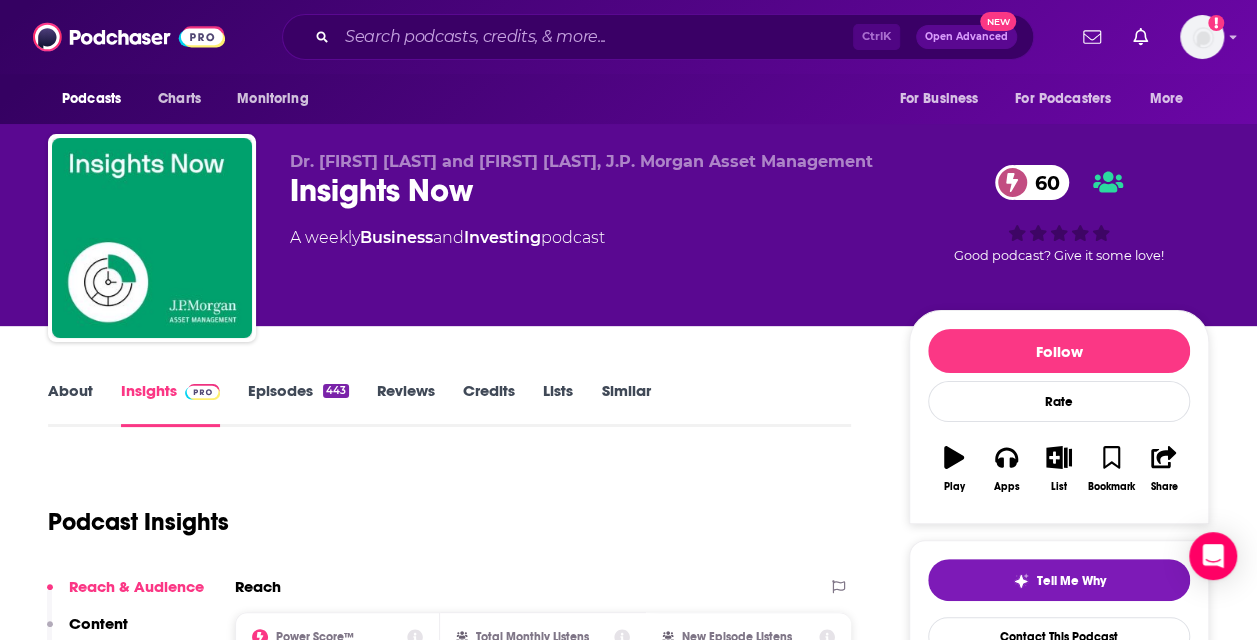 scroll, scrollTop: 274, scrollLeft: 0, axis: vertical 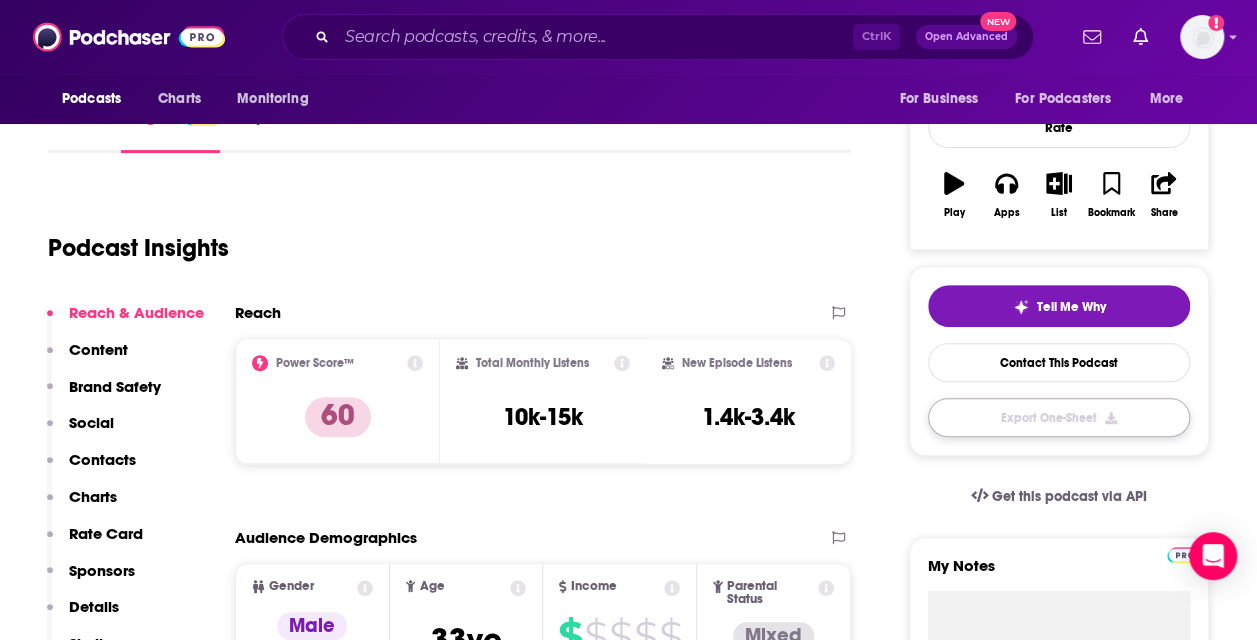 click on "Export One-Sheet" at bounding box center [1059, 417] 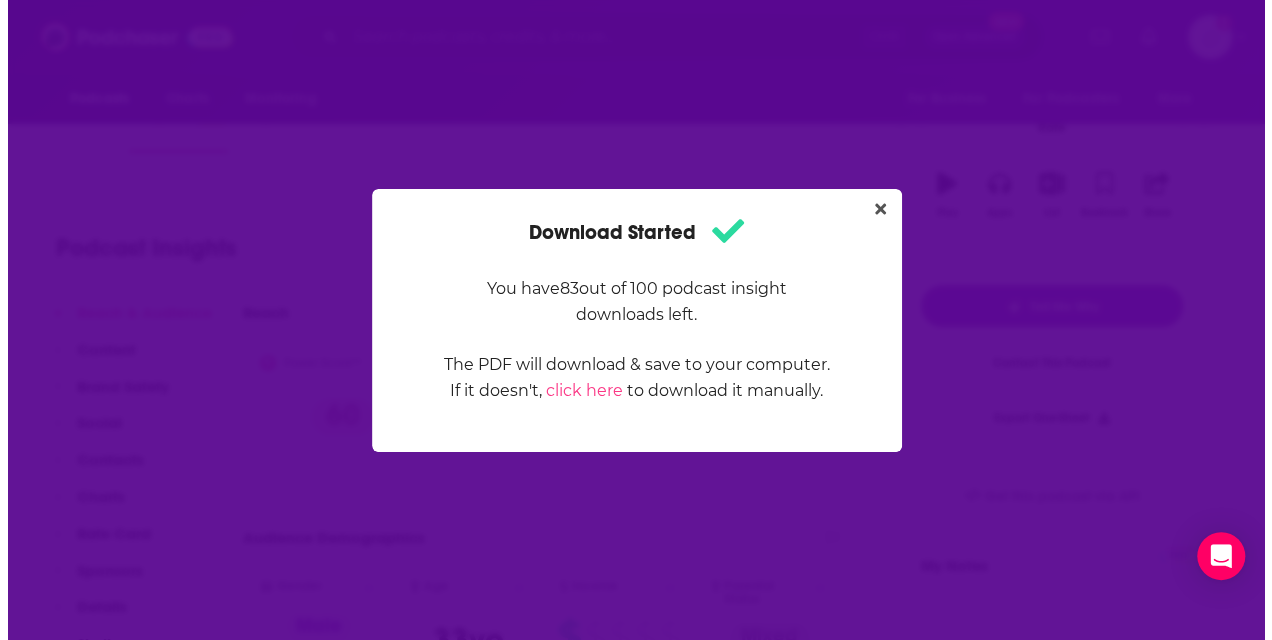 scroll, scrollTop: 0, scrollLeft: 0, axis: both 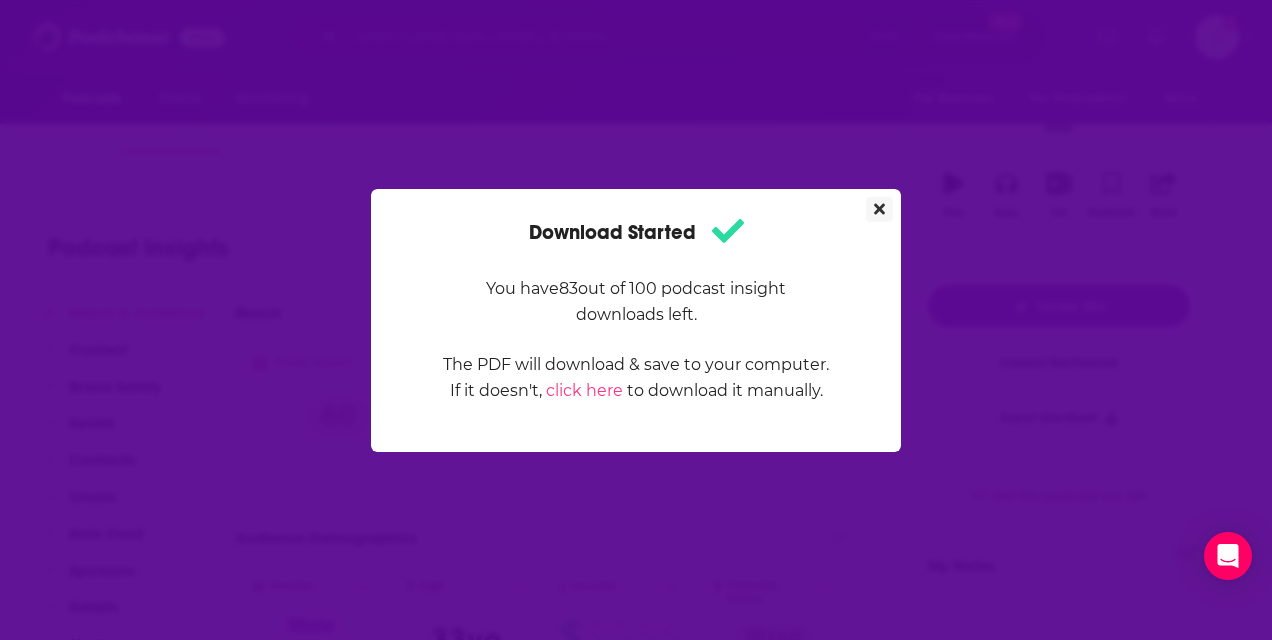 click 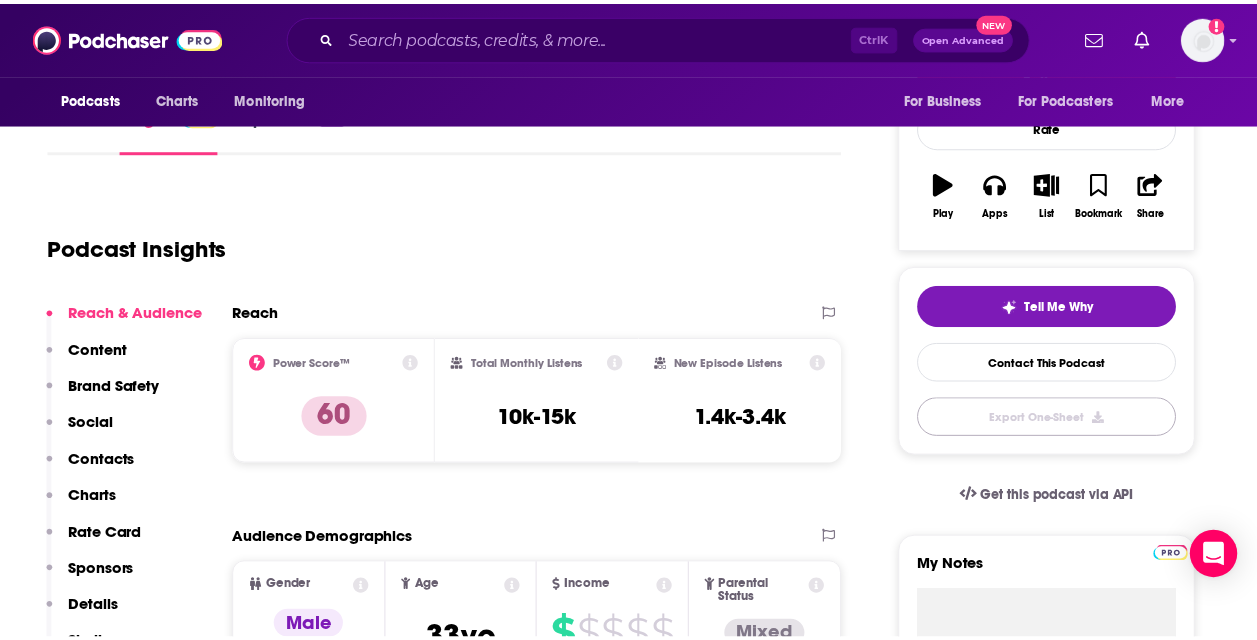 scroll, scrollTop: 274, scrollLeft: 0, axis: vertical 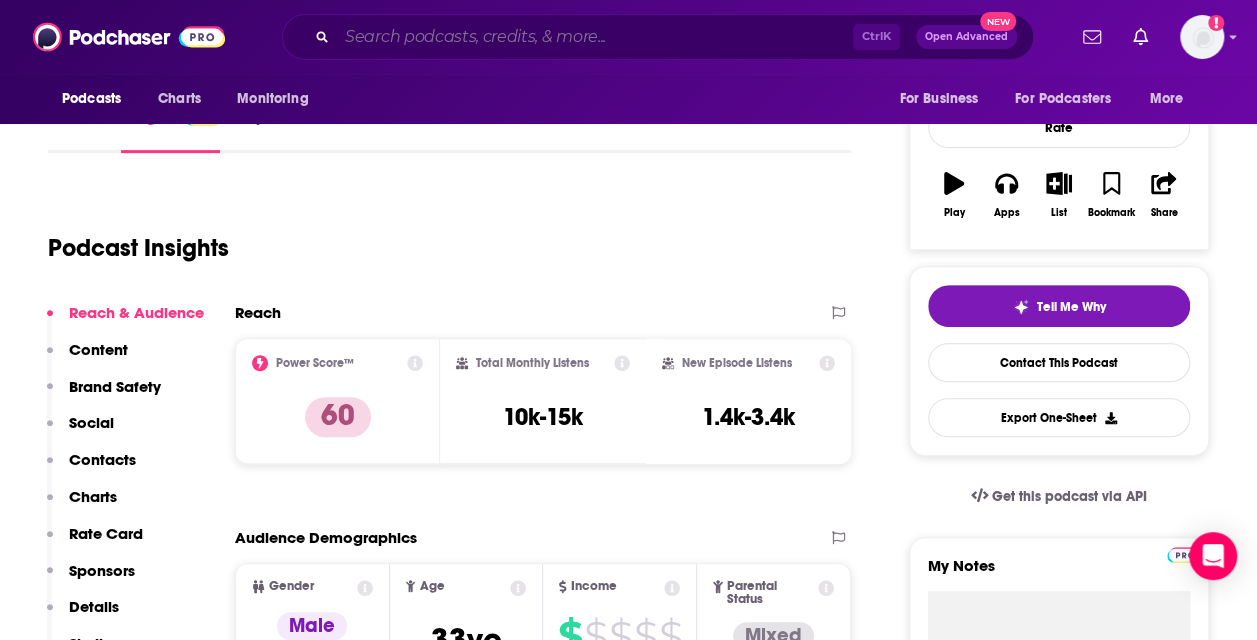 click at bounding box center (595, 37) 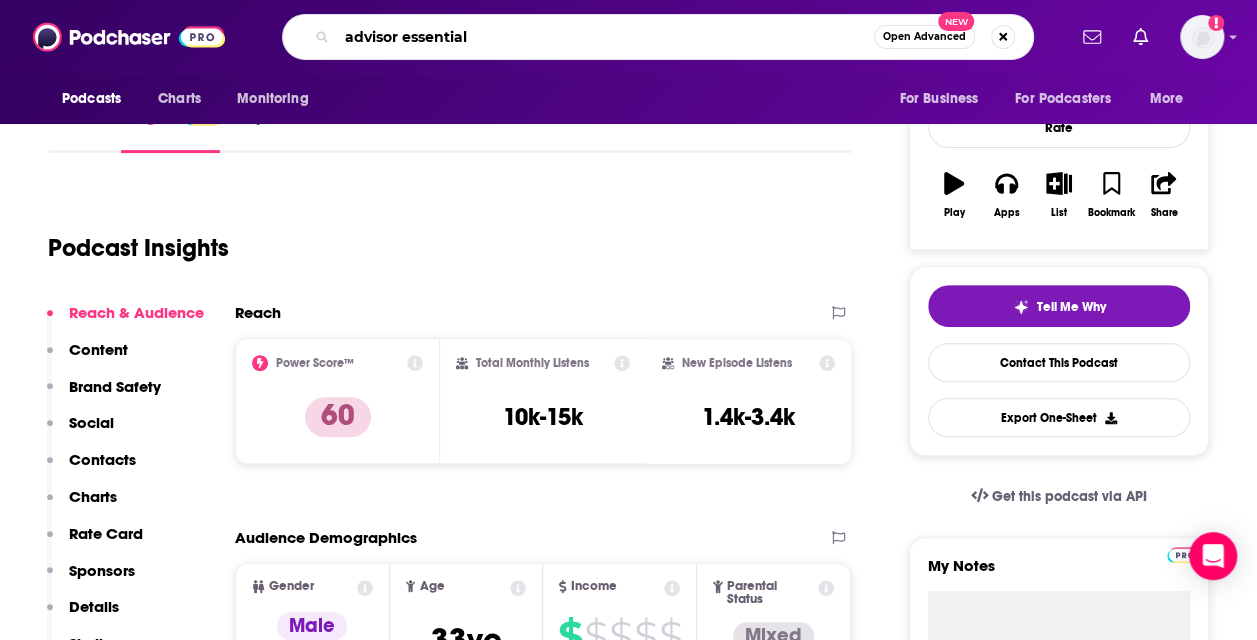 type on "advisor essentials" 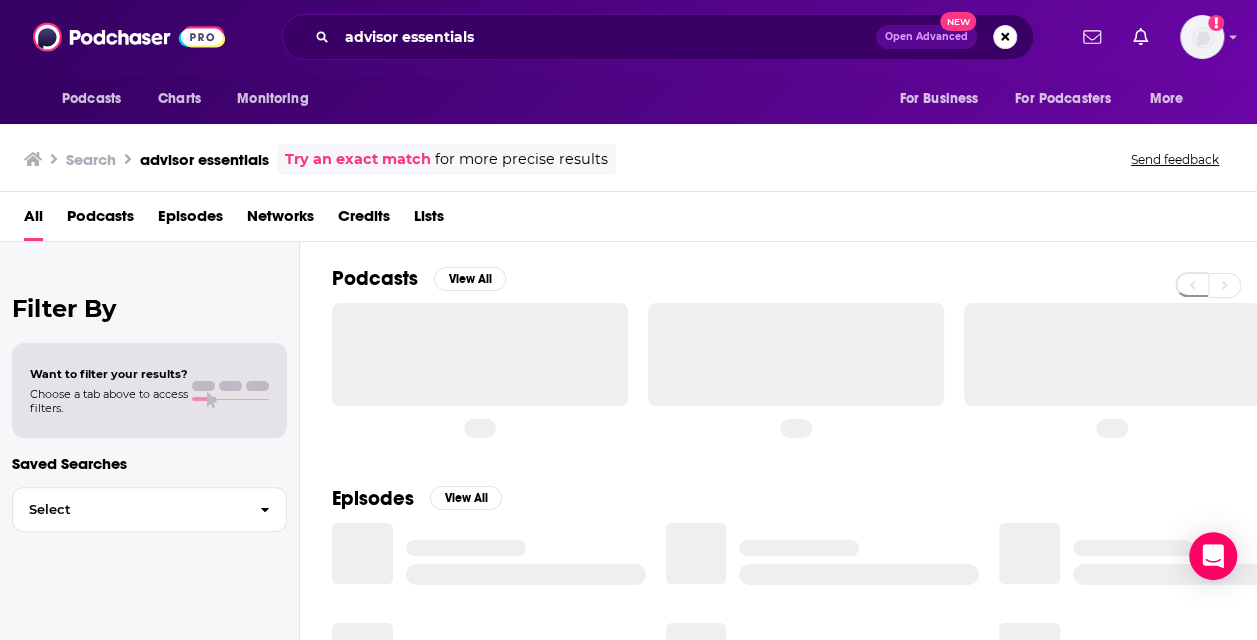 scroll, scrollTop: 0, scrollLeft: 0, axis: both 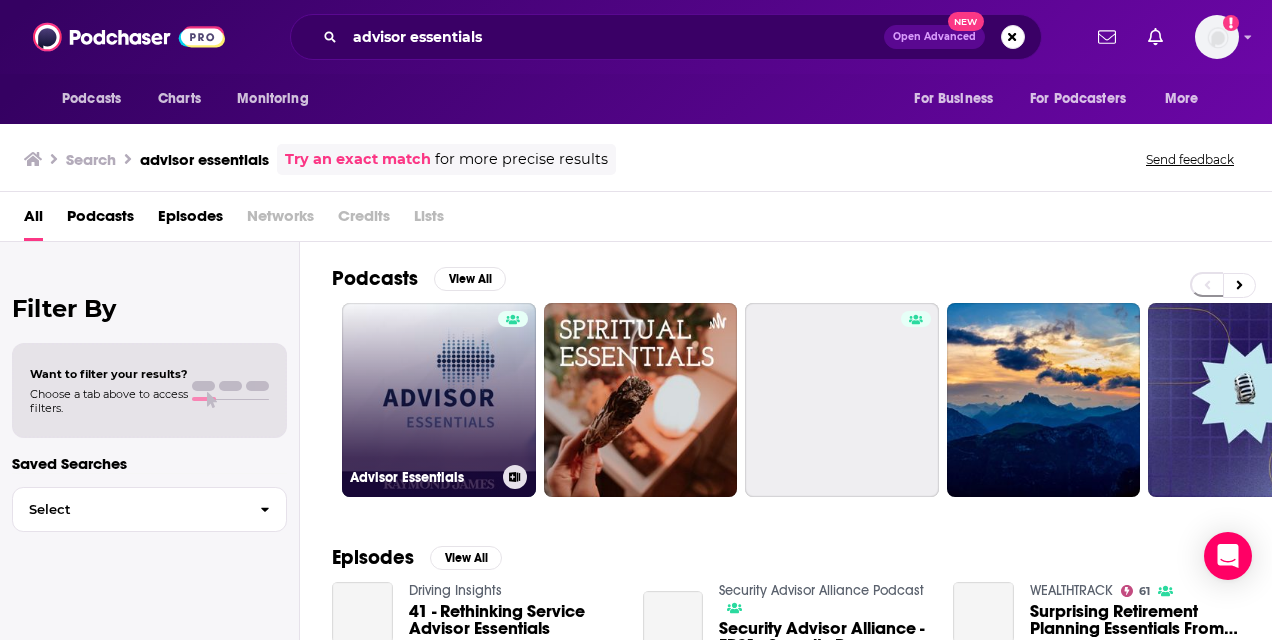 click on "Advisor Essentials" at bounding box center [439, 400] 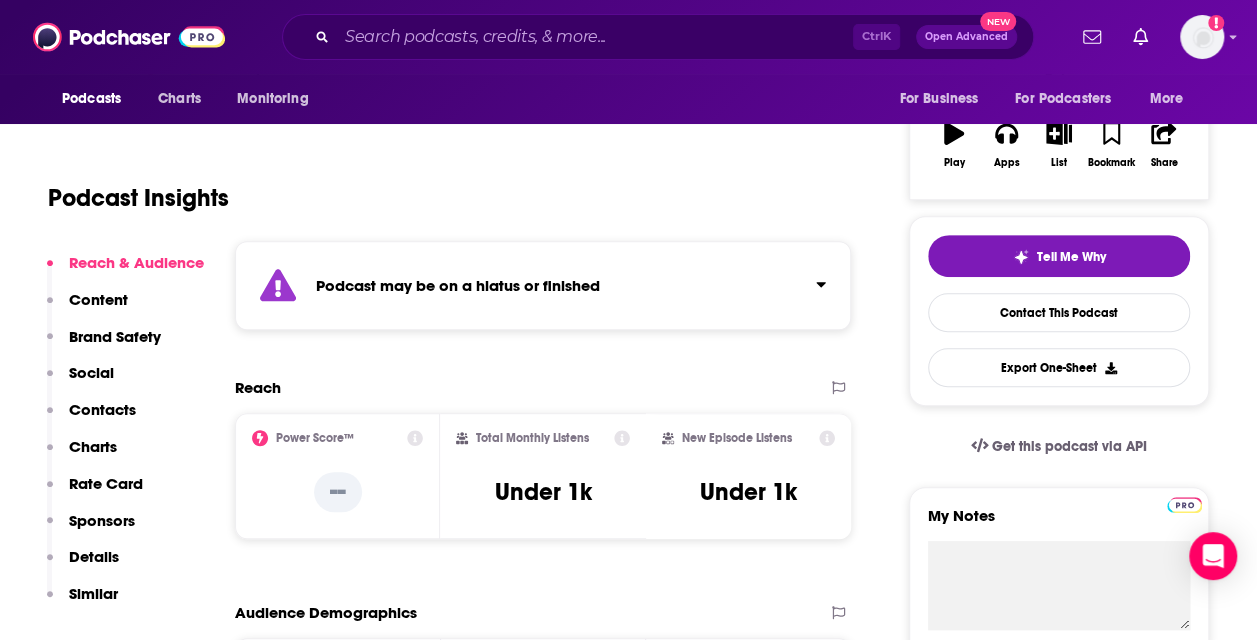 scroll, scrollTop: 323, scrollLeft: 0, axis: vertical 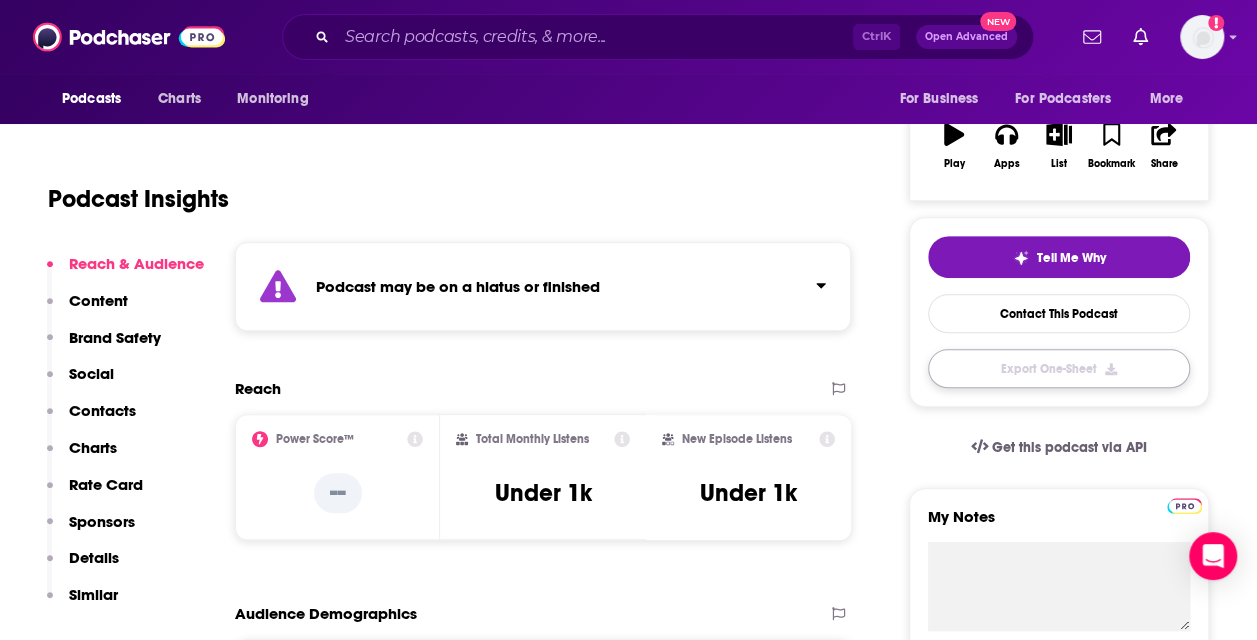 click on "Export One-Sheet" at bounding box center (1059, 368) 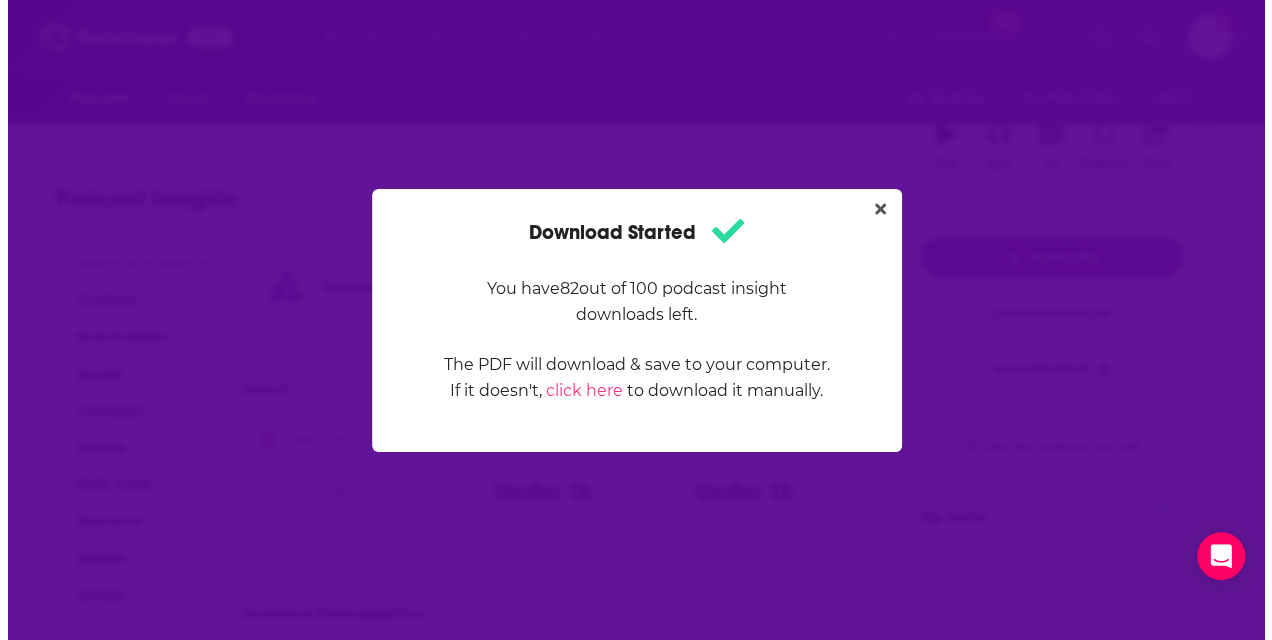 scroll, scrollTop: 0, scrollLeft: 0, axis: both 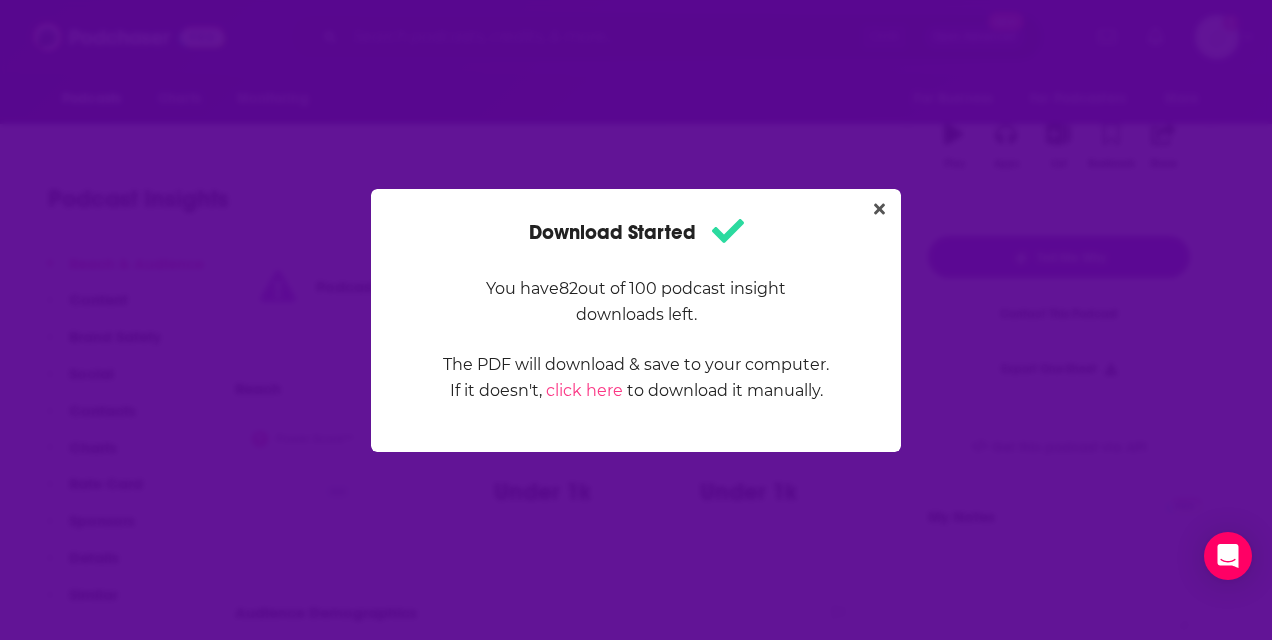 click on "Download Started You have  82  out of 100 podcast insight downloads left. The PDF will download & save to your computer. If it doesn't,   click here   to download it manually." at bounding box center (636, 320) 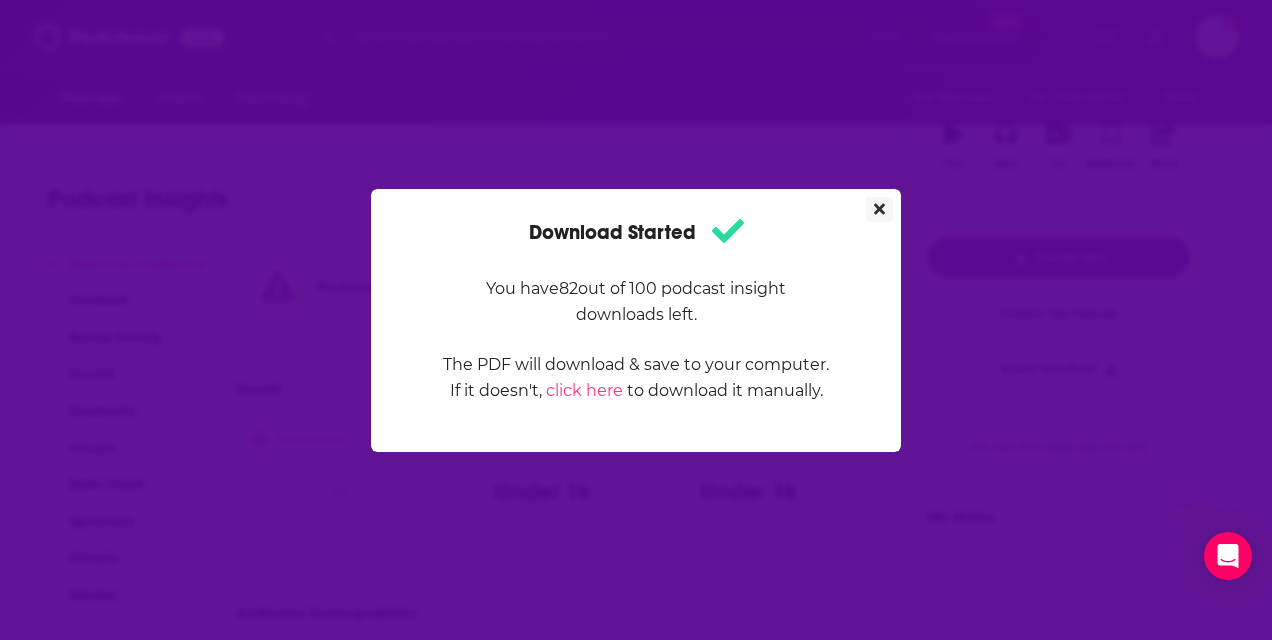 click at bounding box center [879, 209] 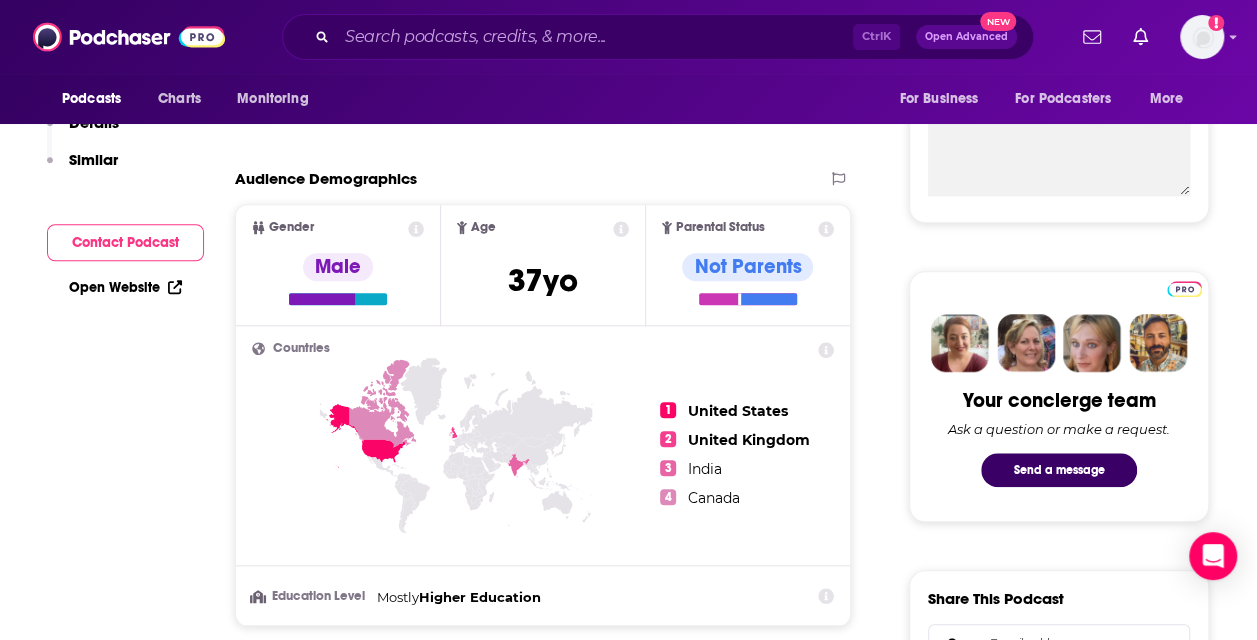 scroll, scrollTop: 308, scrollLeft: 0, axis: vertical 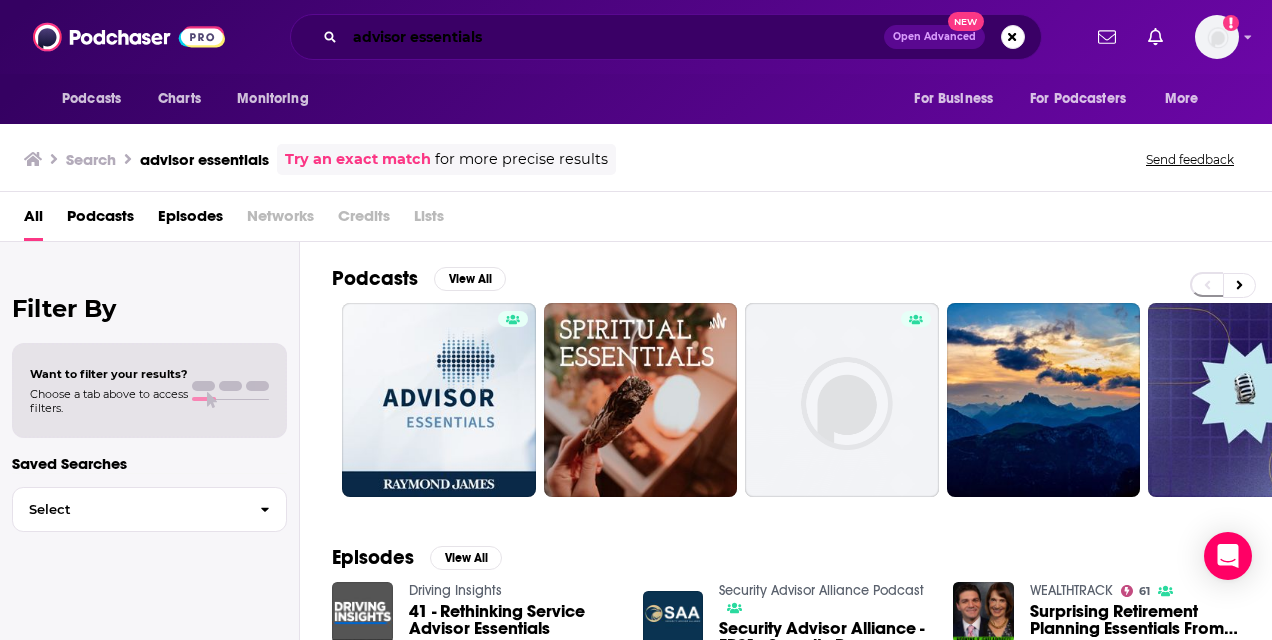 click on "advisor essentials" at bounding box center [614, 37] 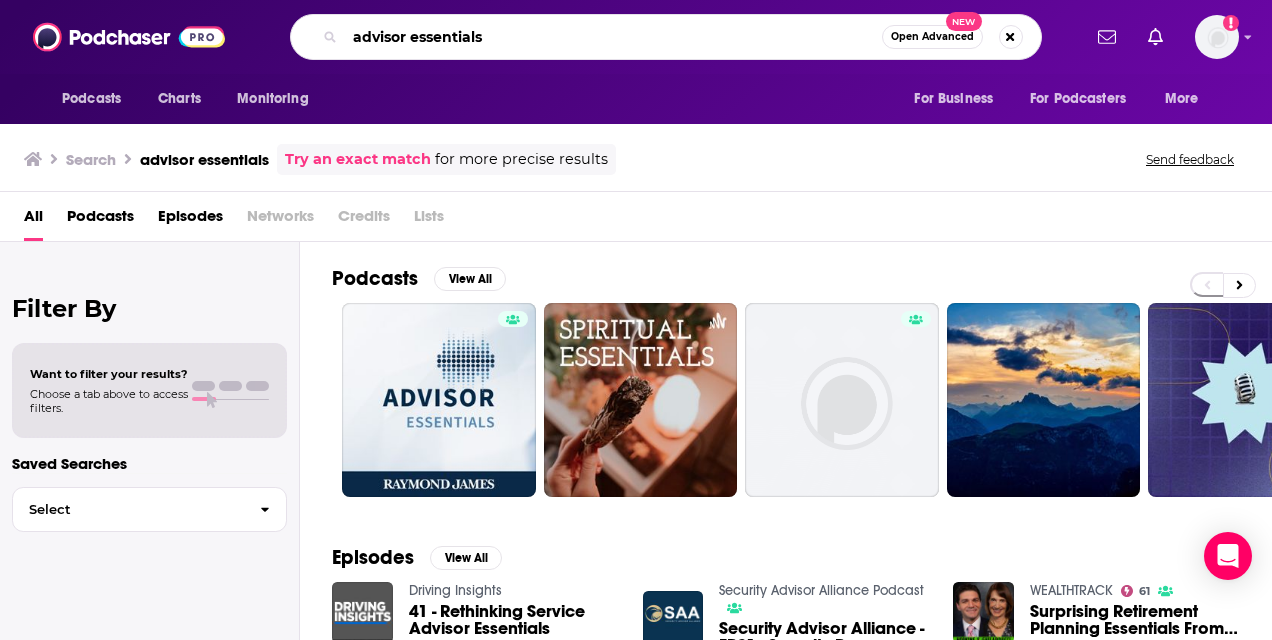 drag, startPoint x: 516, startPoint y: 30, endPoint x: 214, endPoint y: 66, distance: 304.13812 